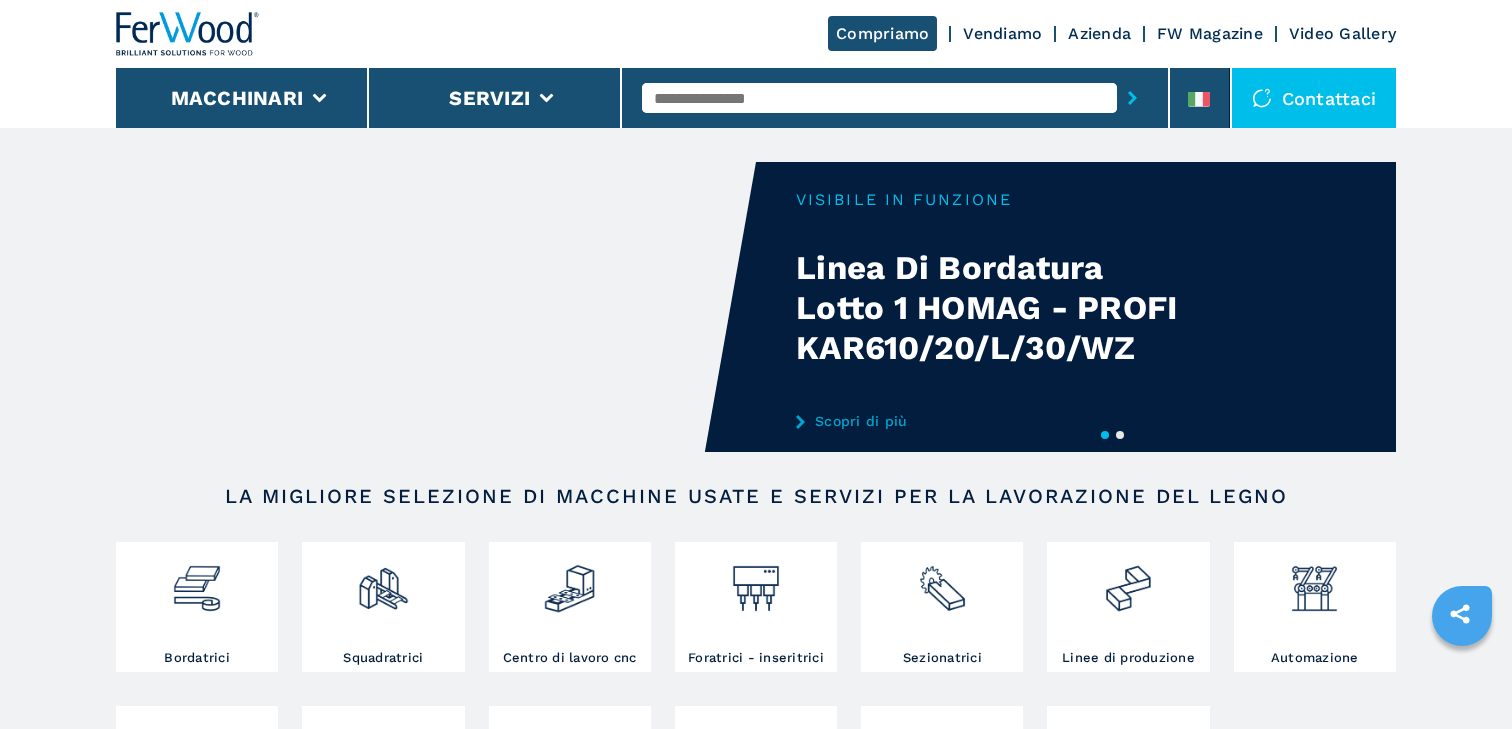 scroll, scrollTop: 0, scrollLeft: 0, axis: both 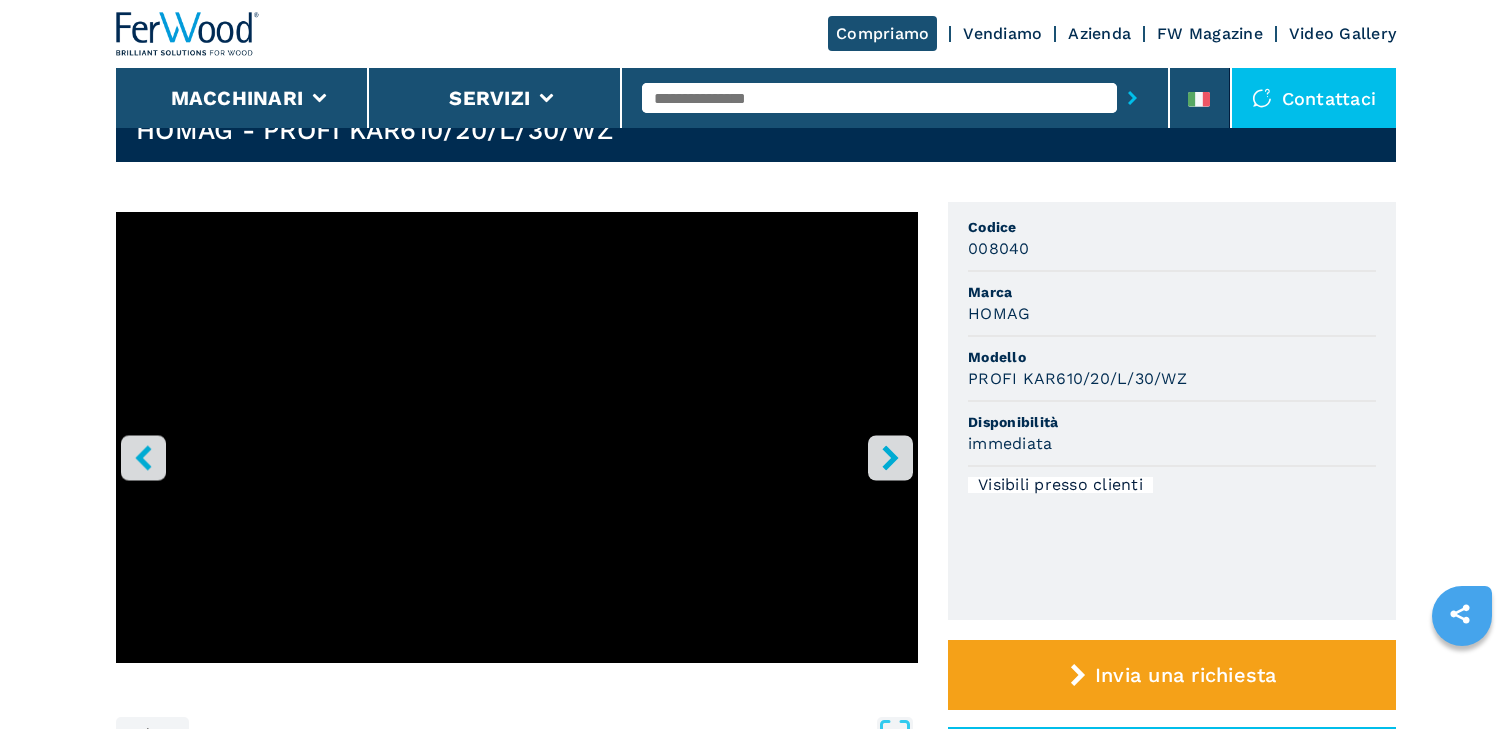 click 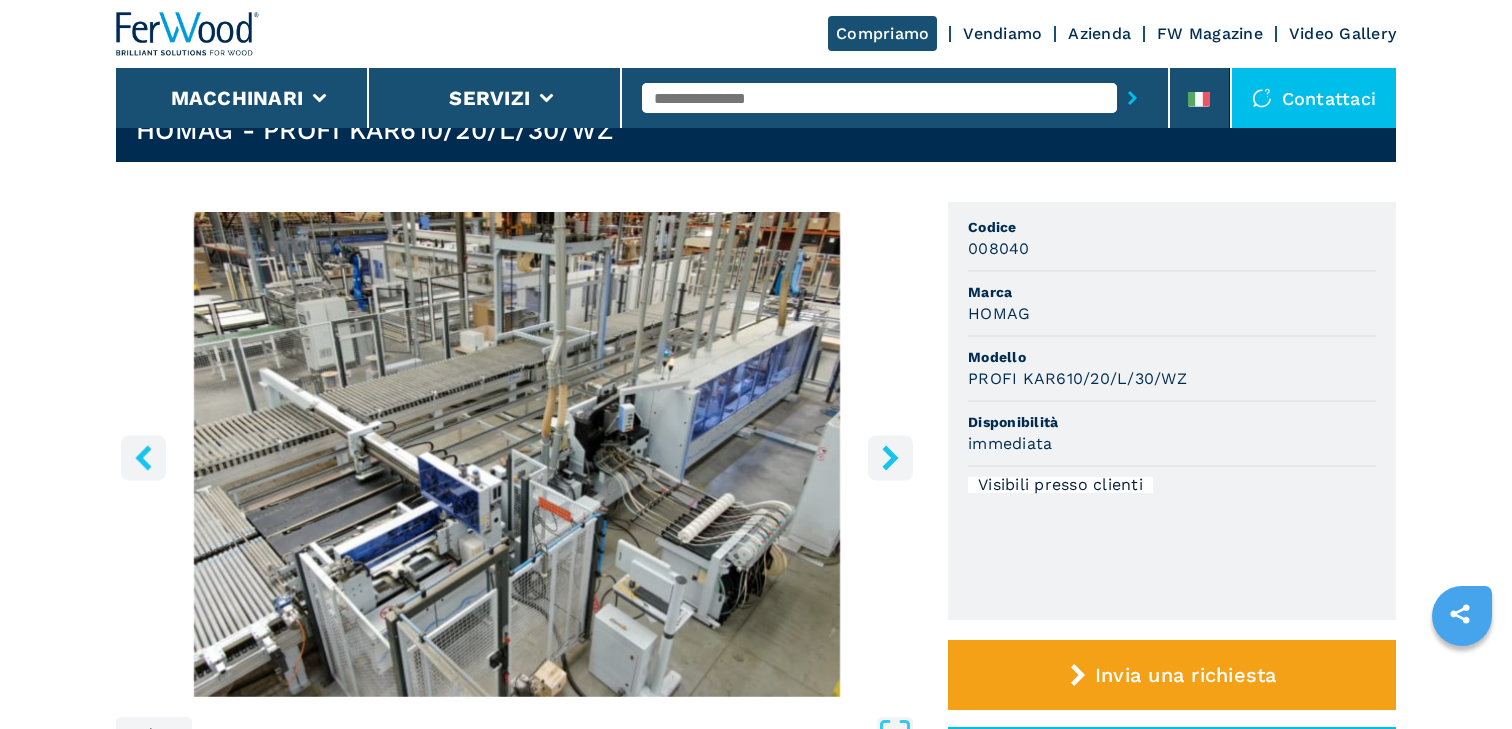 click 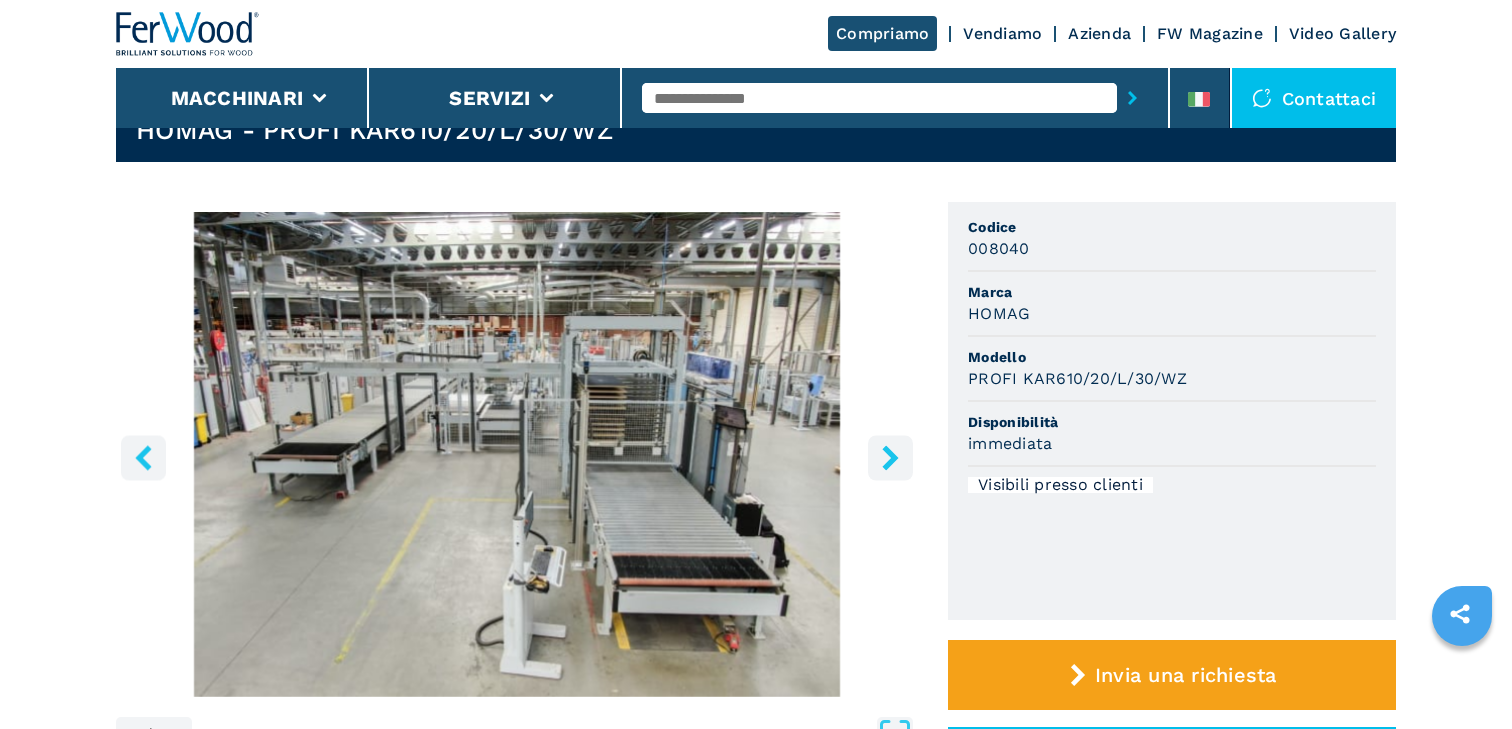 click 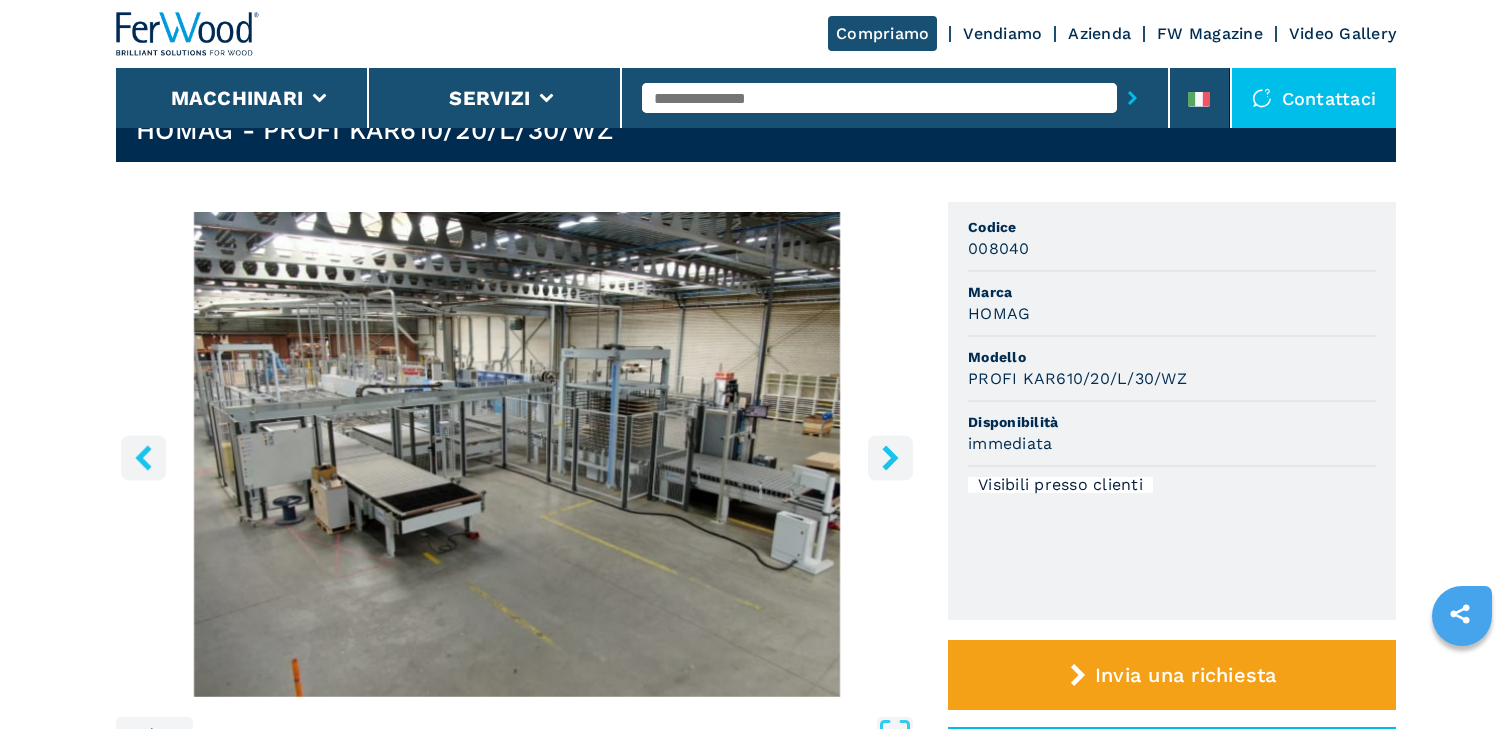 click 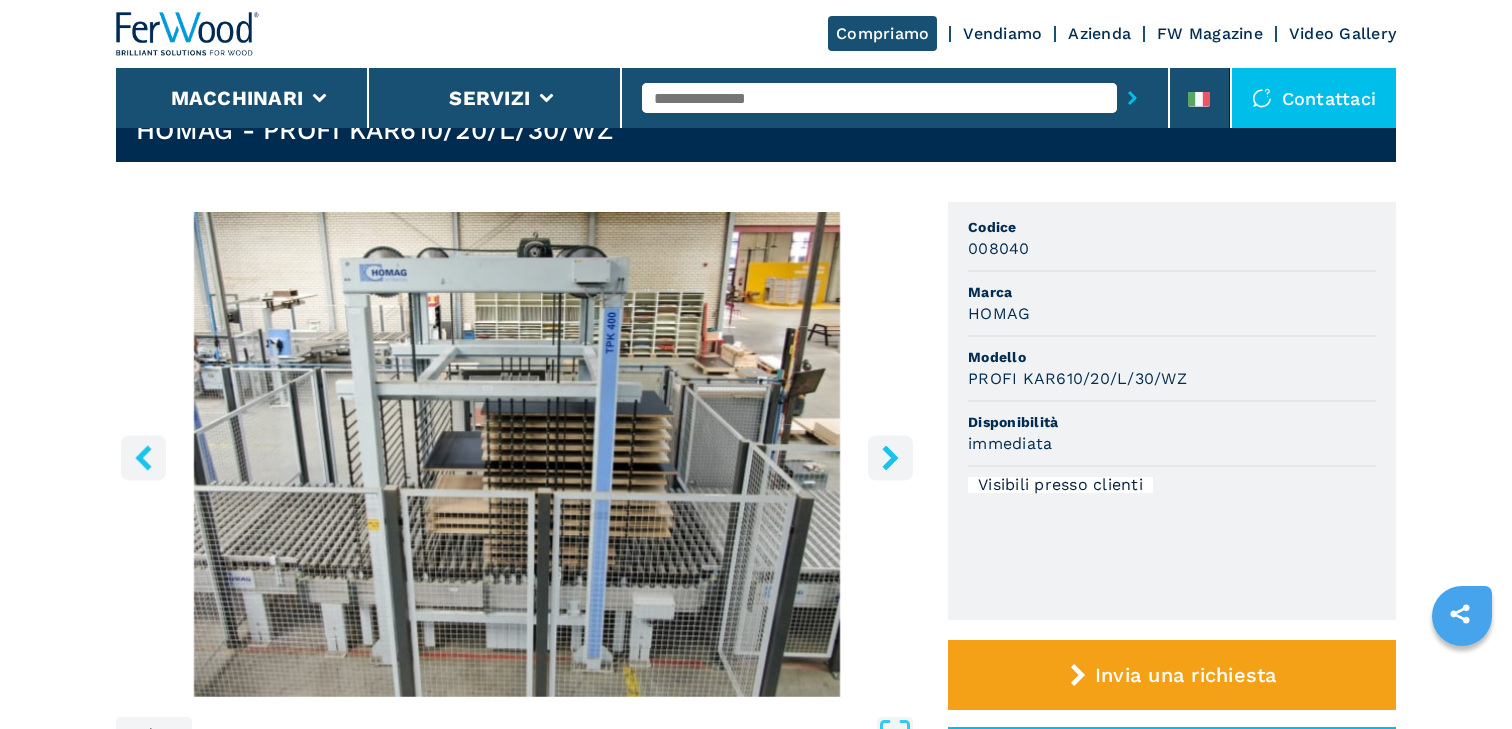 click 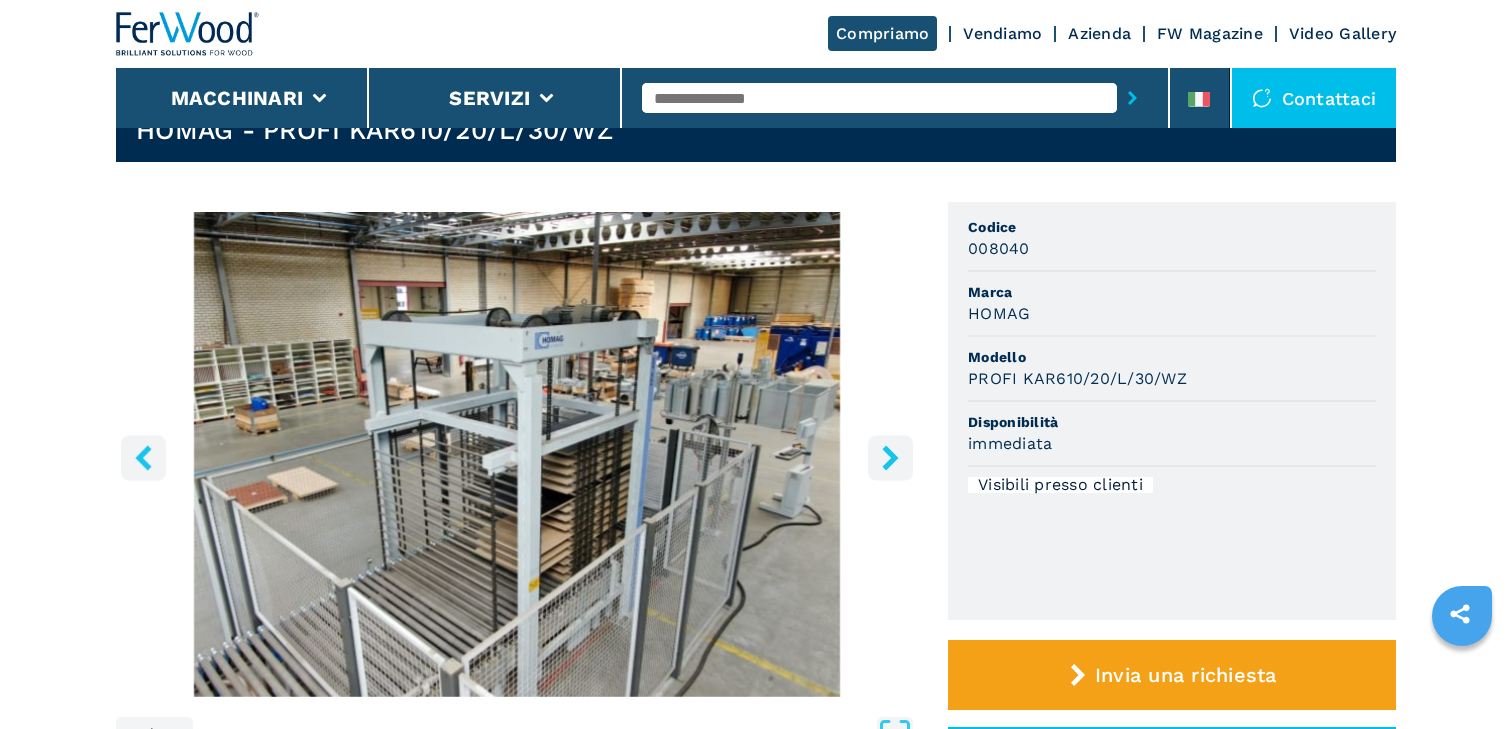 click 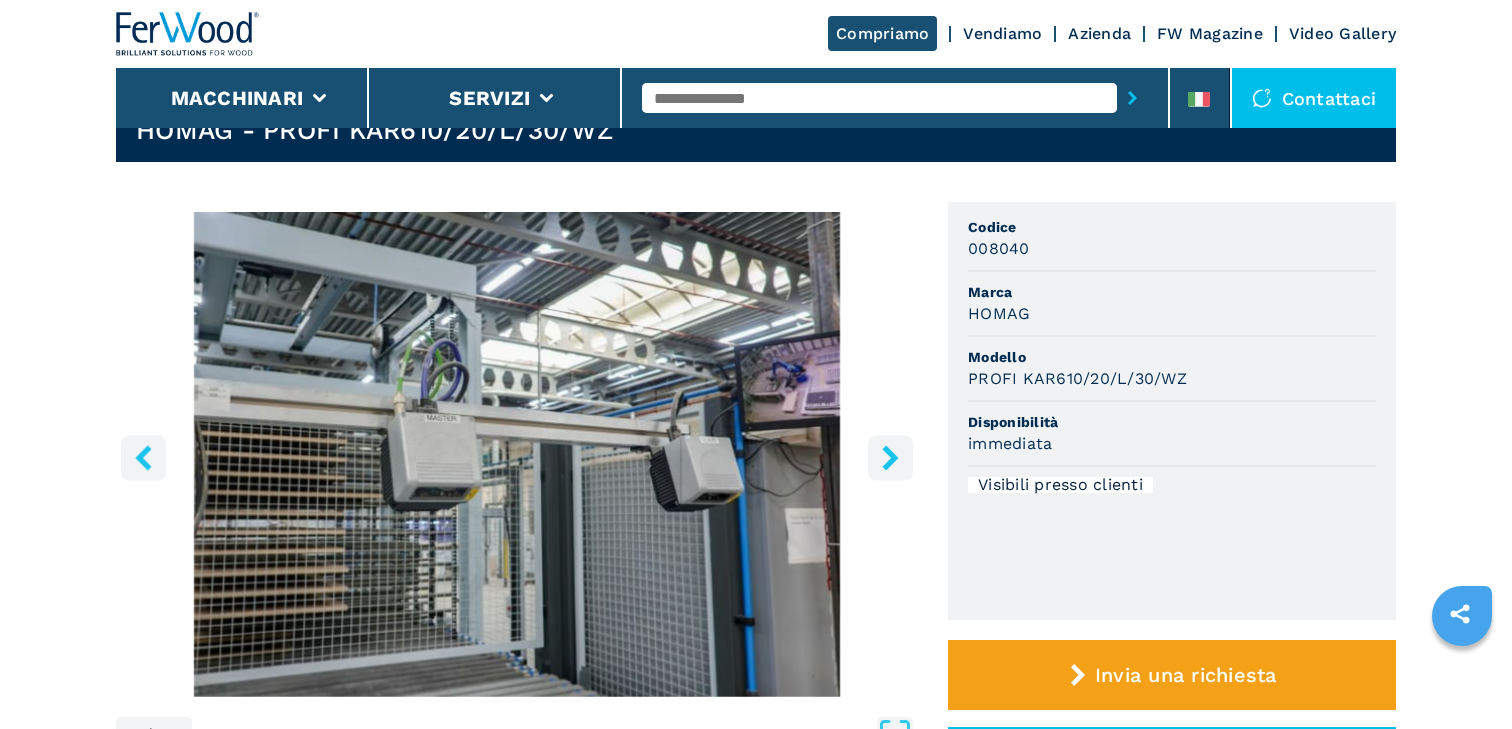 click 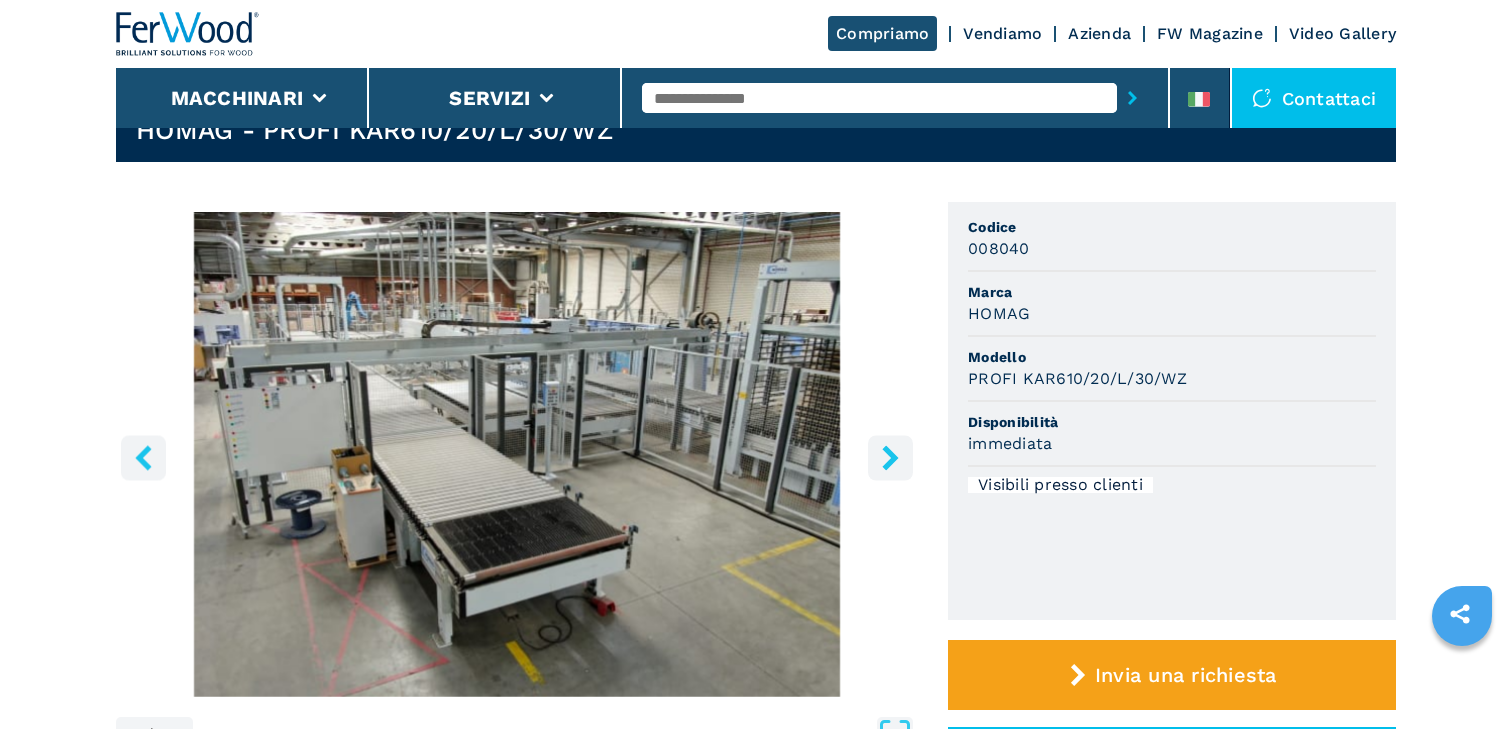 click 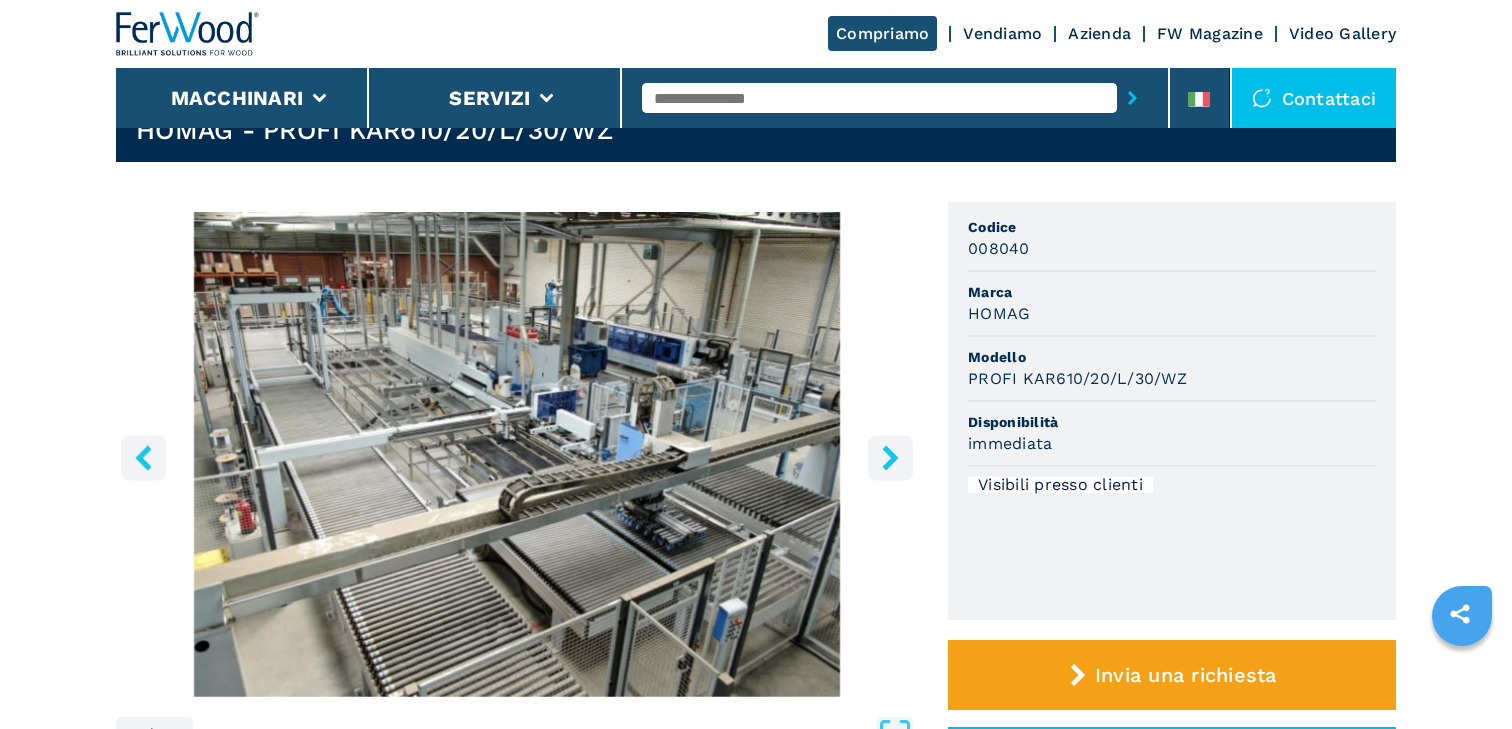 click 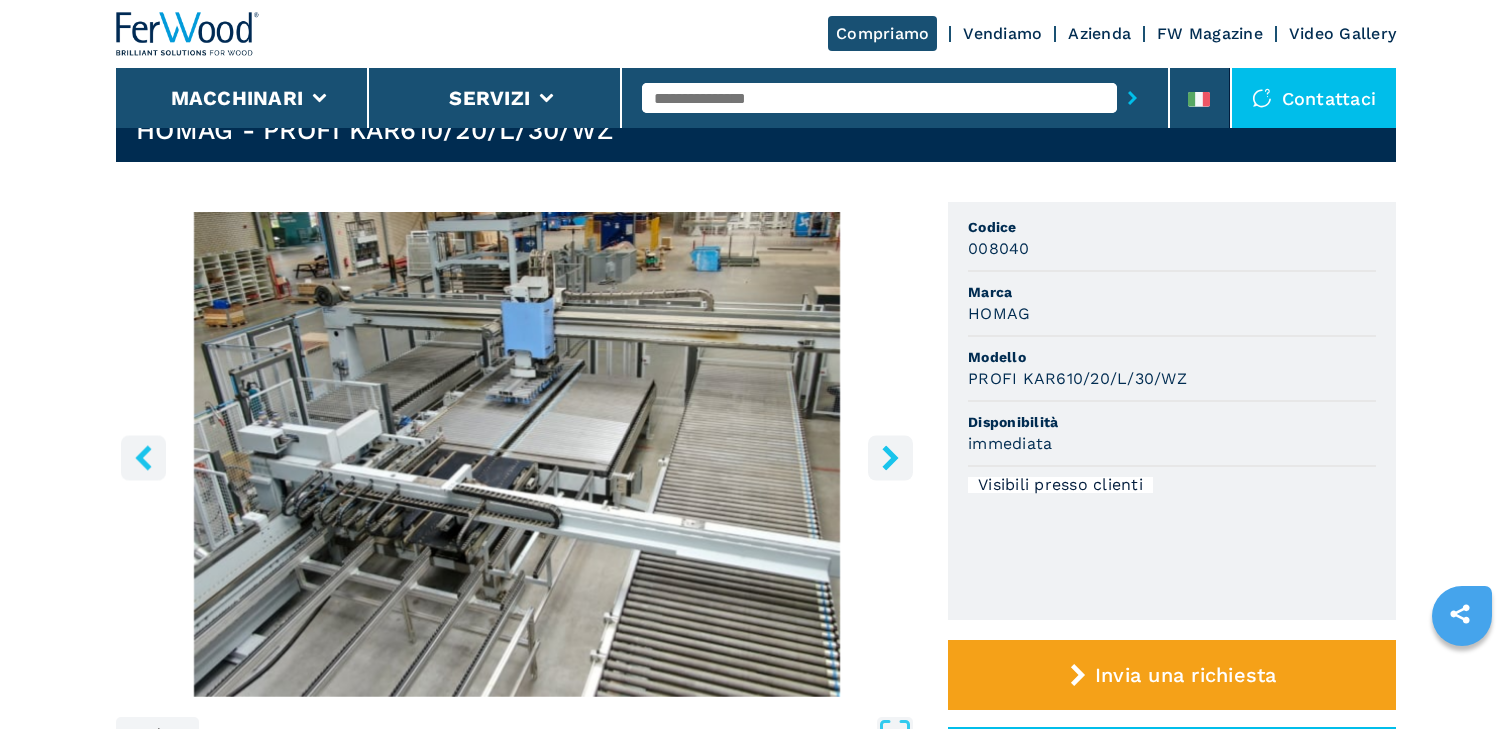 click 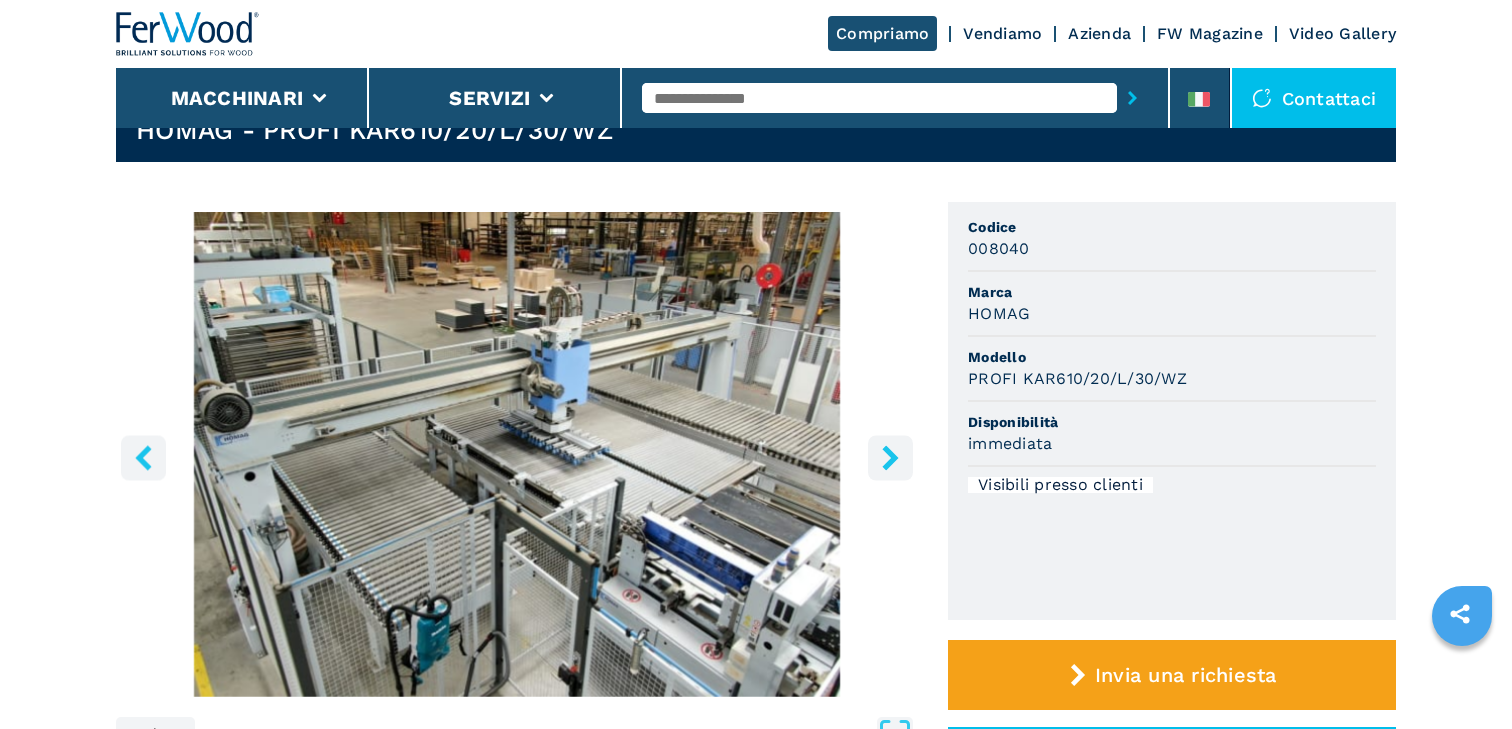 click 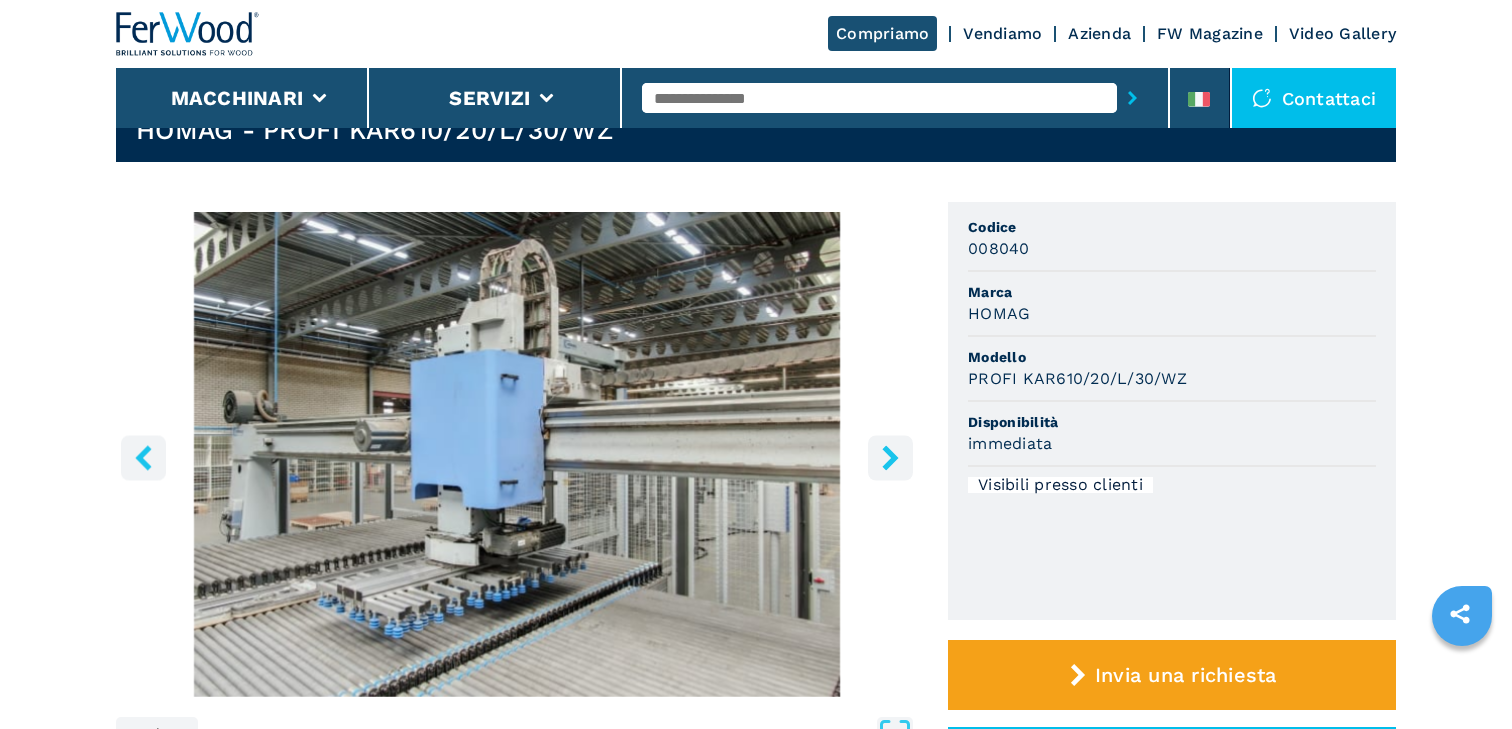 click 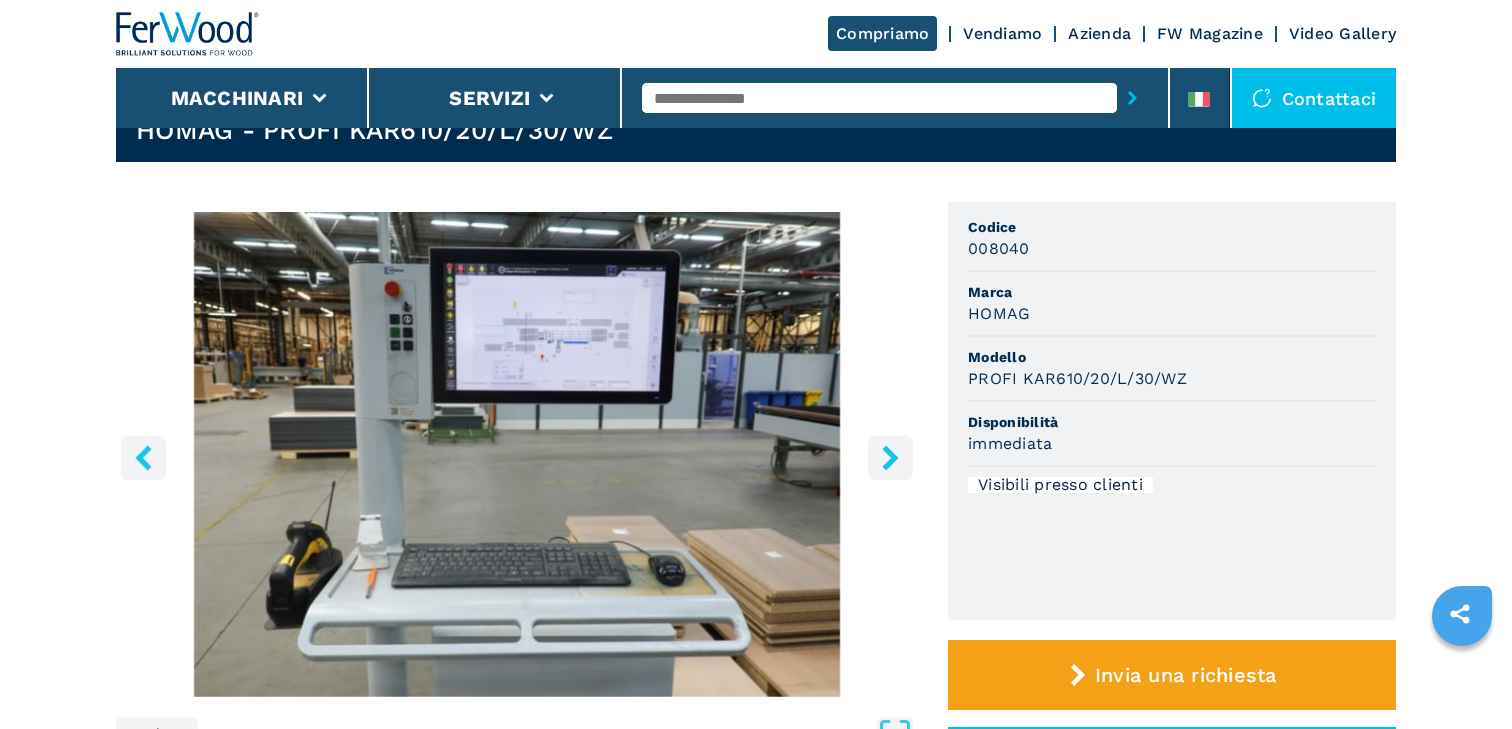 click 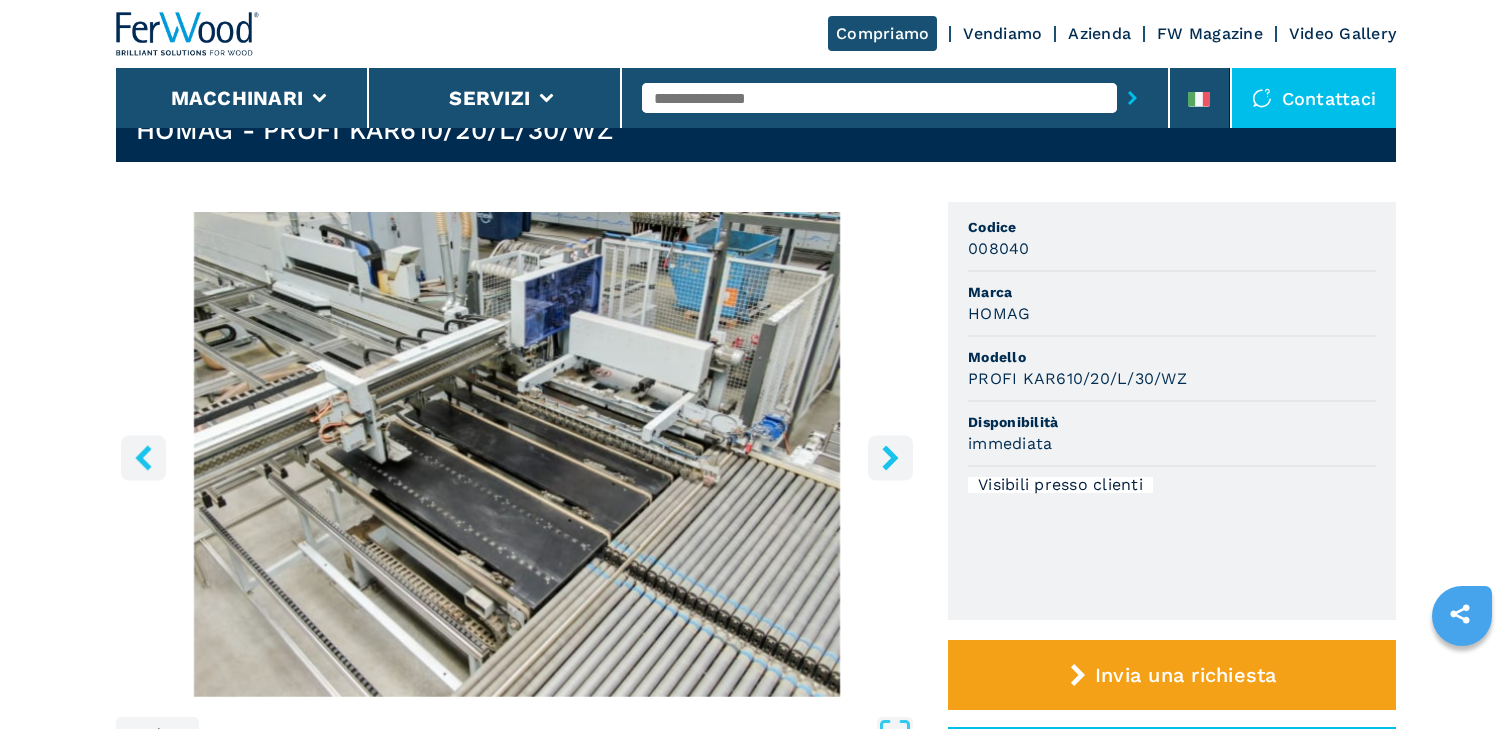 click at bounding box center (517, 454) 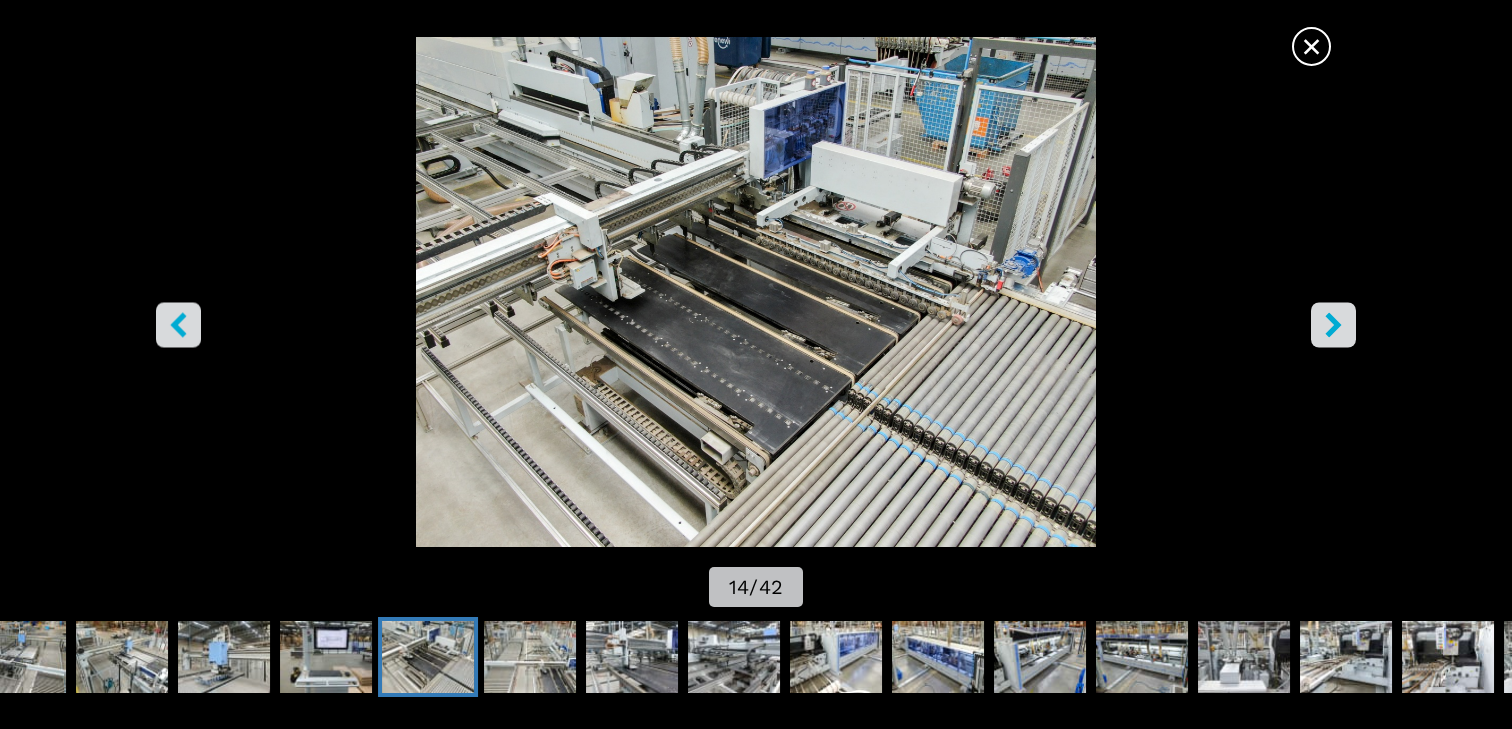 scroll, scrollTop: 320, scrollLeft: 0, axis: vertical 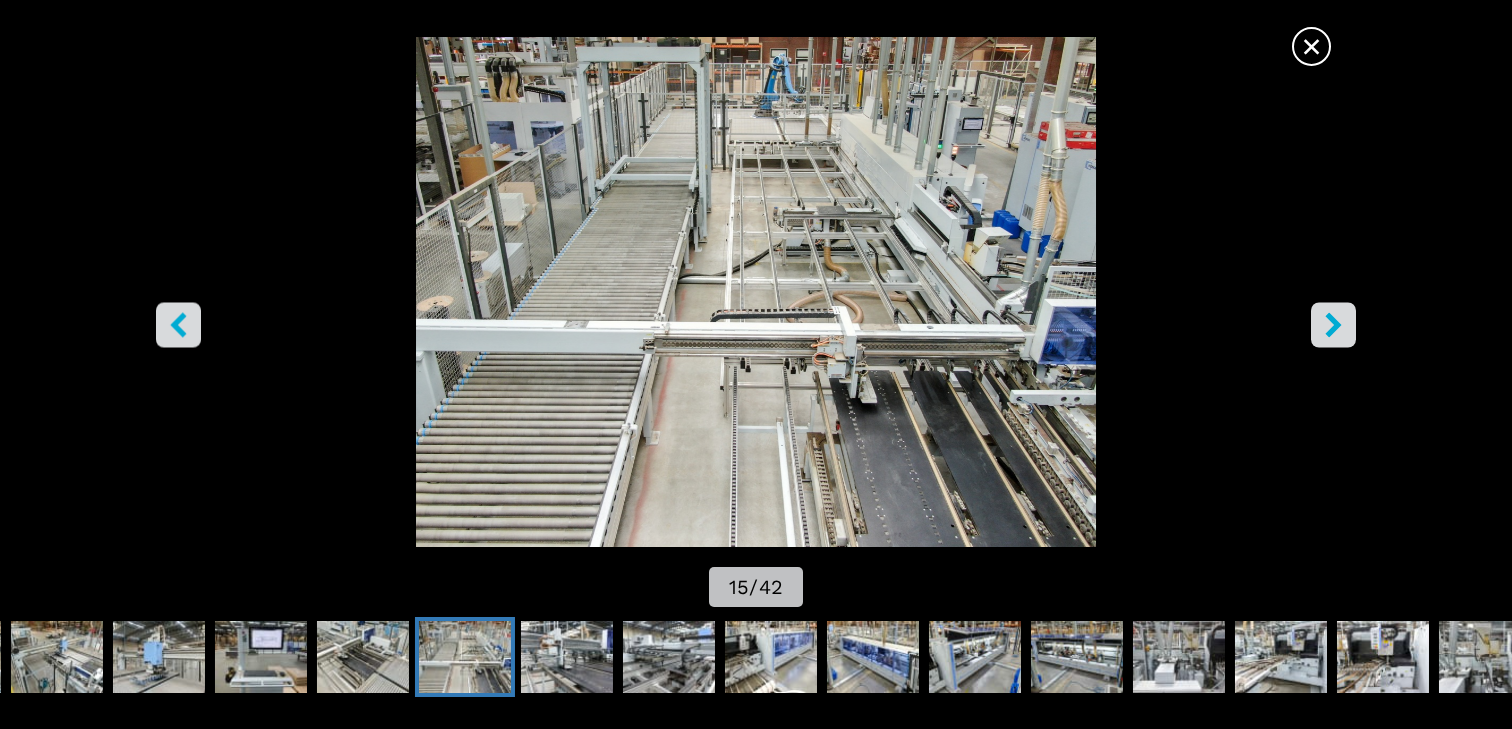 click 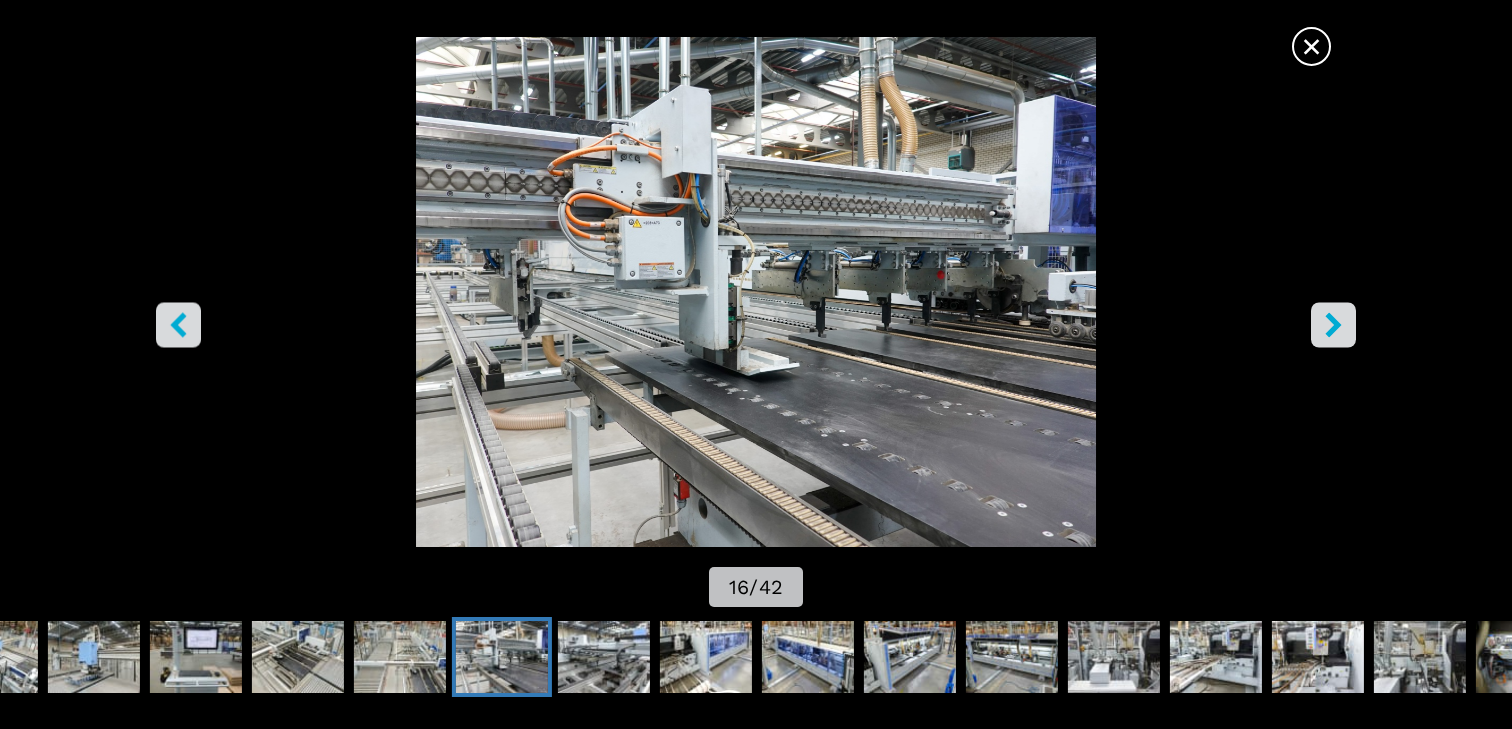 click 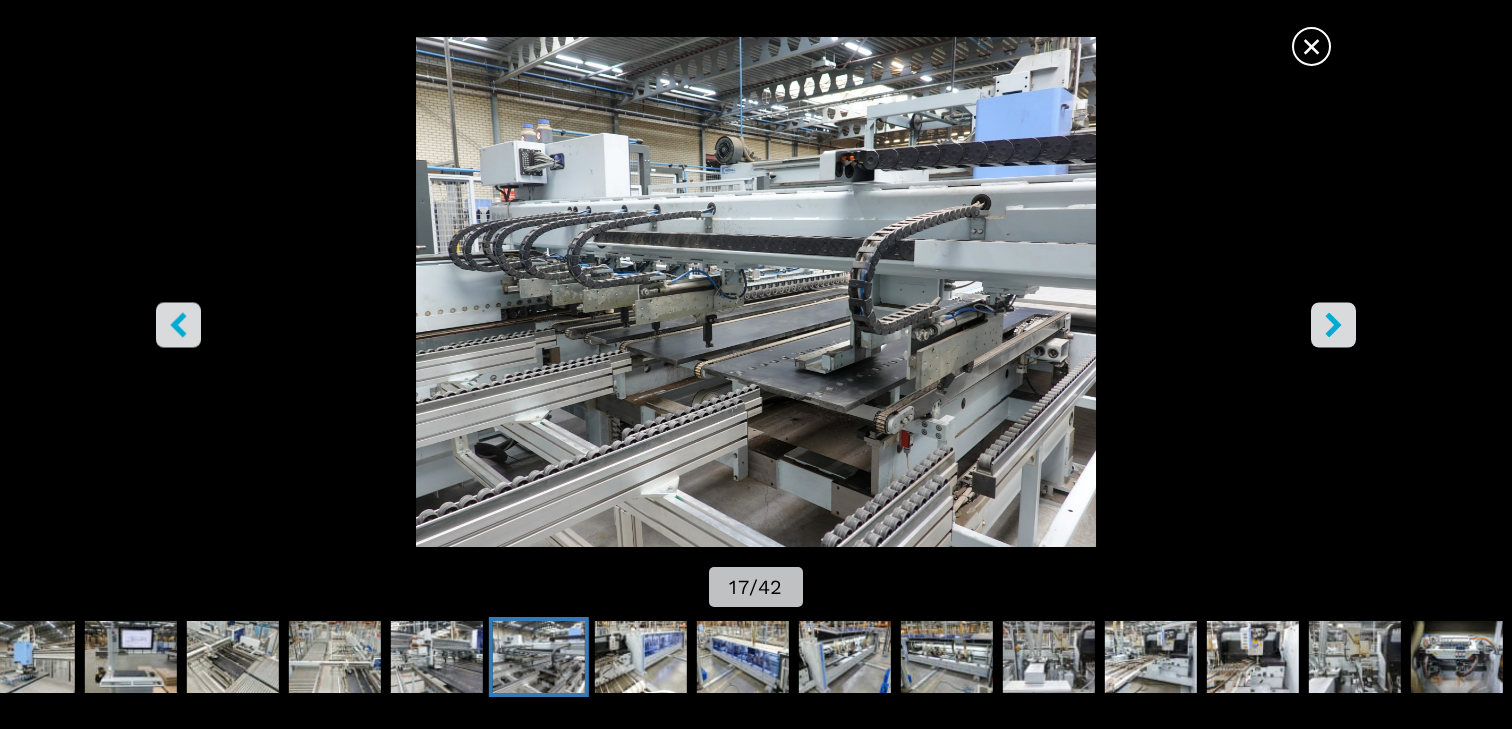 click 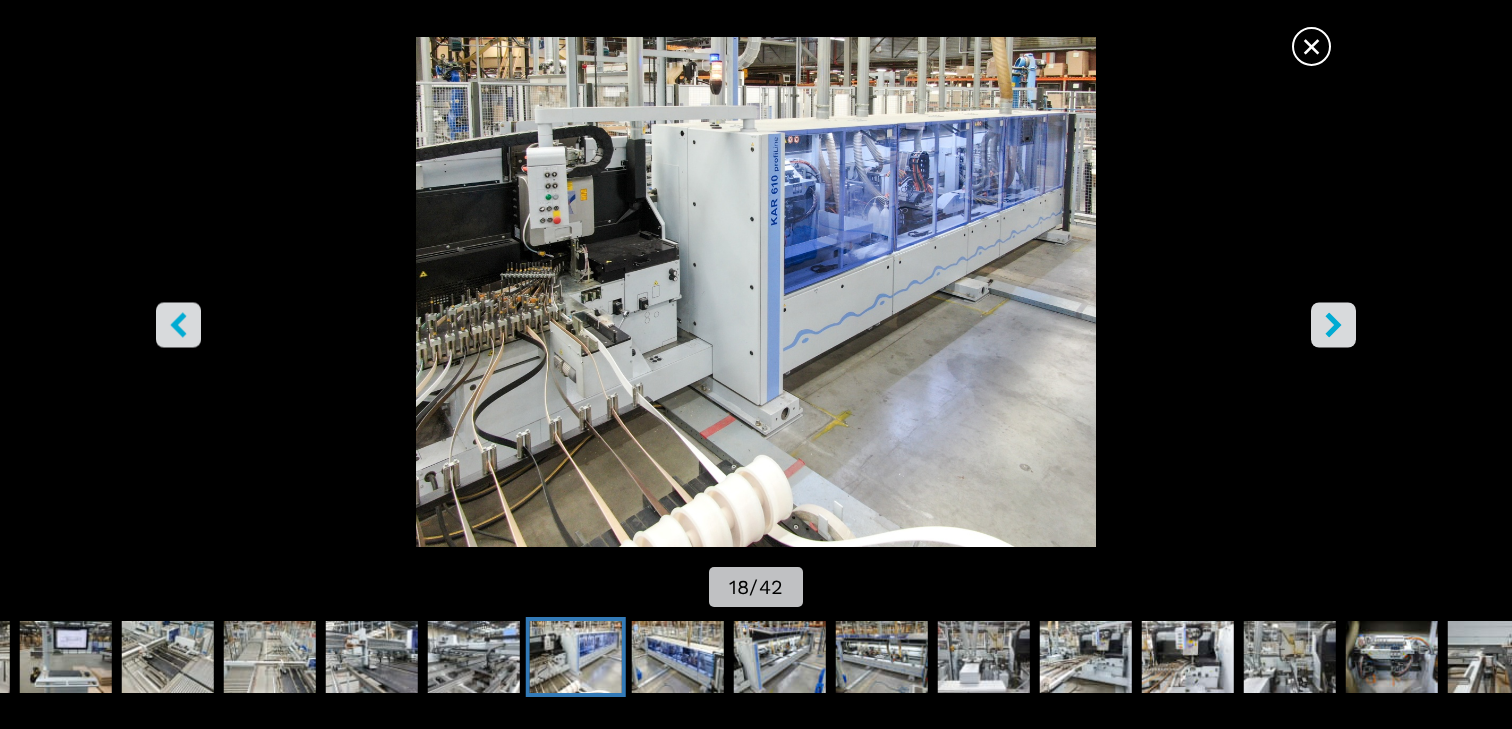 click 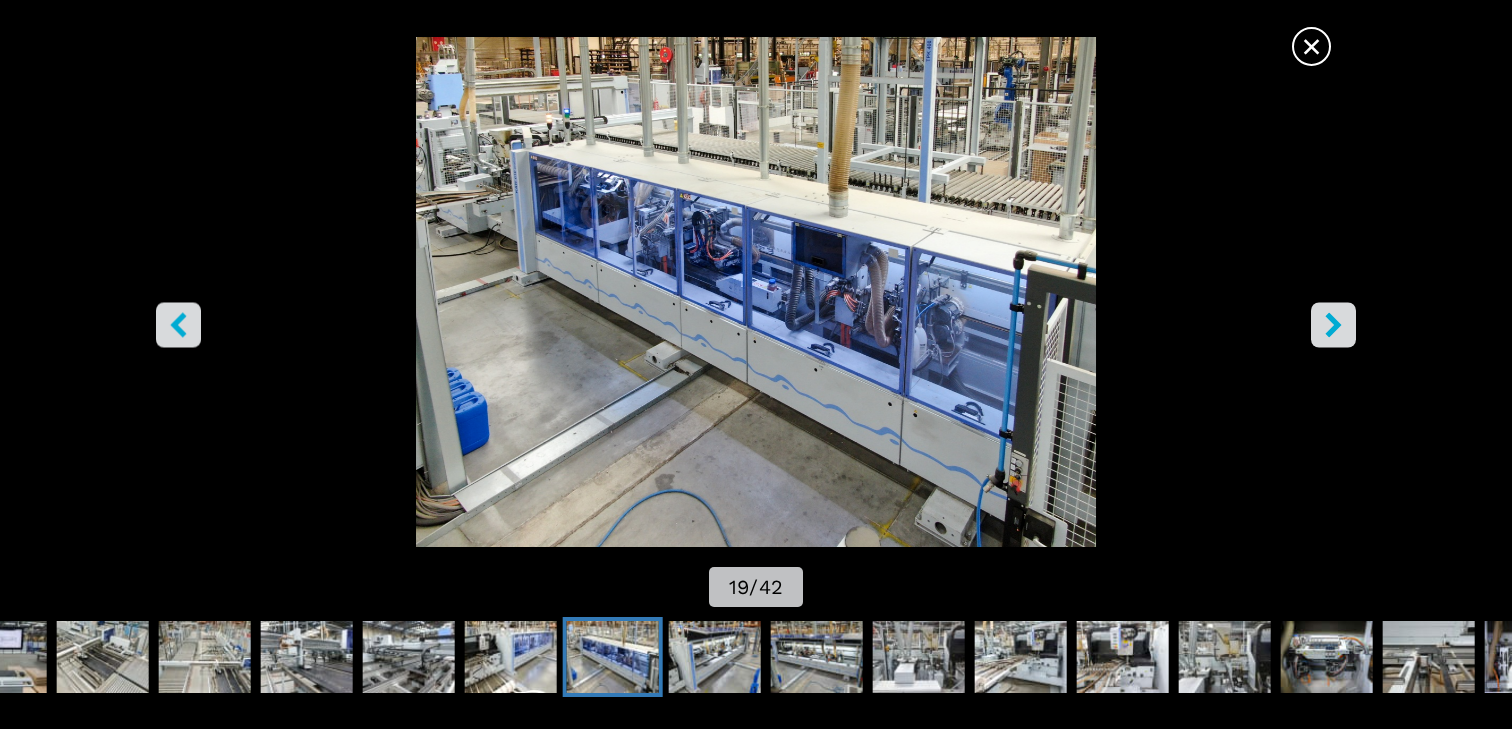 click 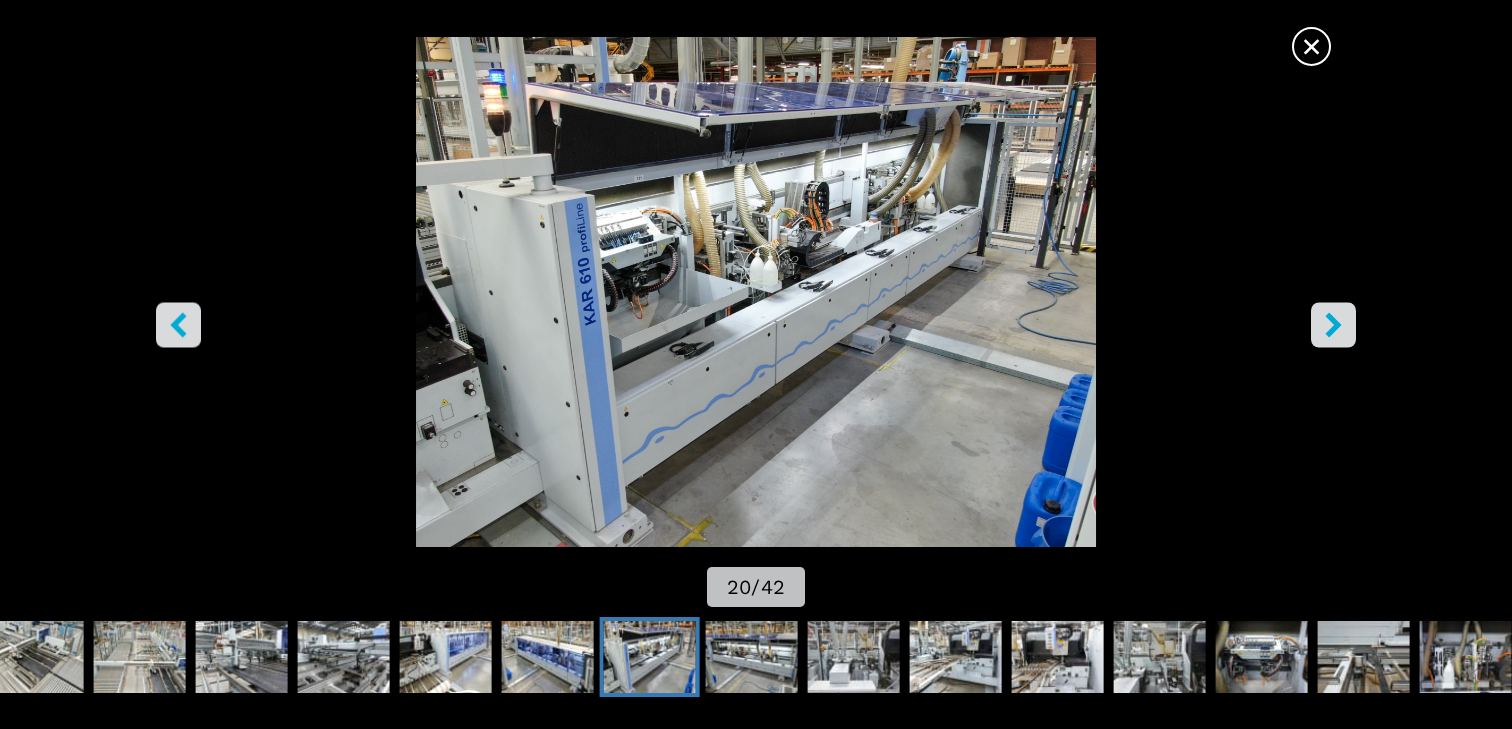 click 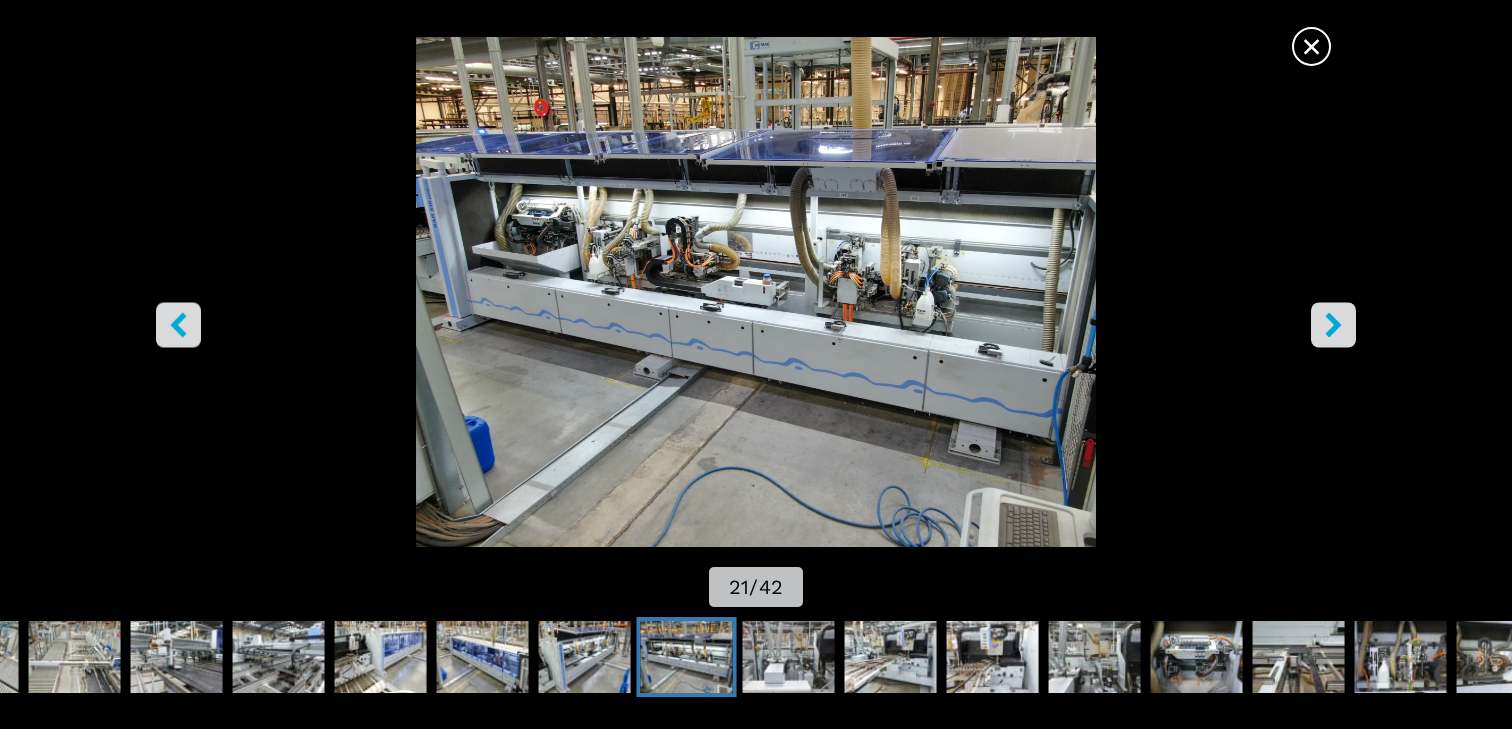 click 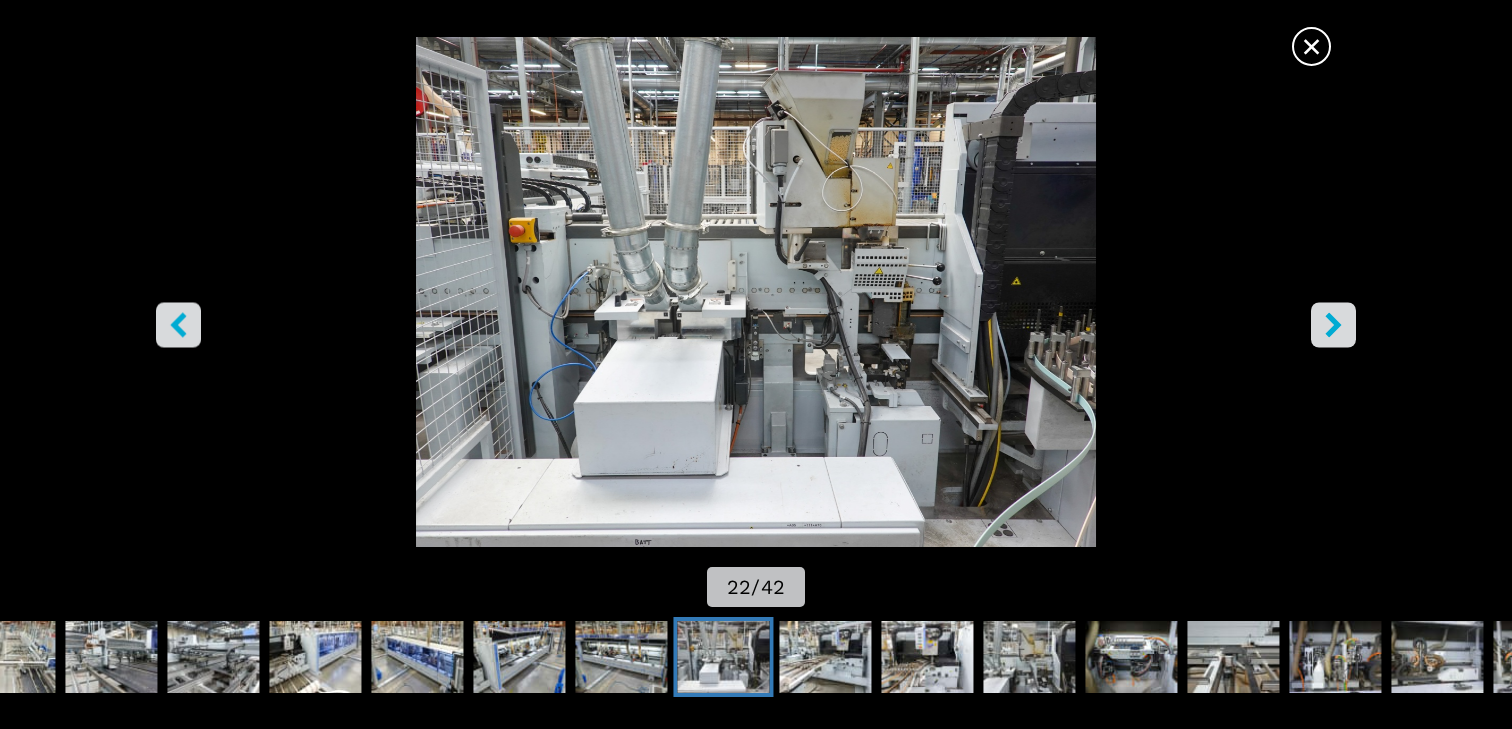 click 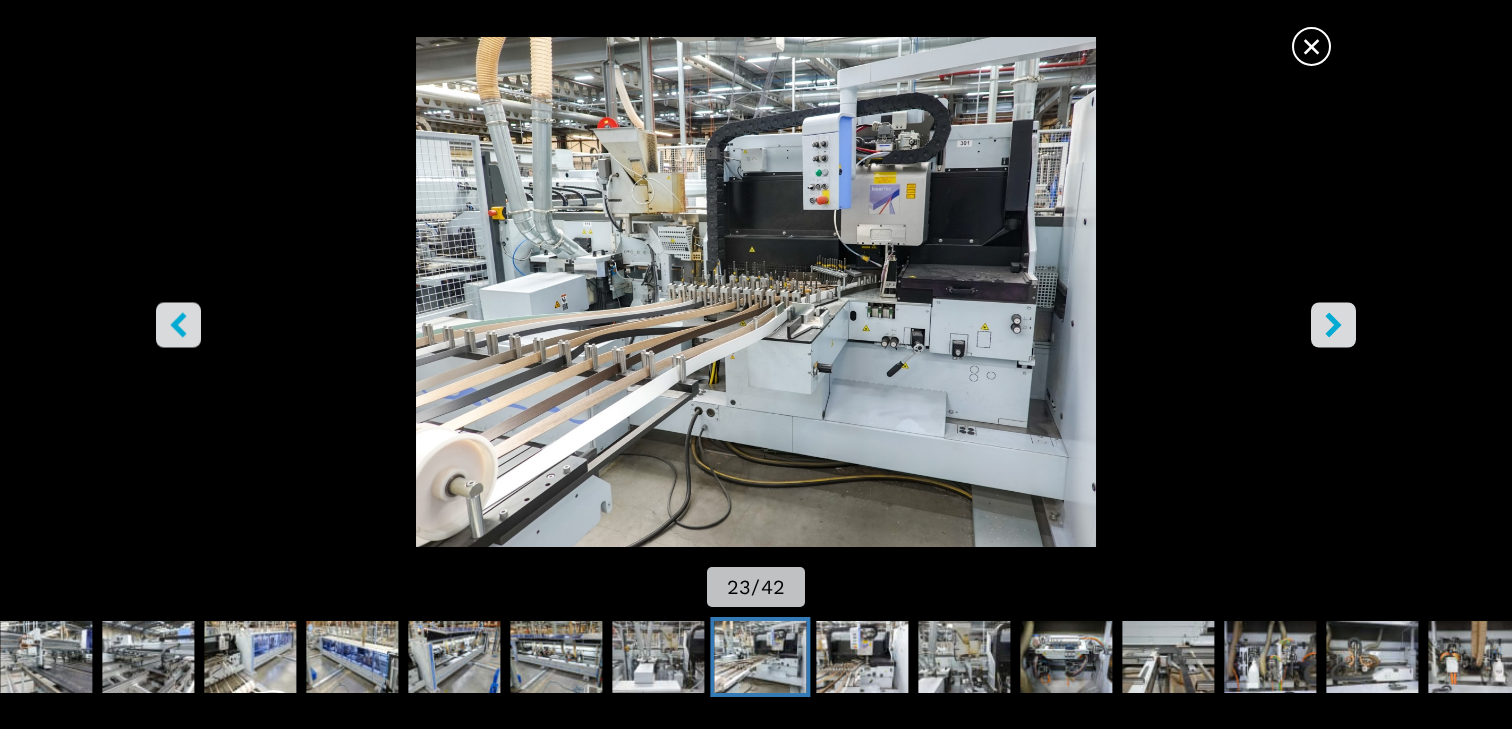 click 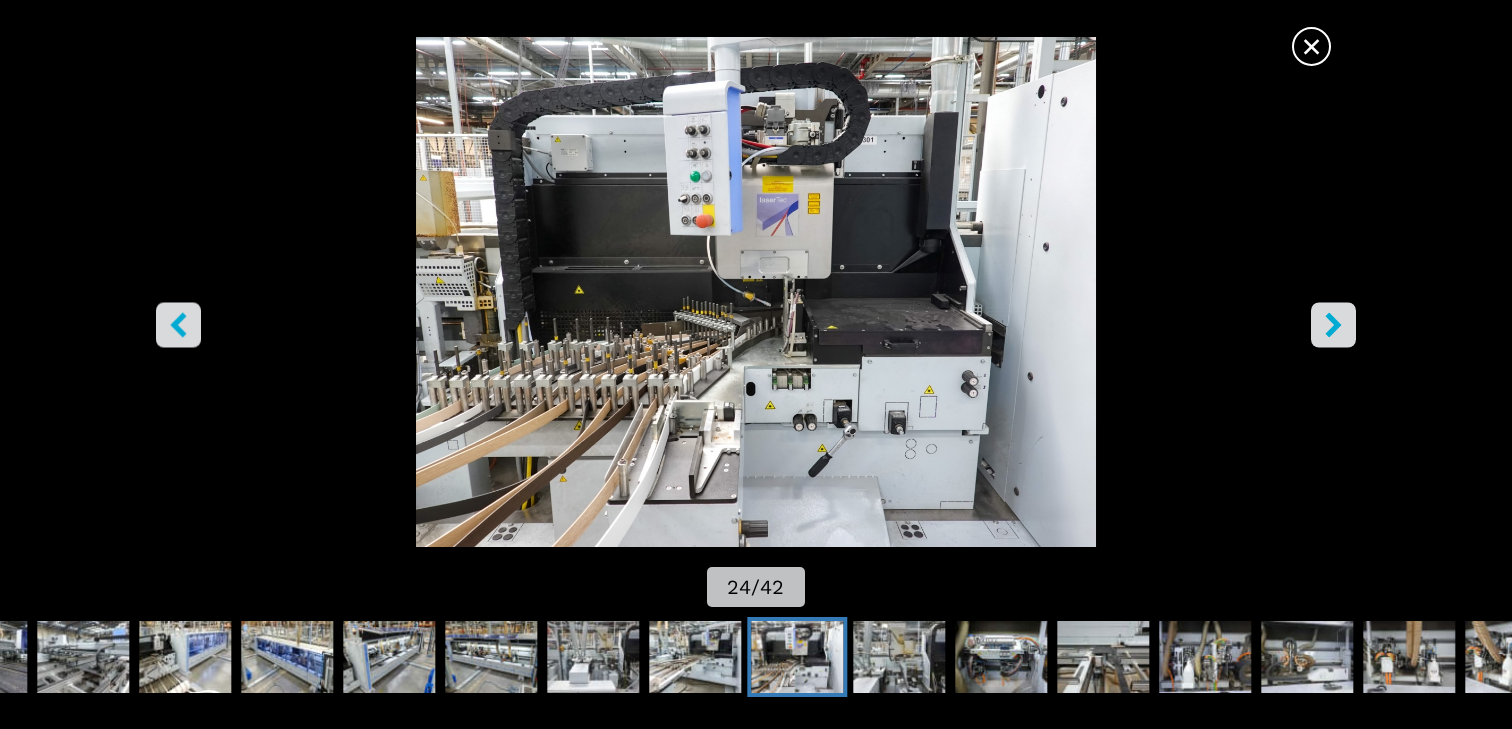 click 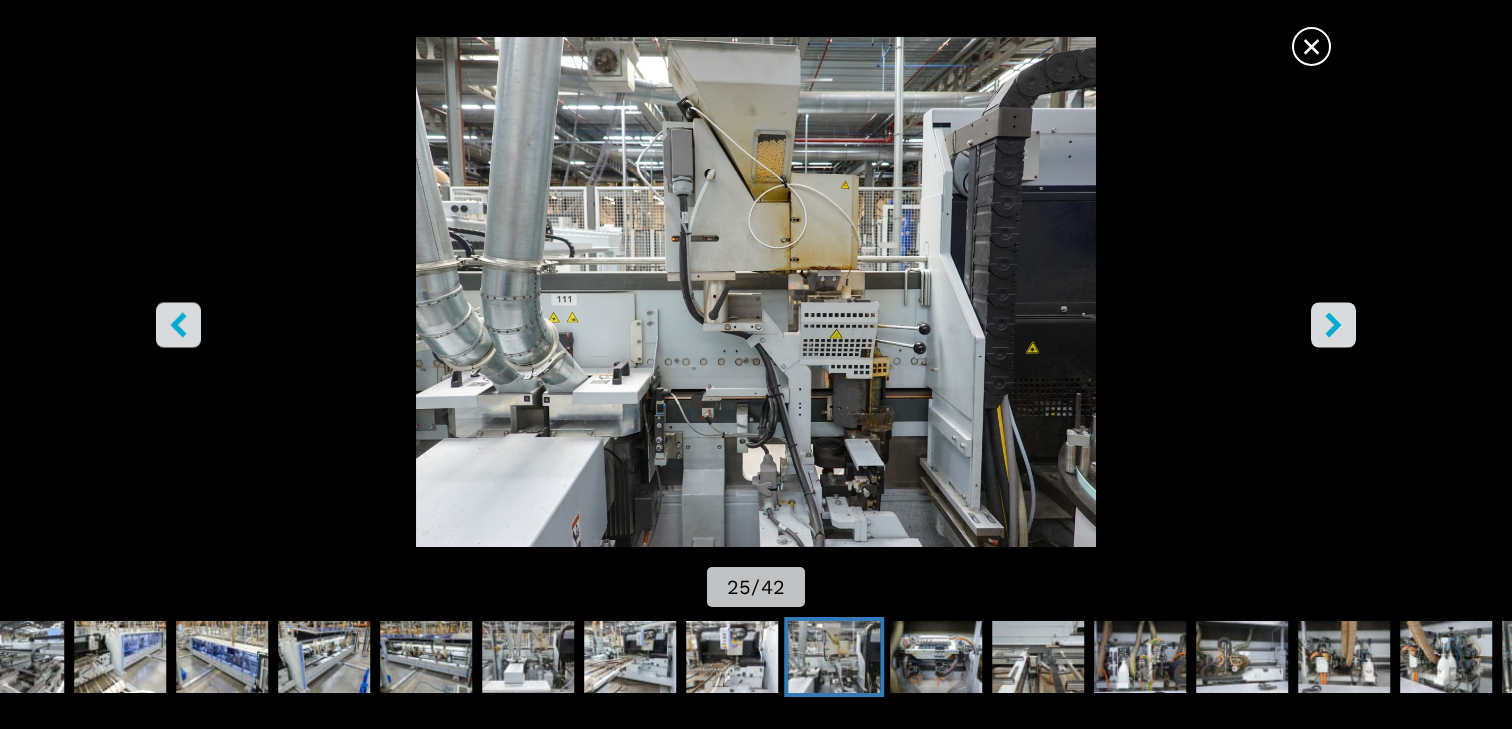 click 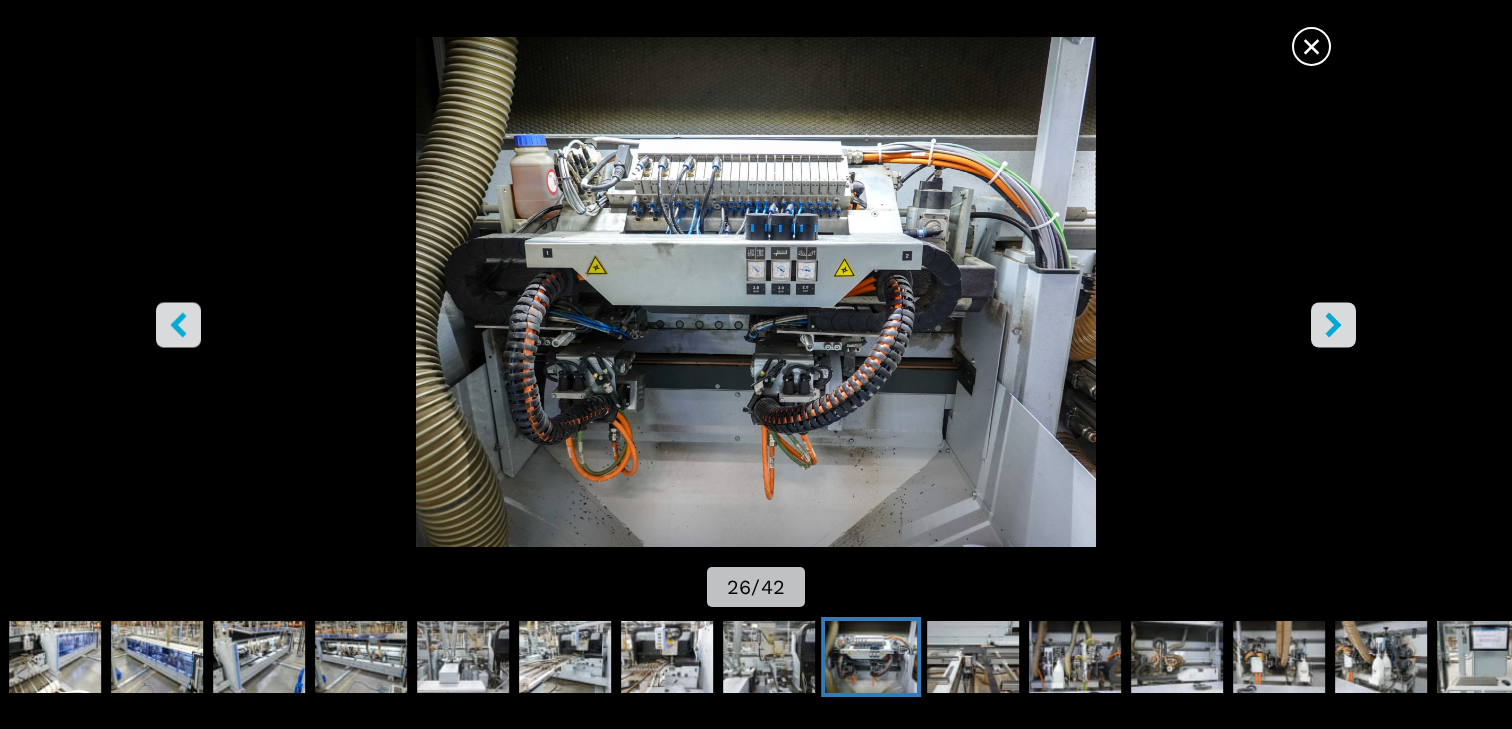 click 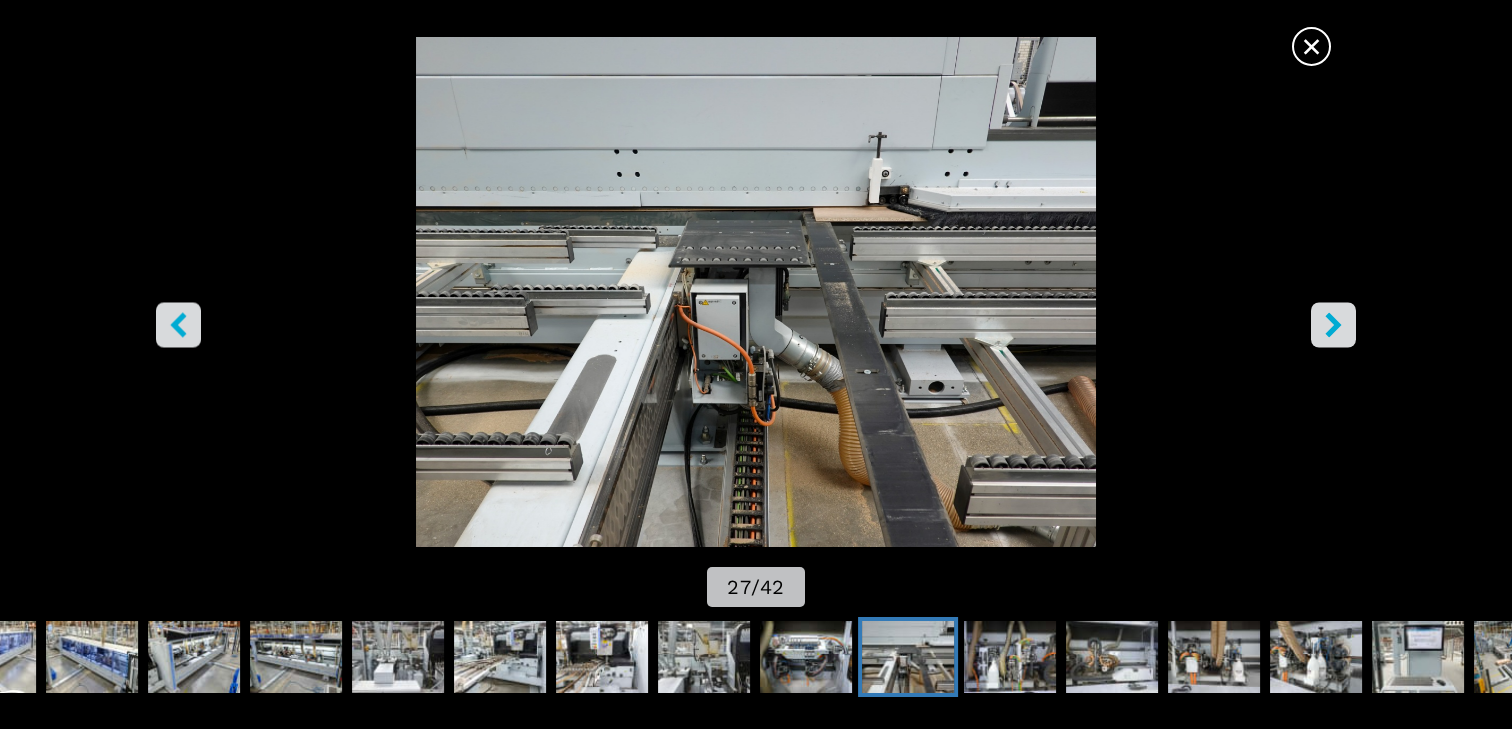click 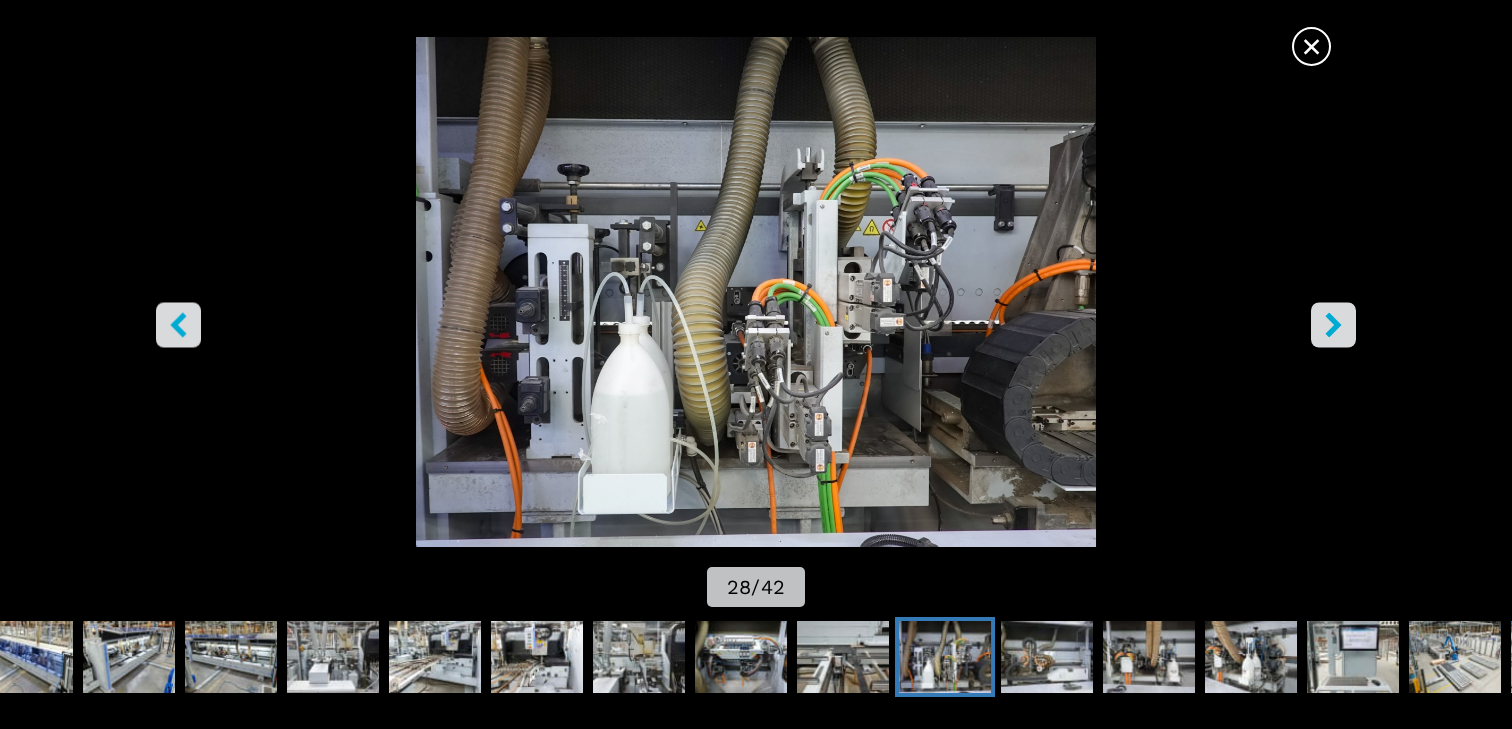 click 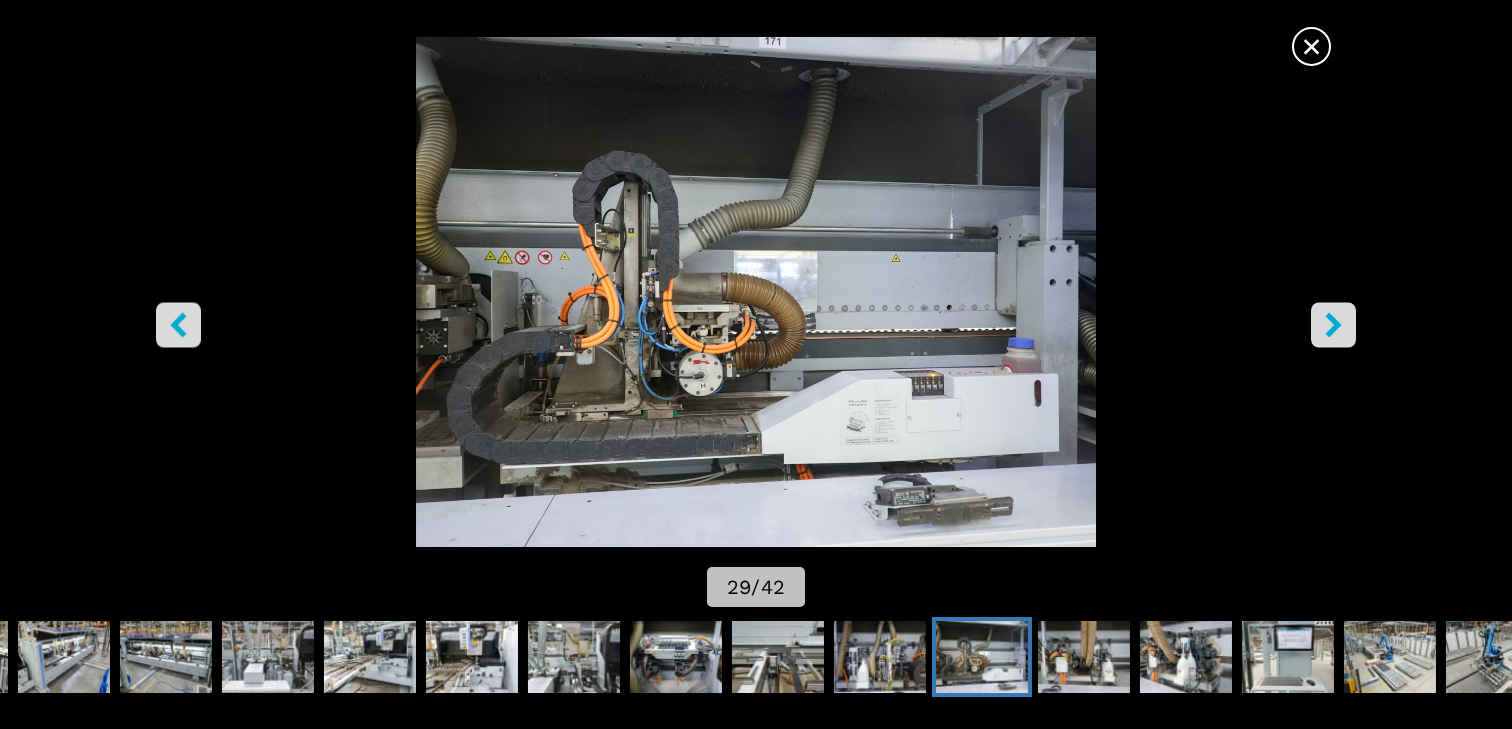 click 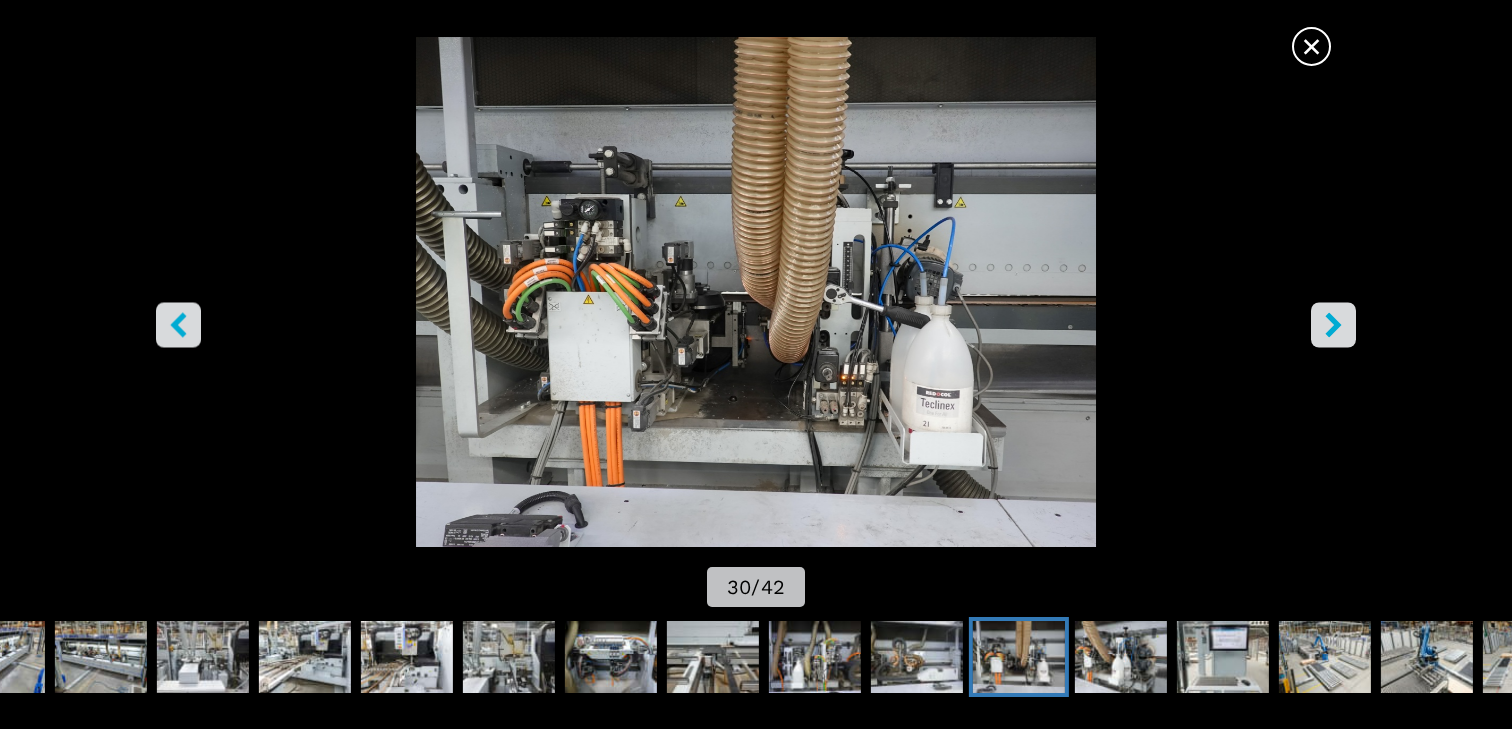 click 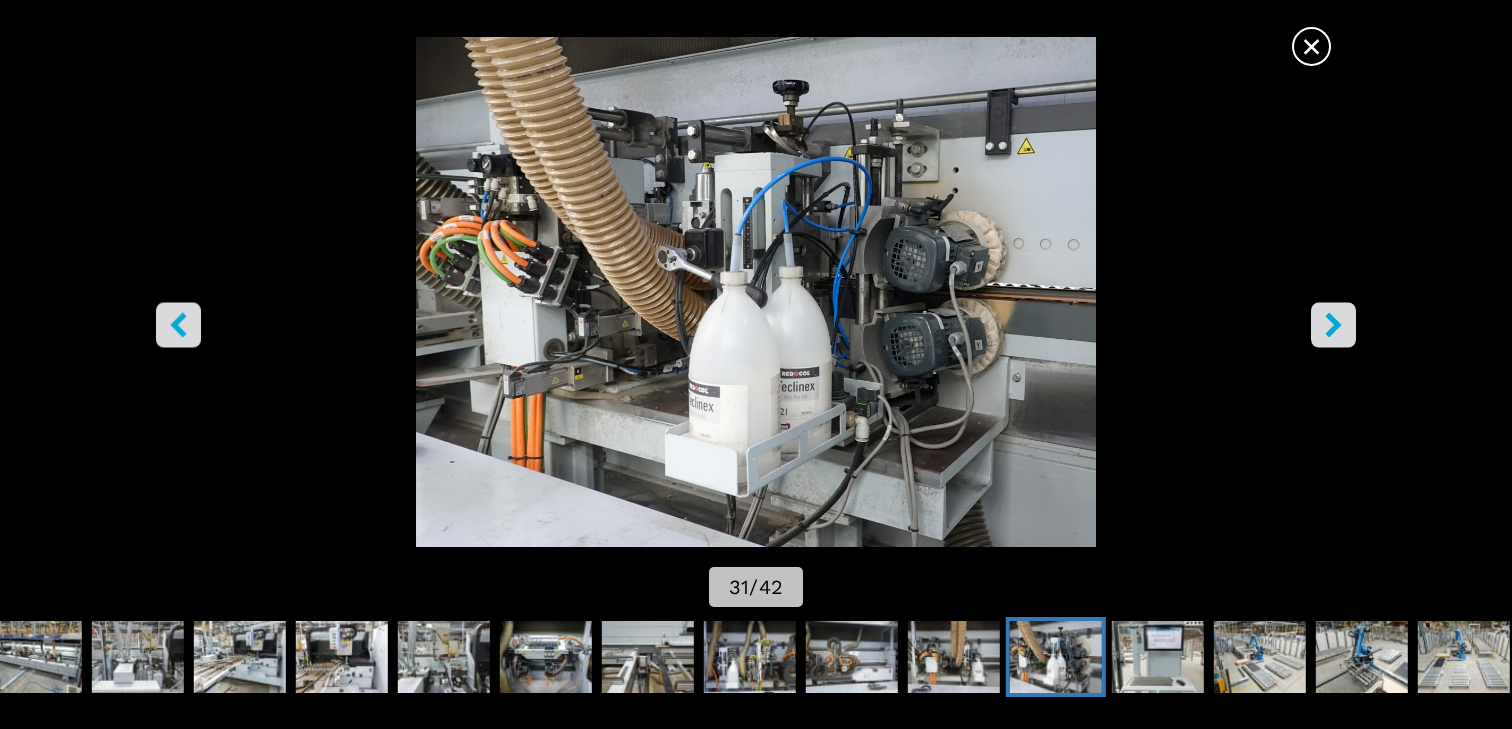 click 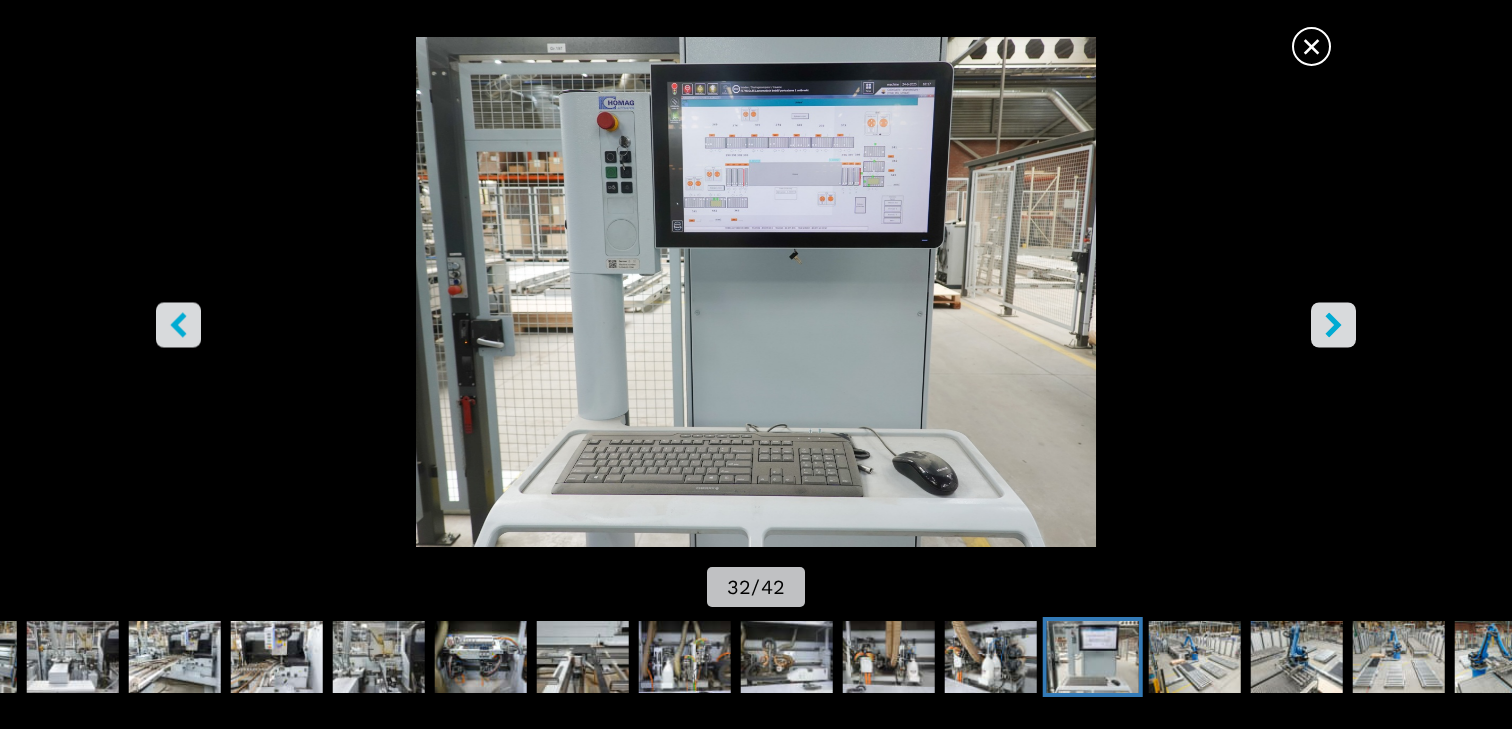 click 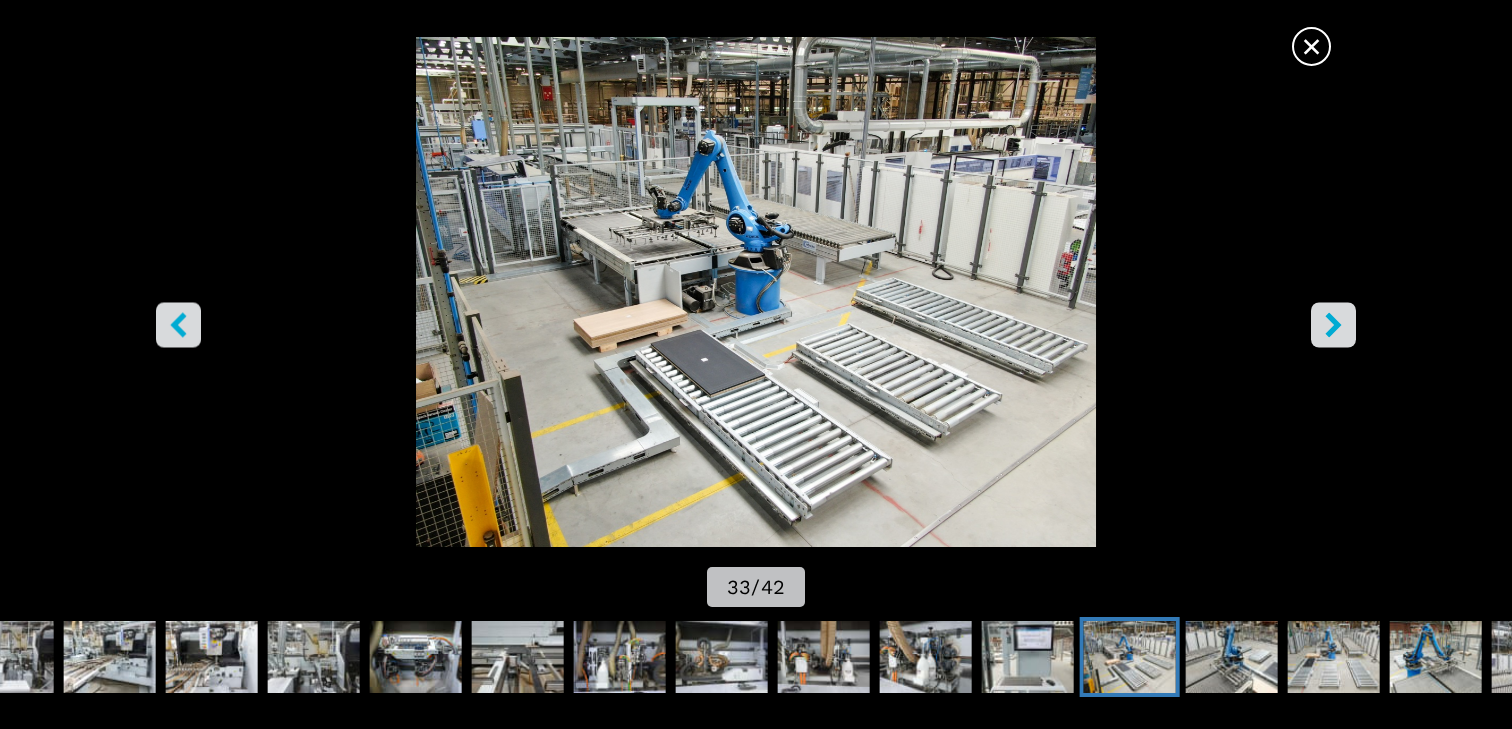 click 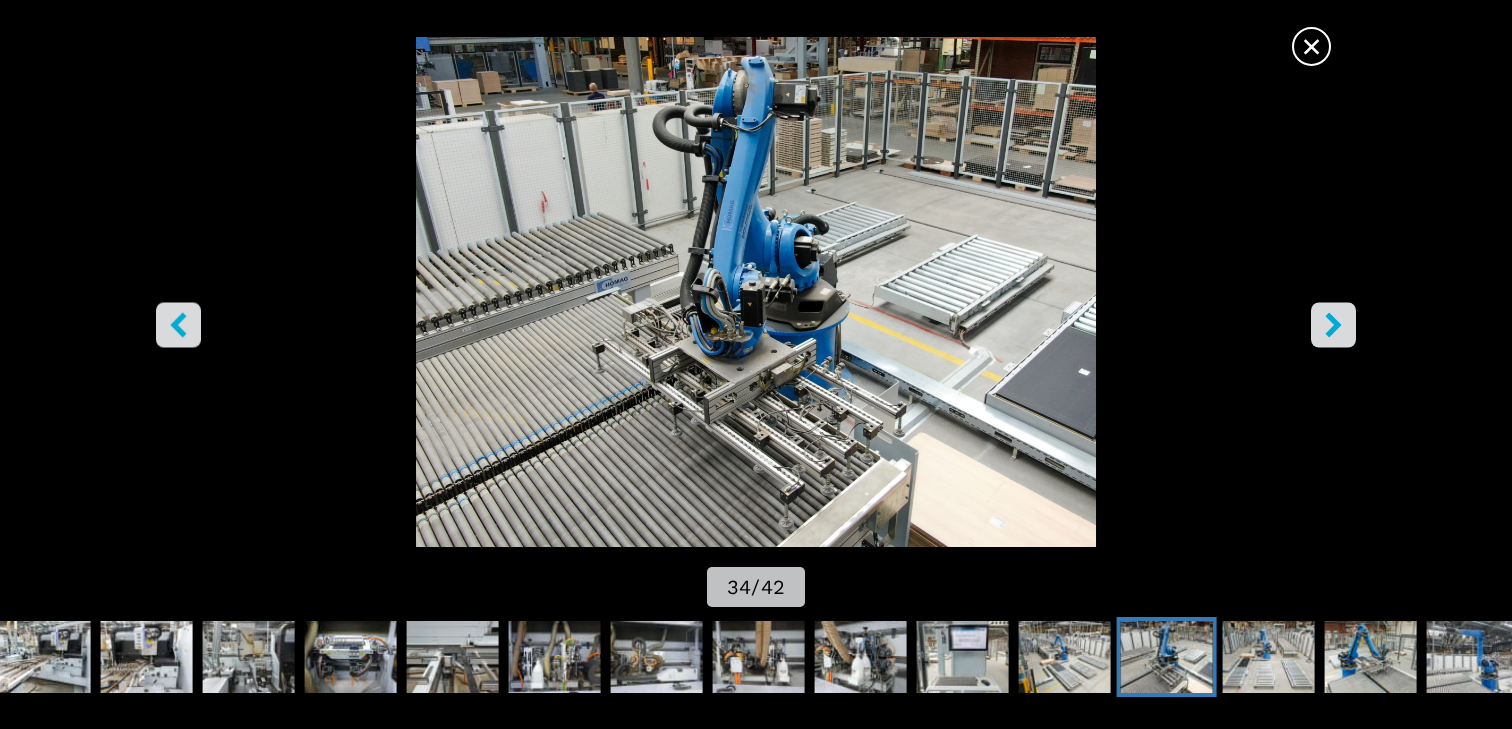 click 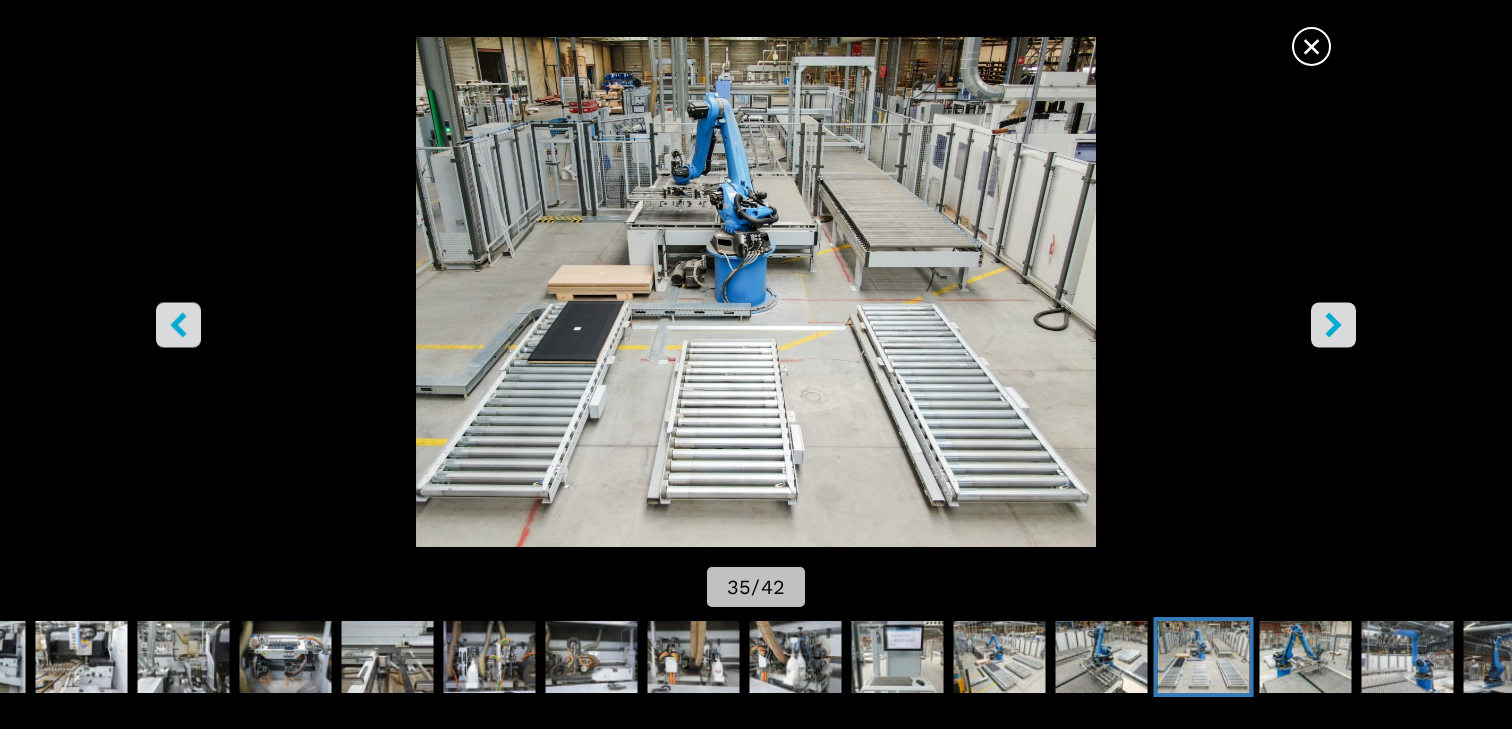 click 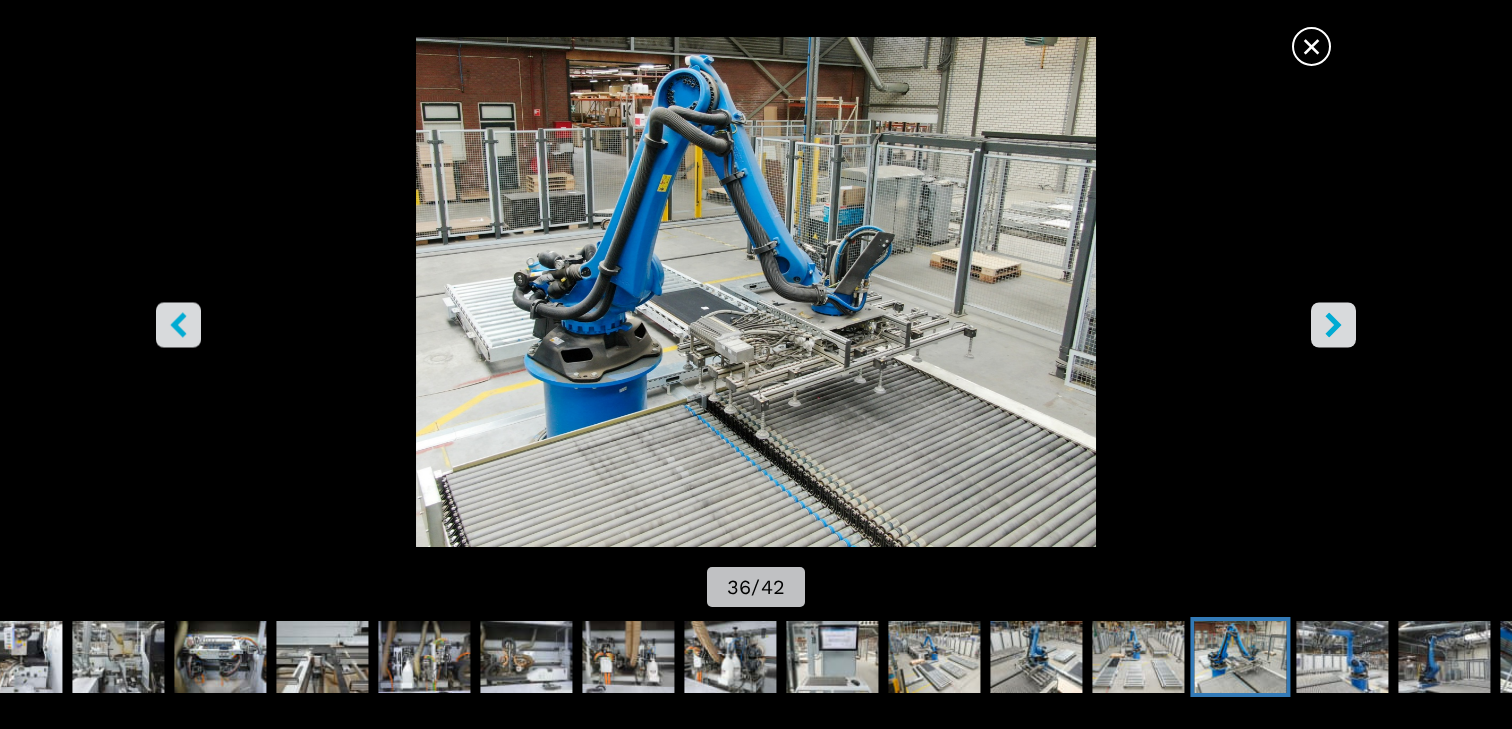 click 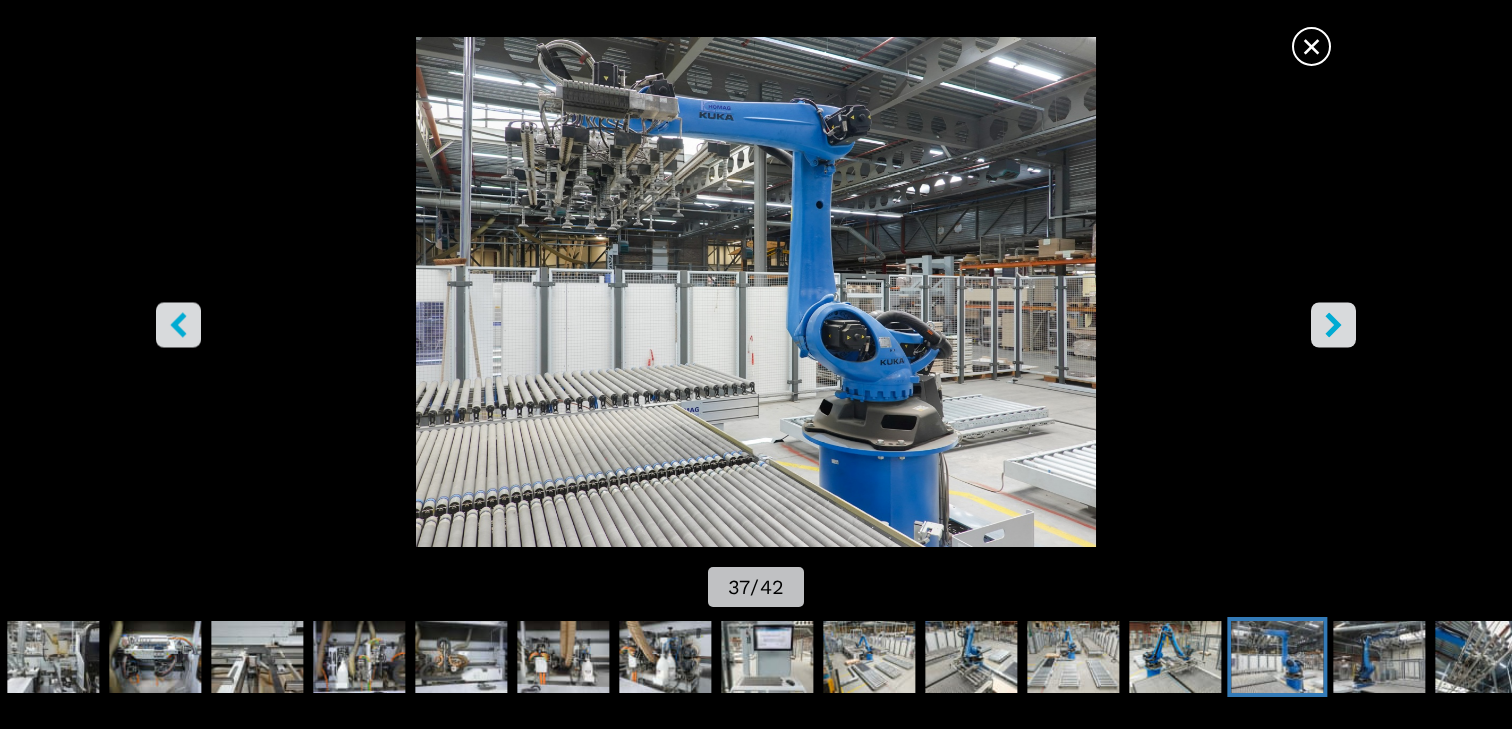 click 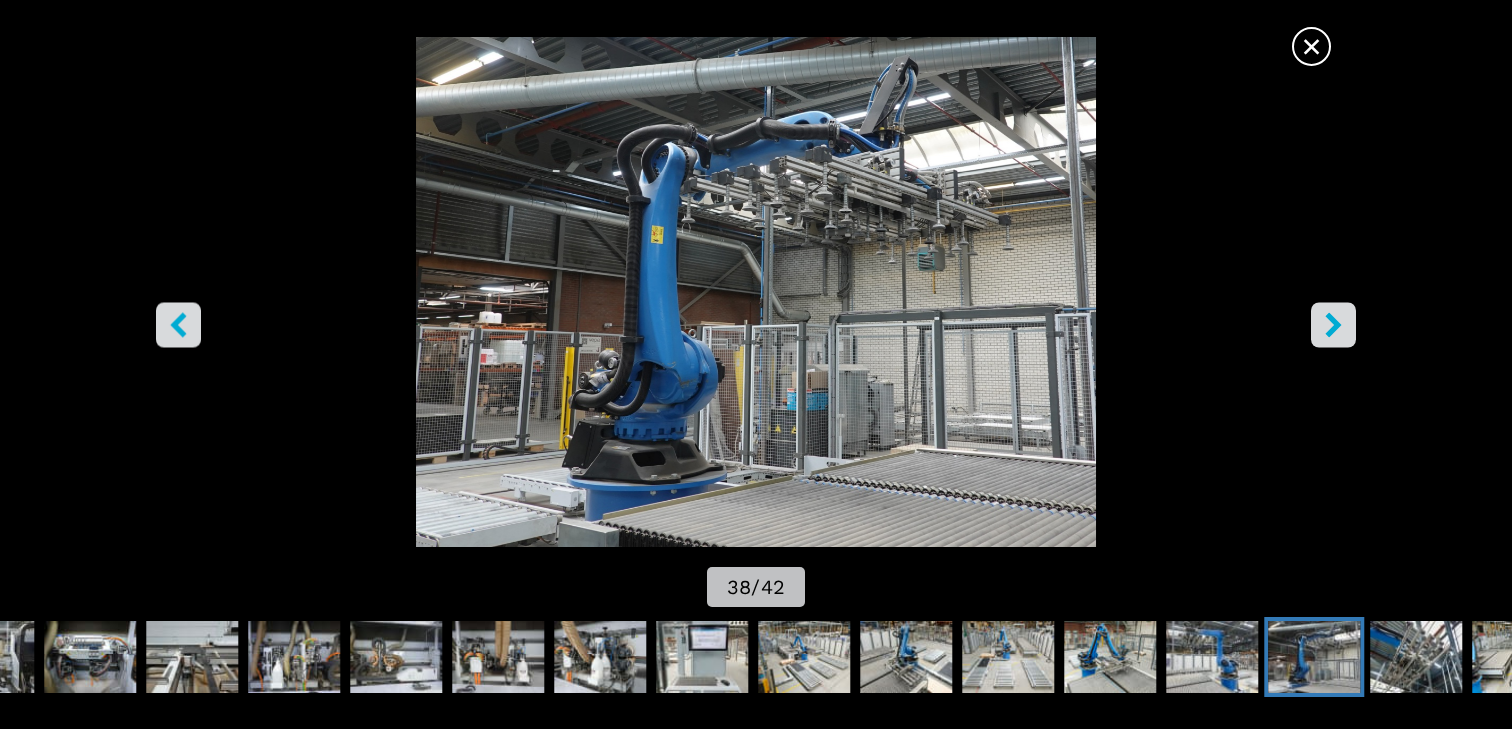click 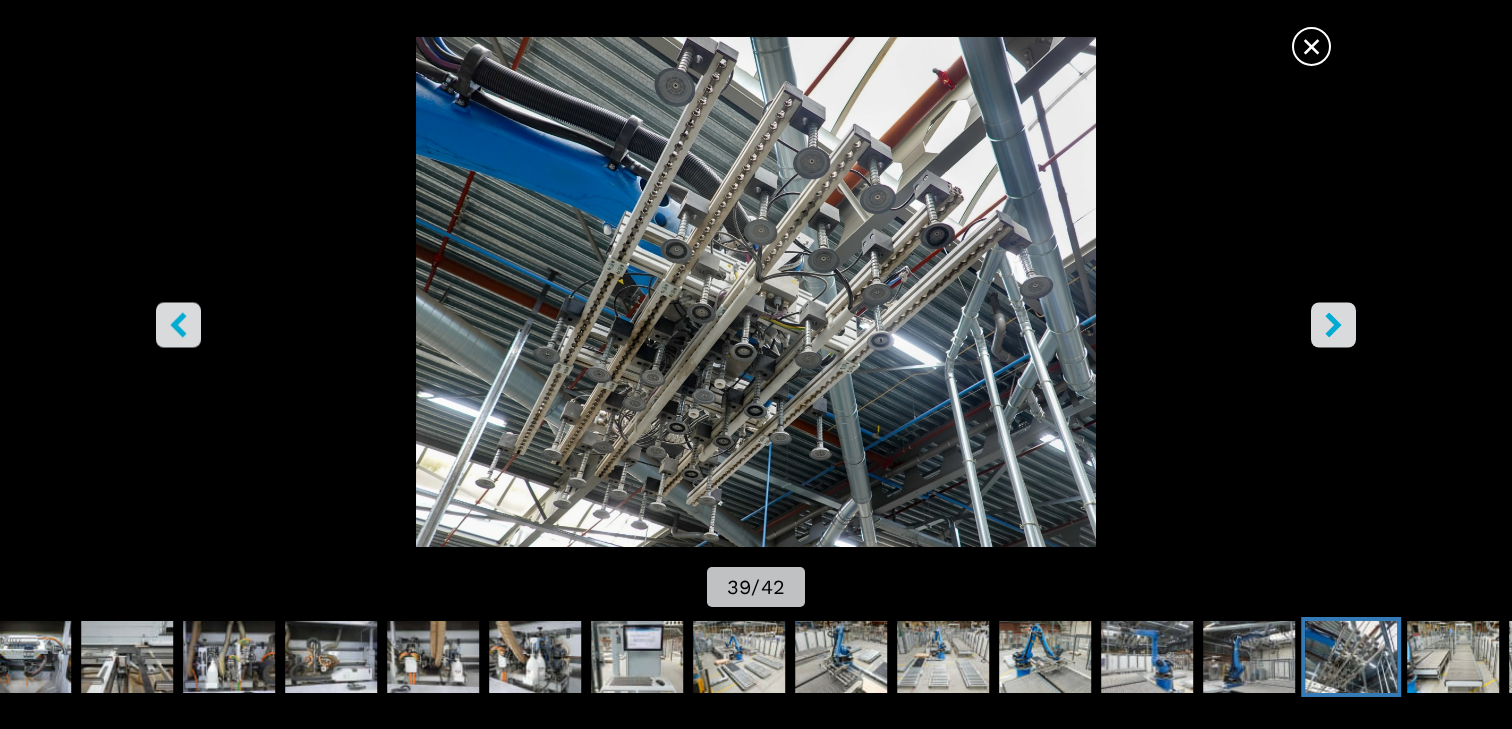 click 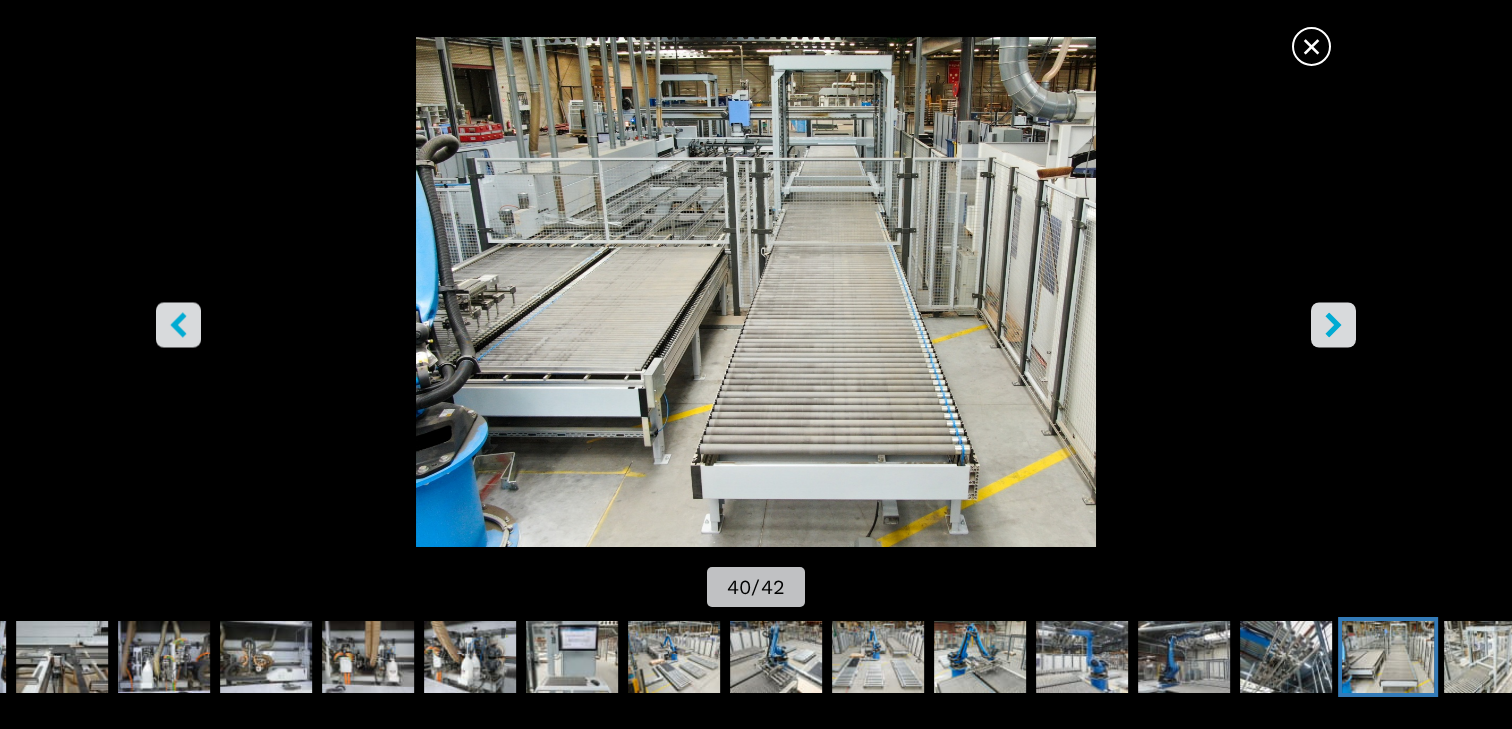 click 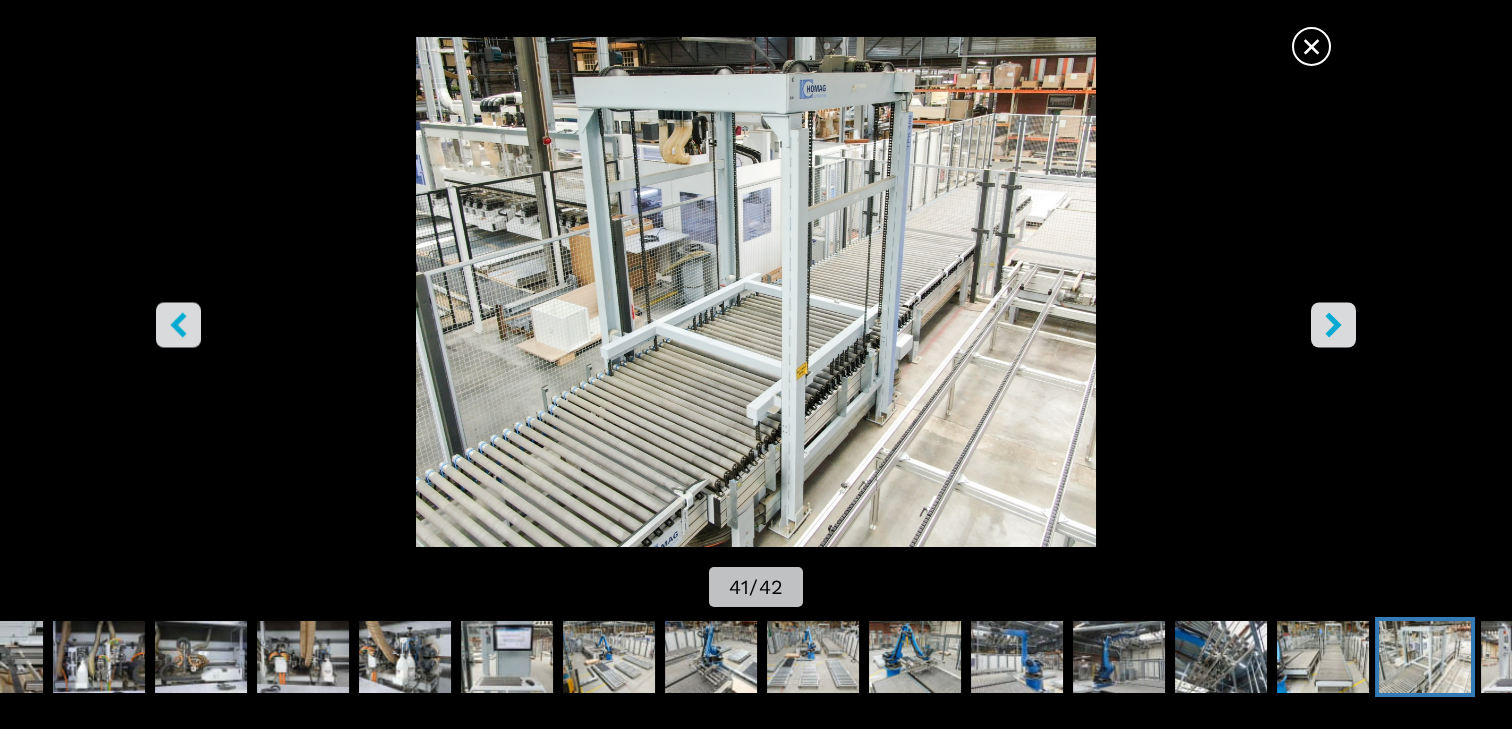 click 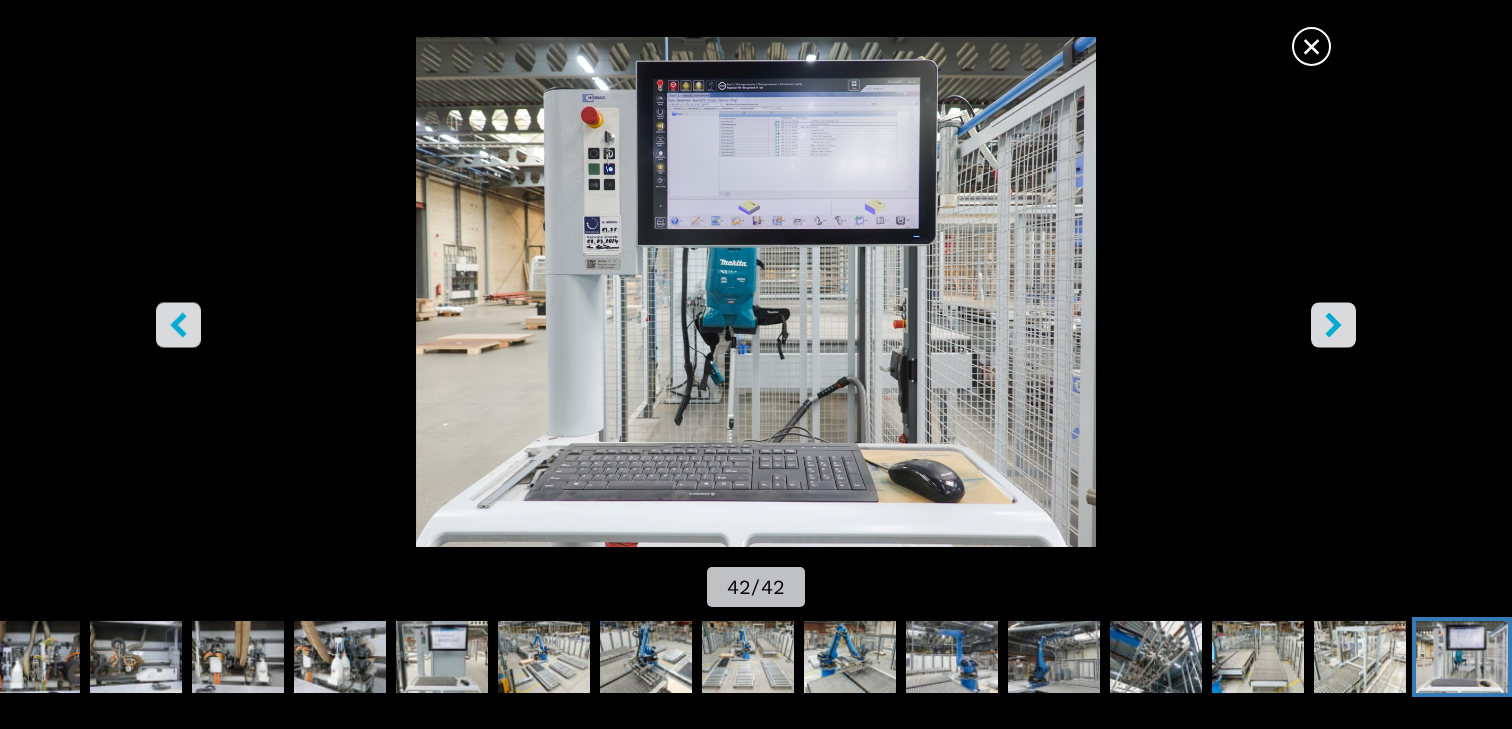 click 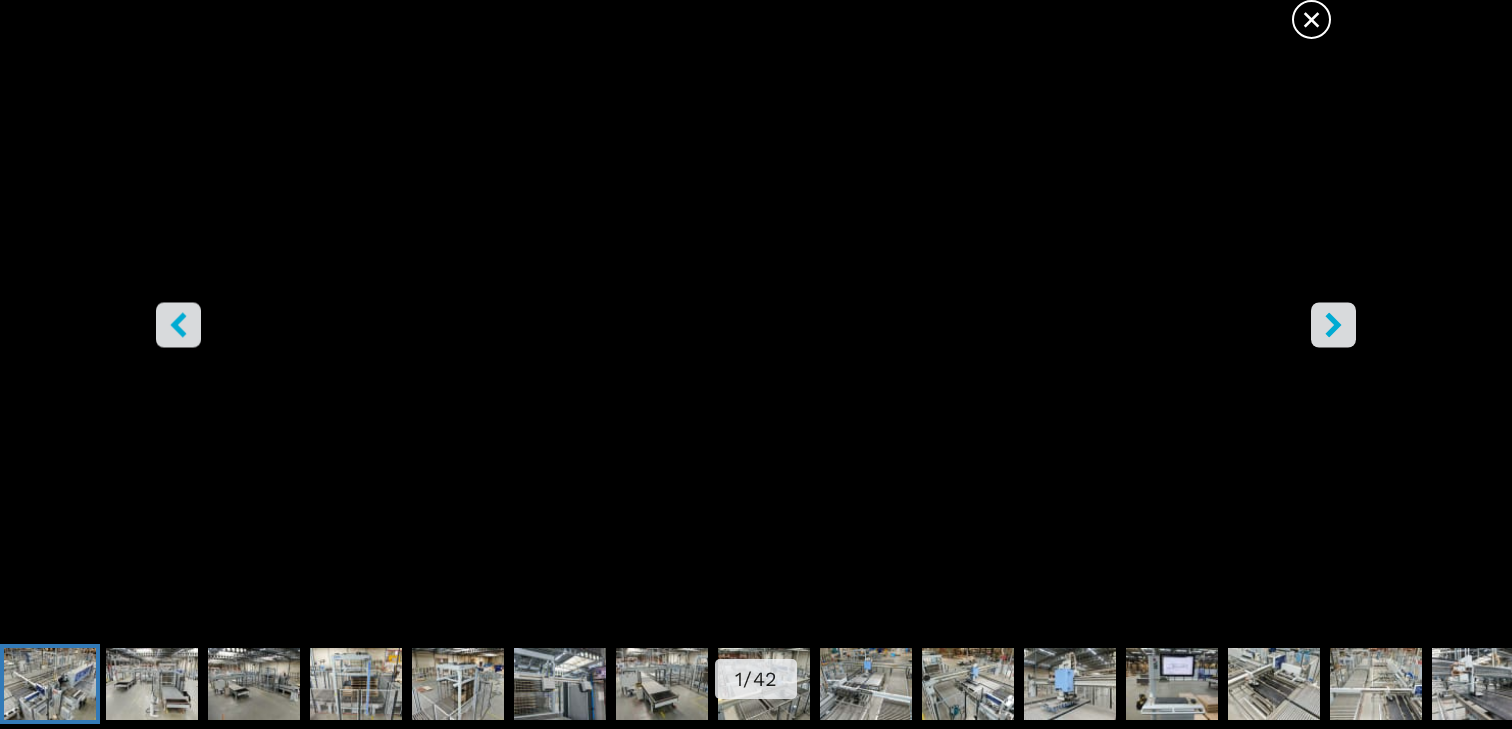 click at bounding box center [50, 684] 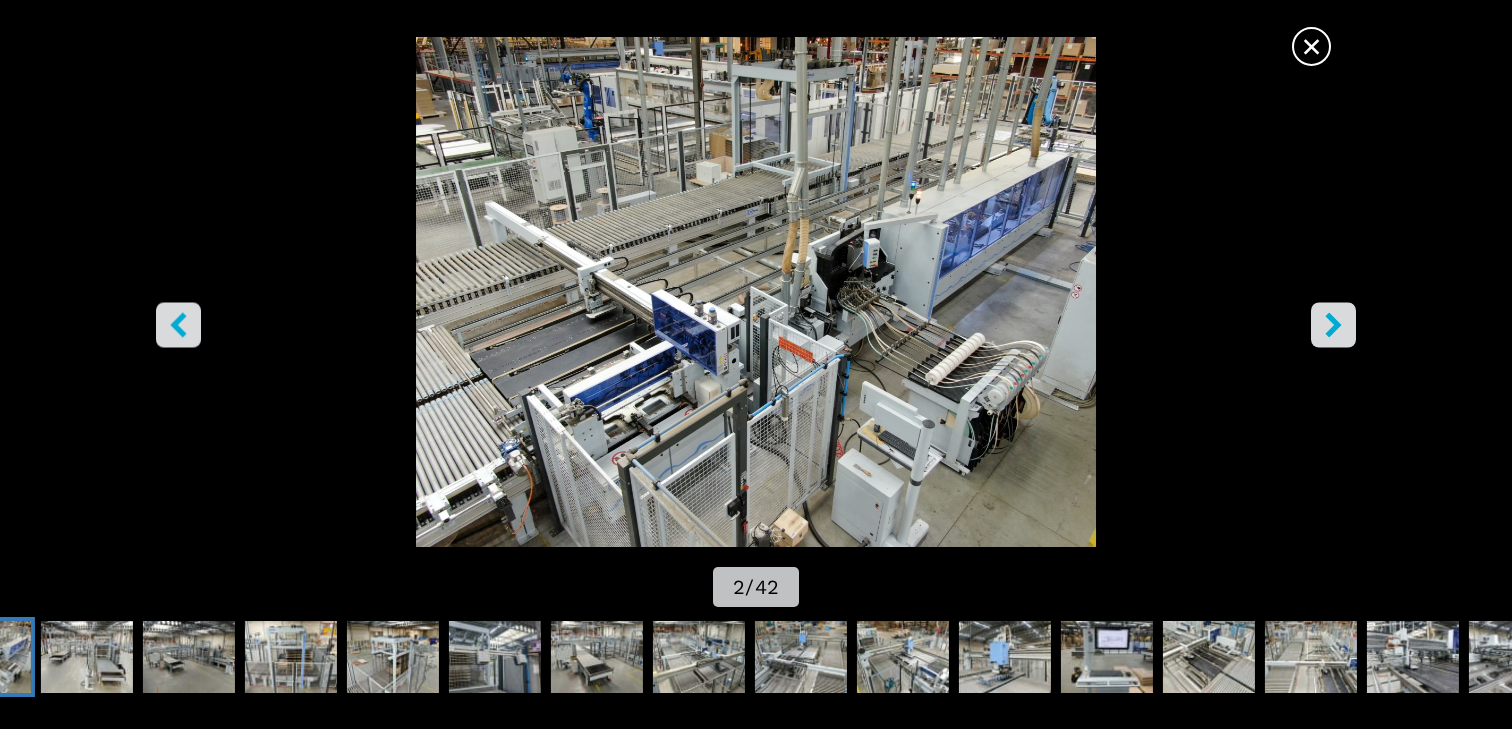 click 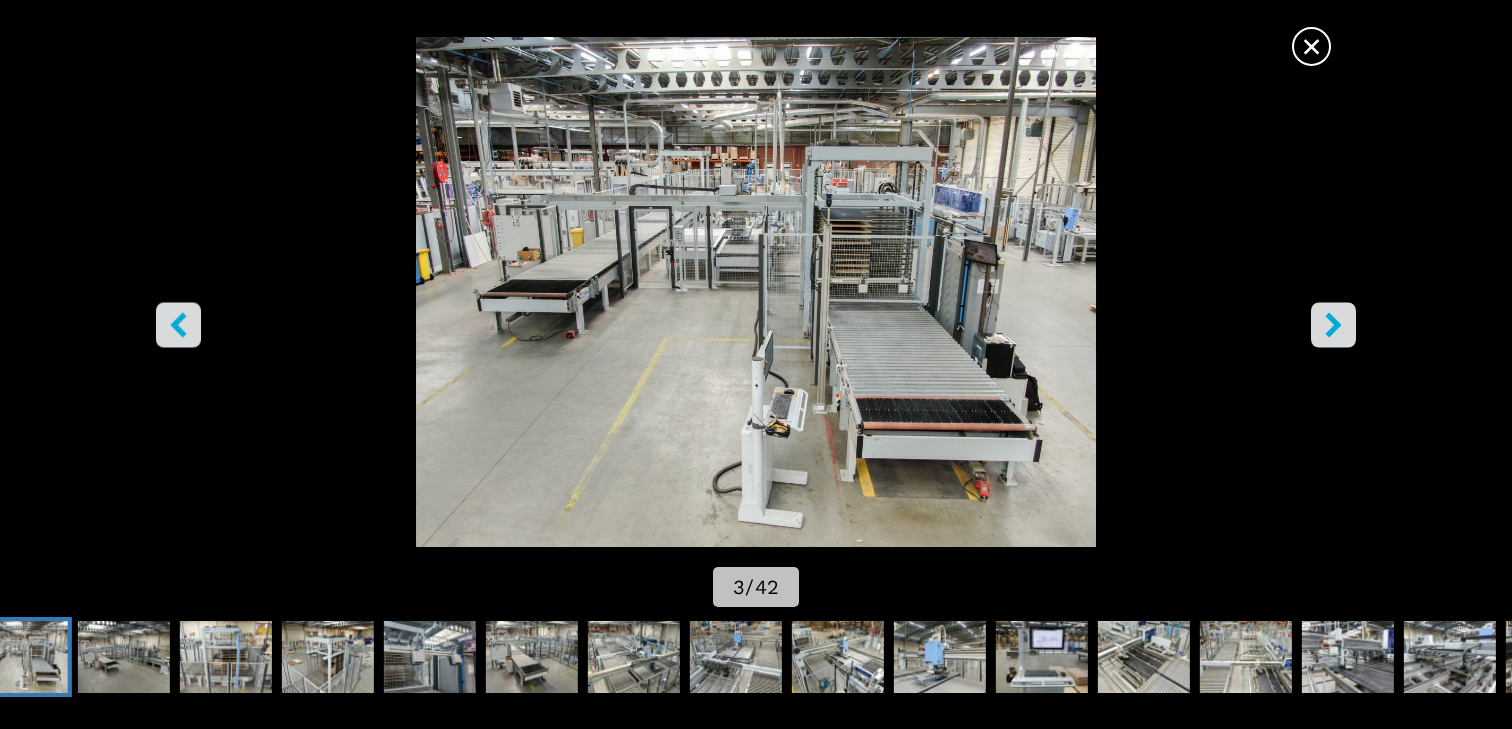 click 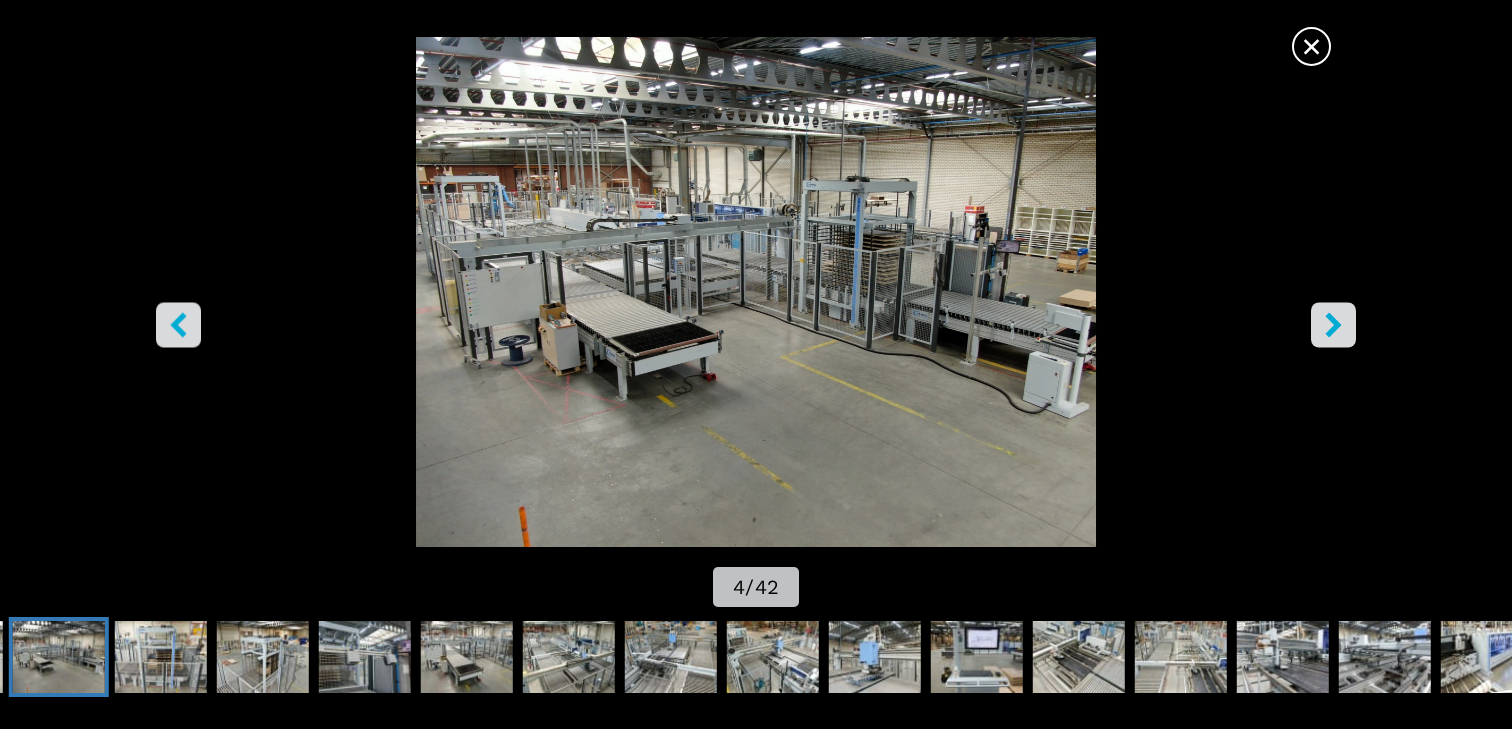 click 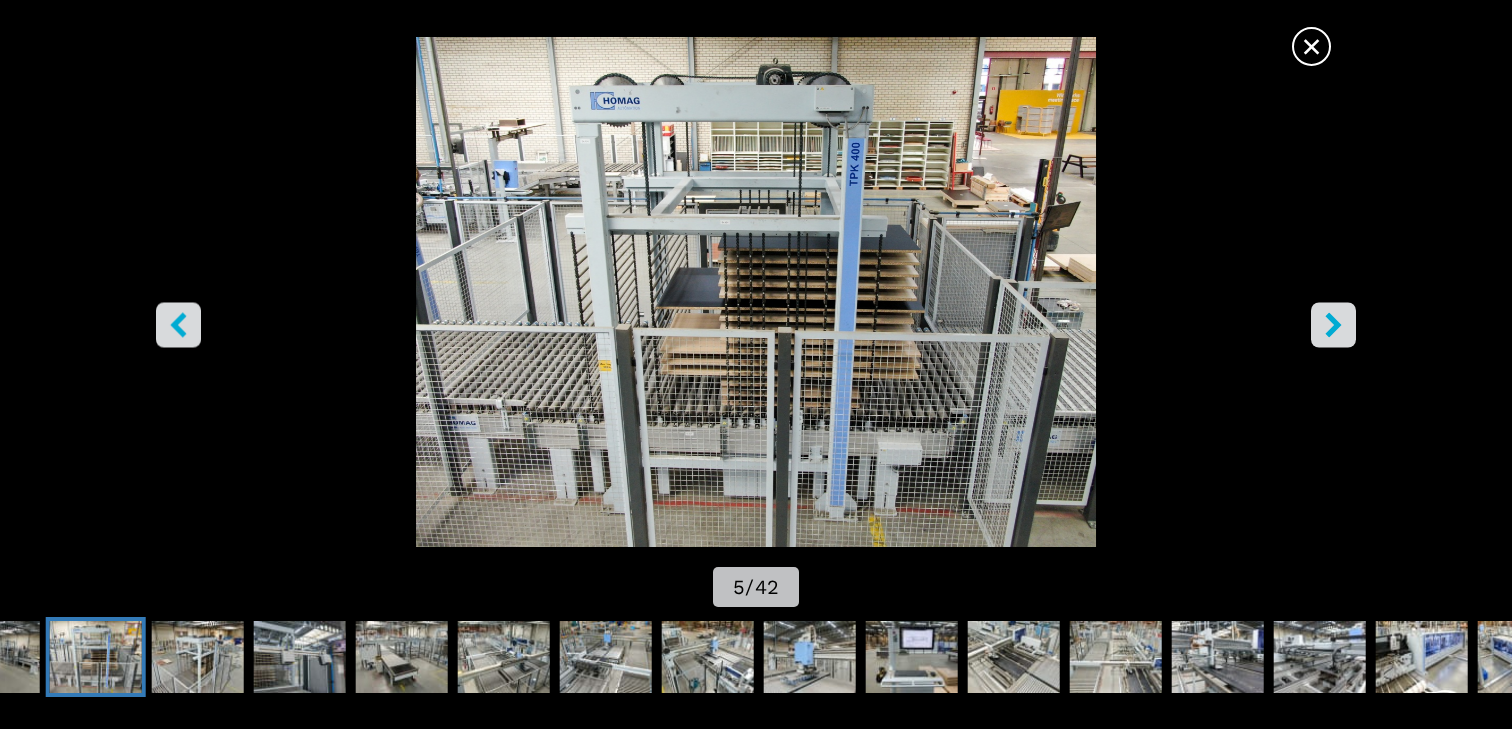 click 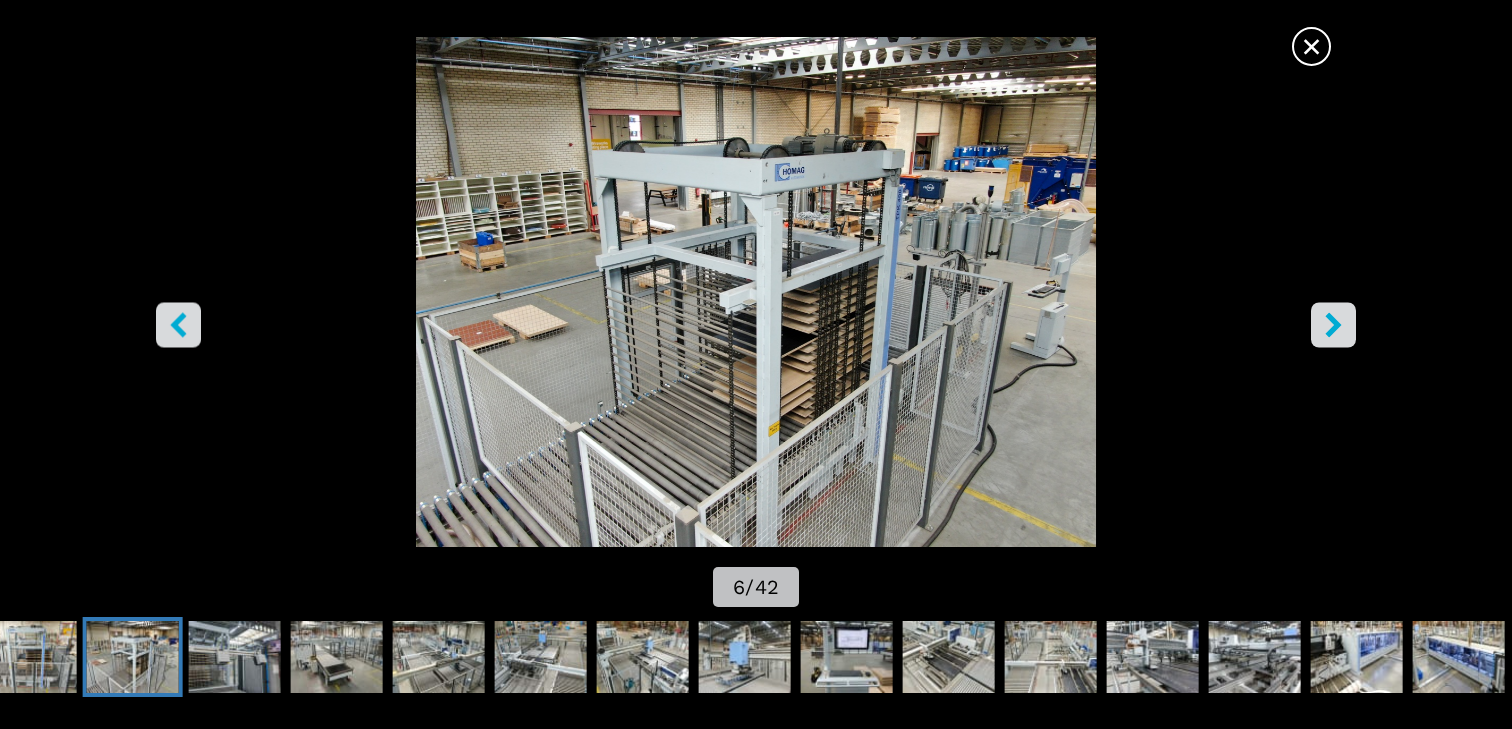 click 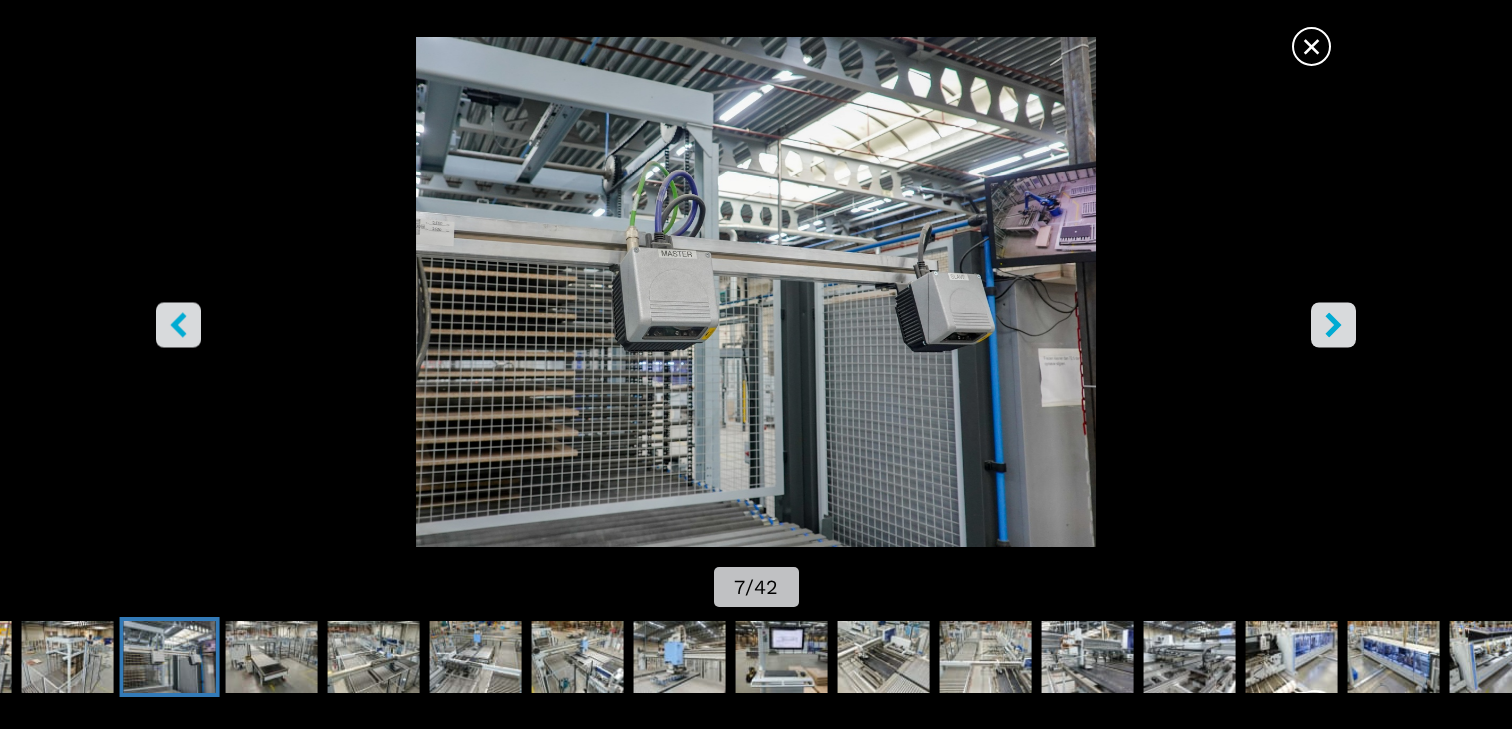 click 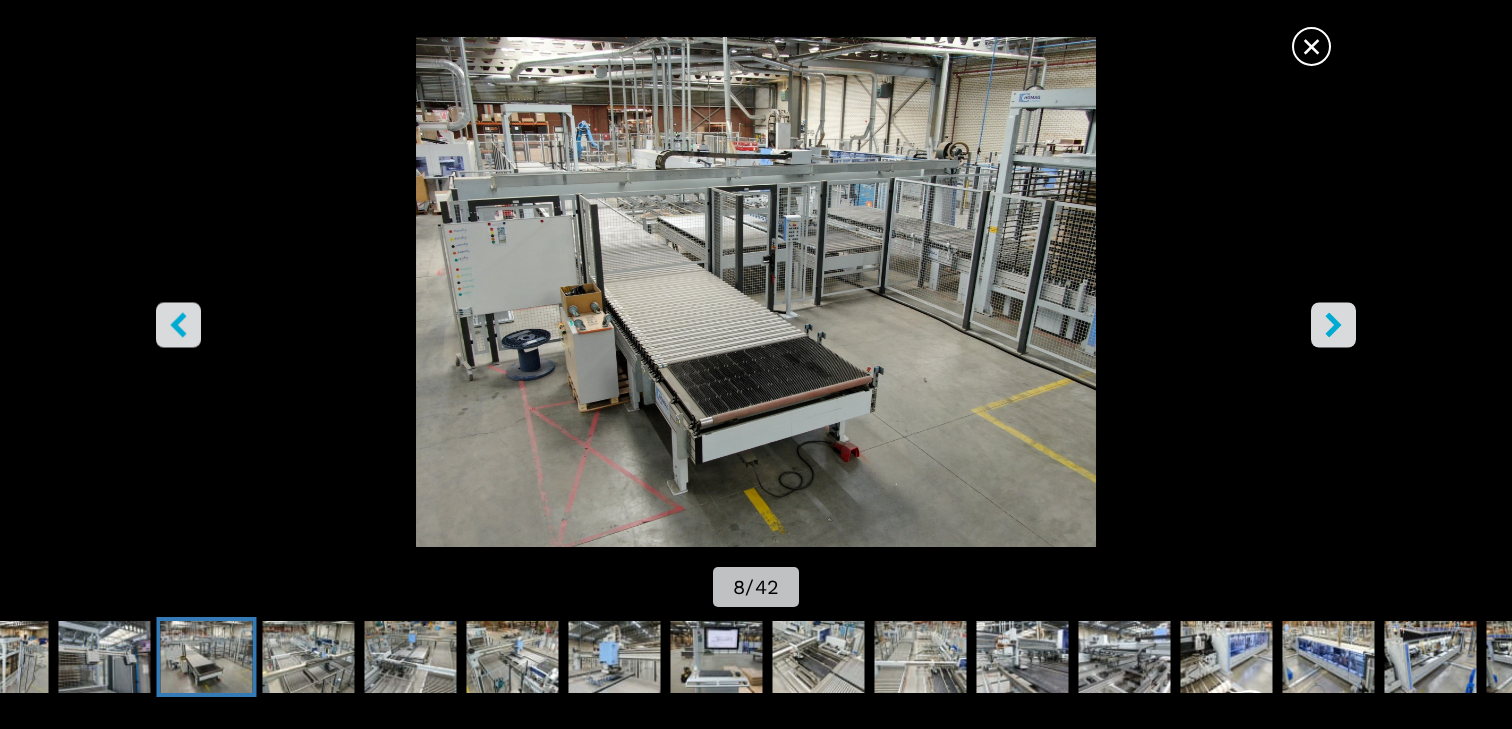 click 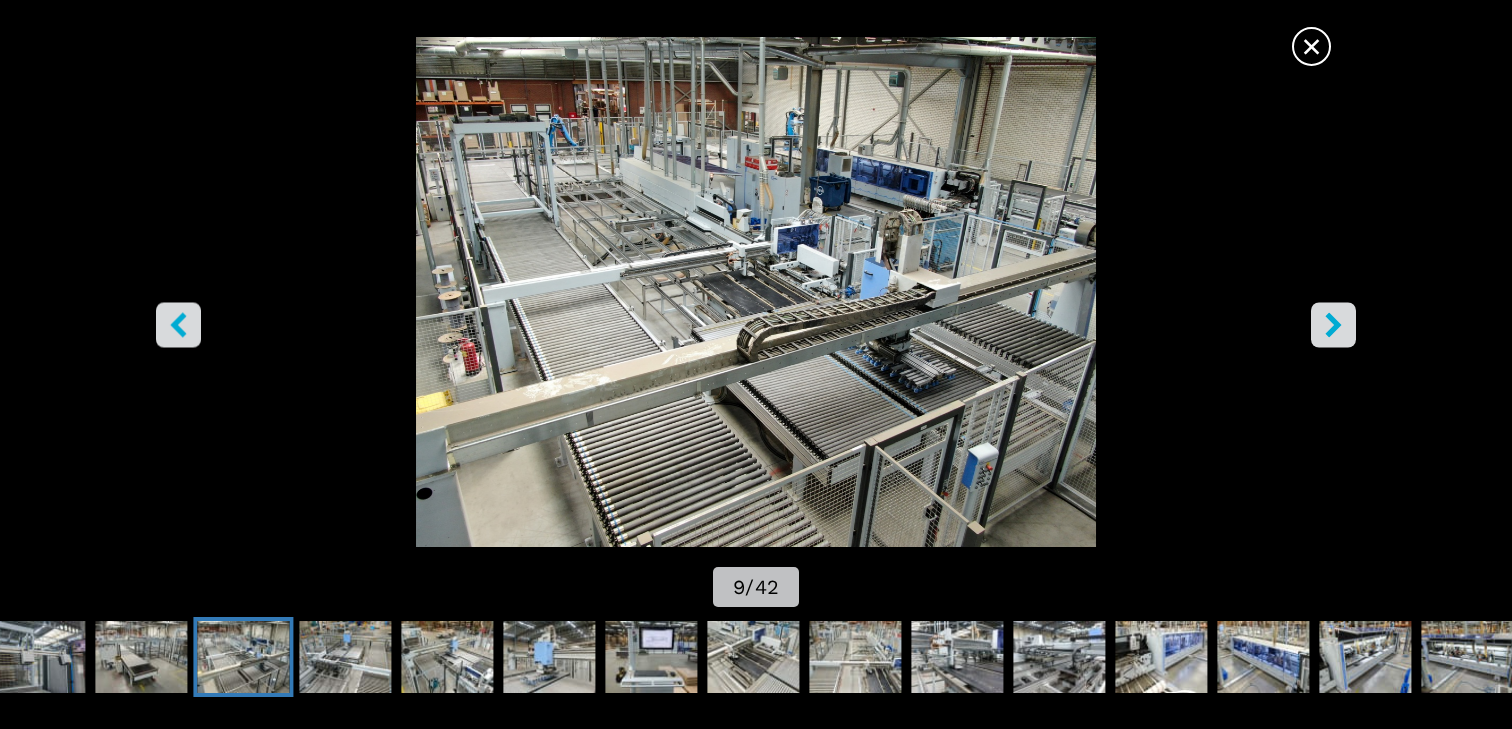 click 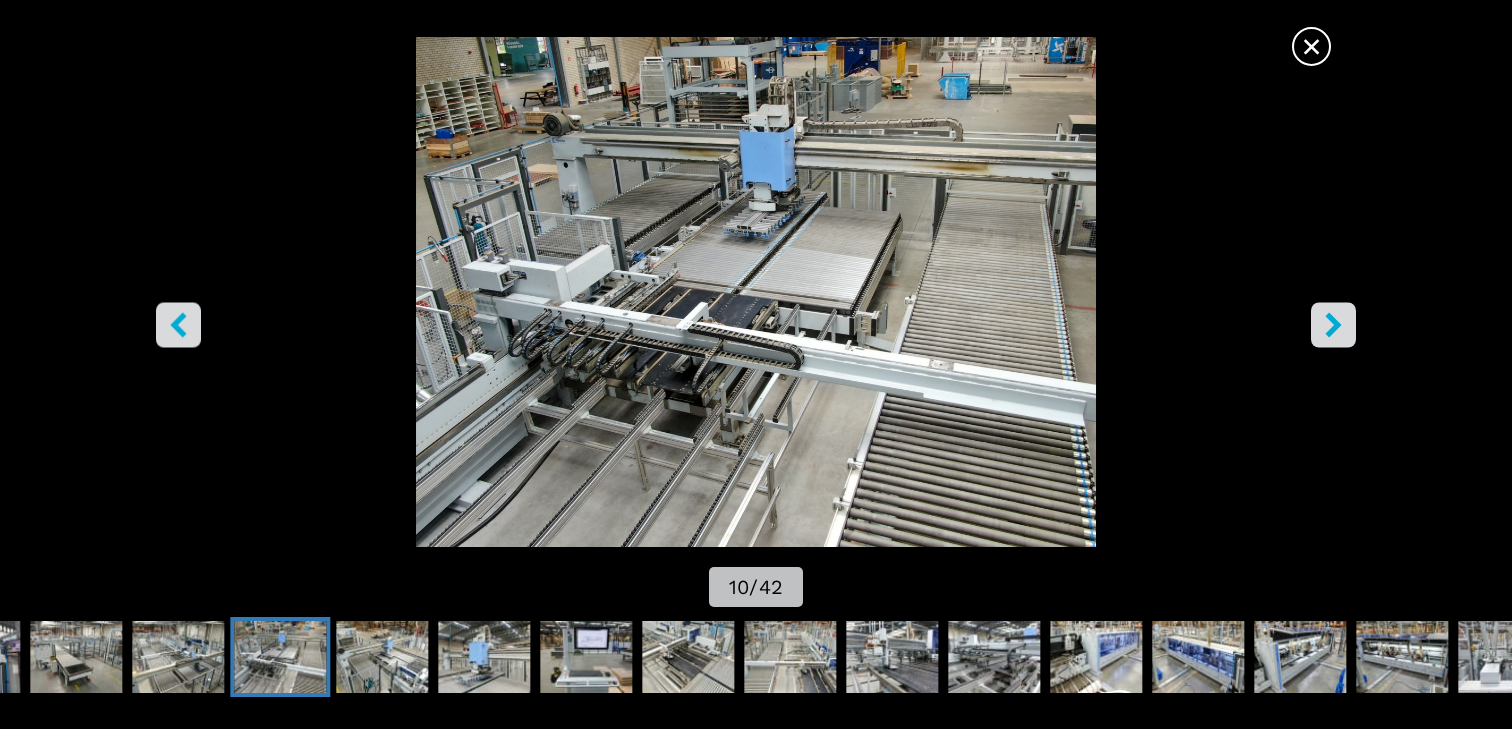 click 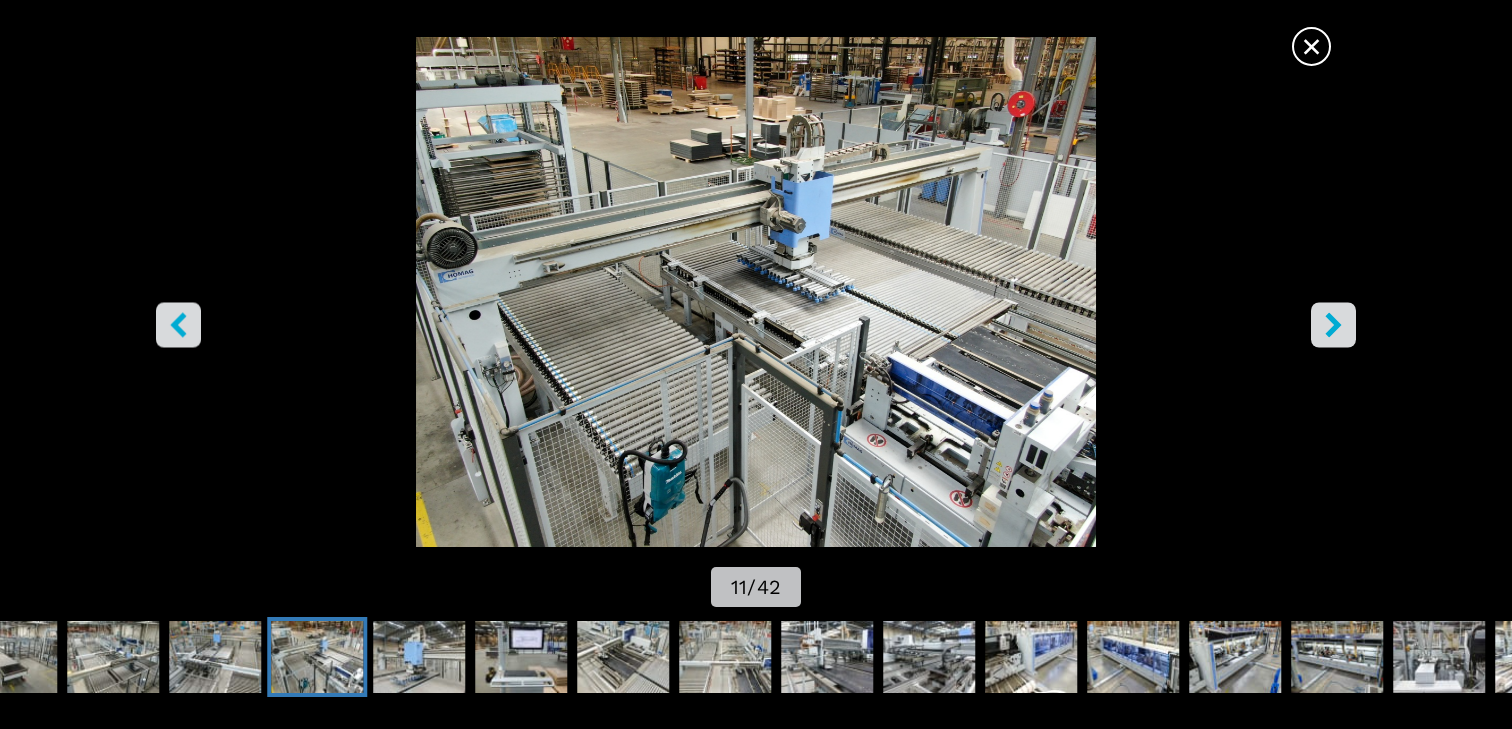 click 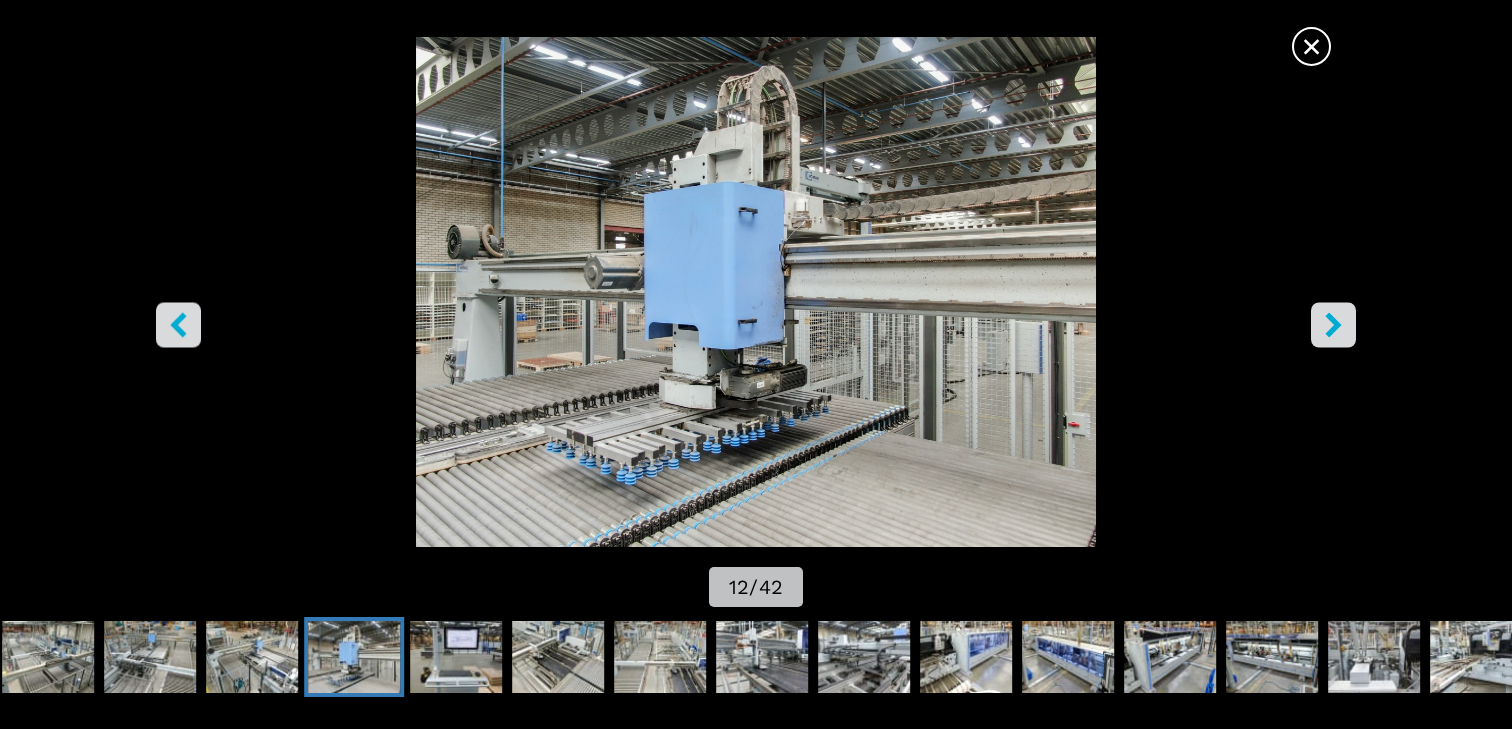 click 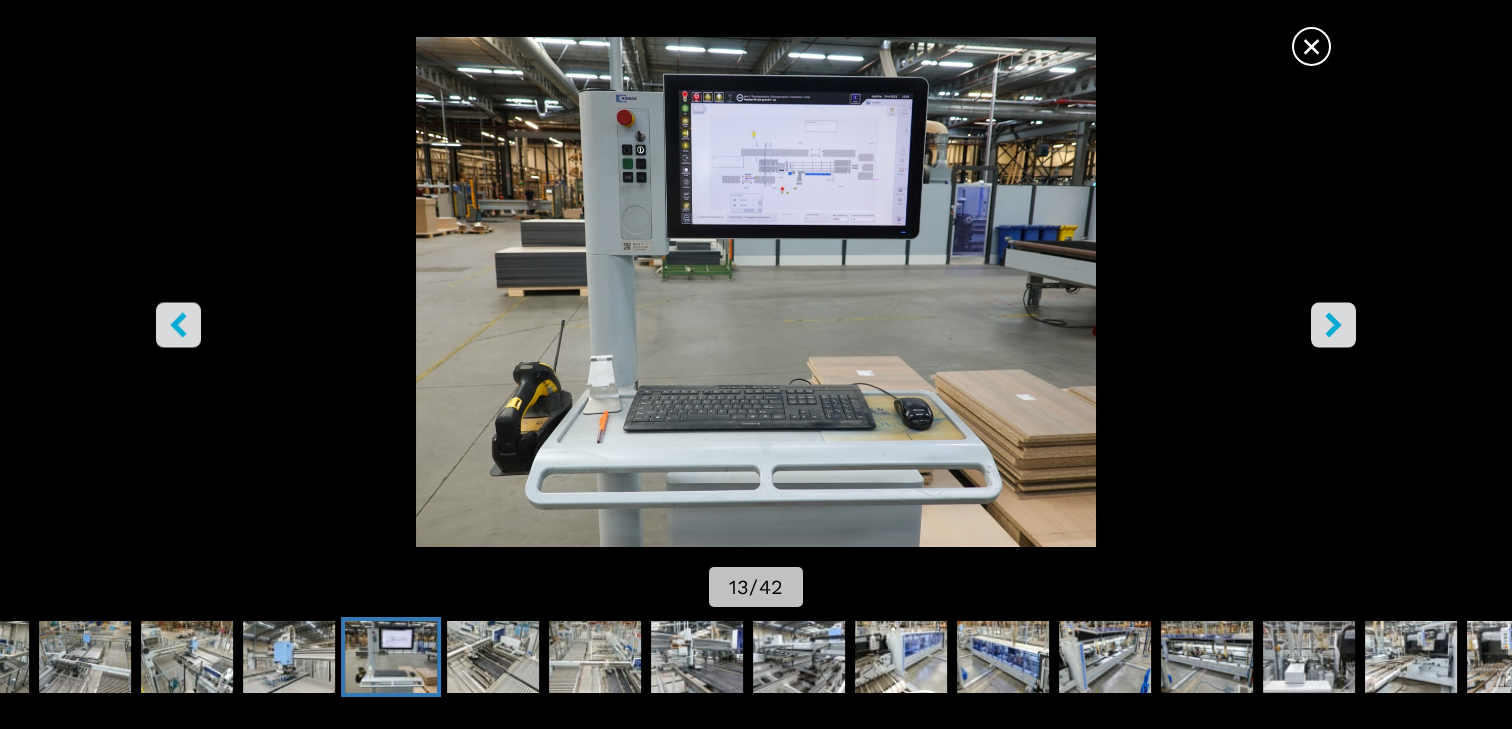 click 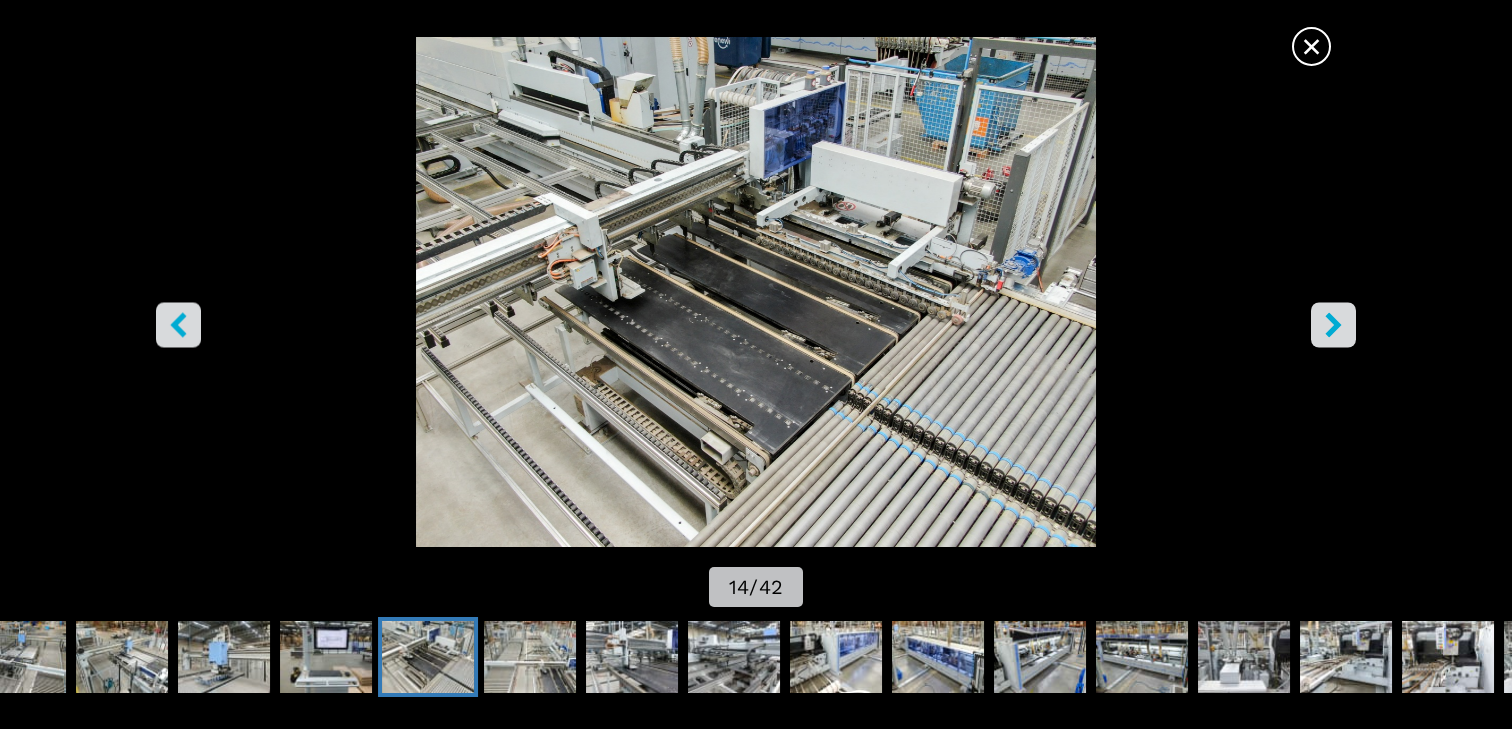 click 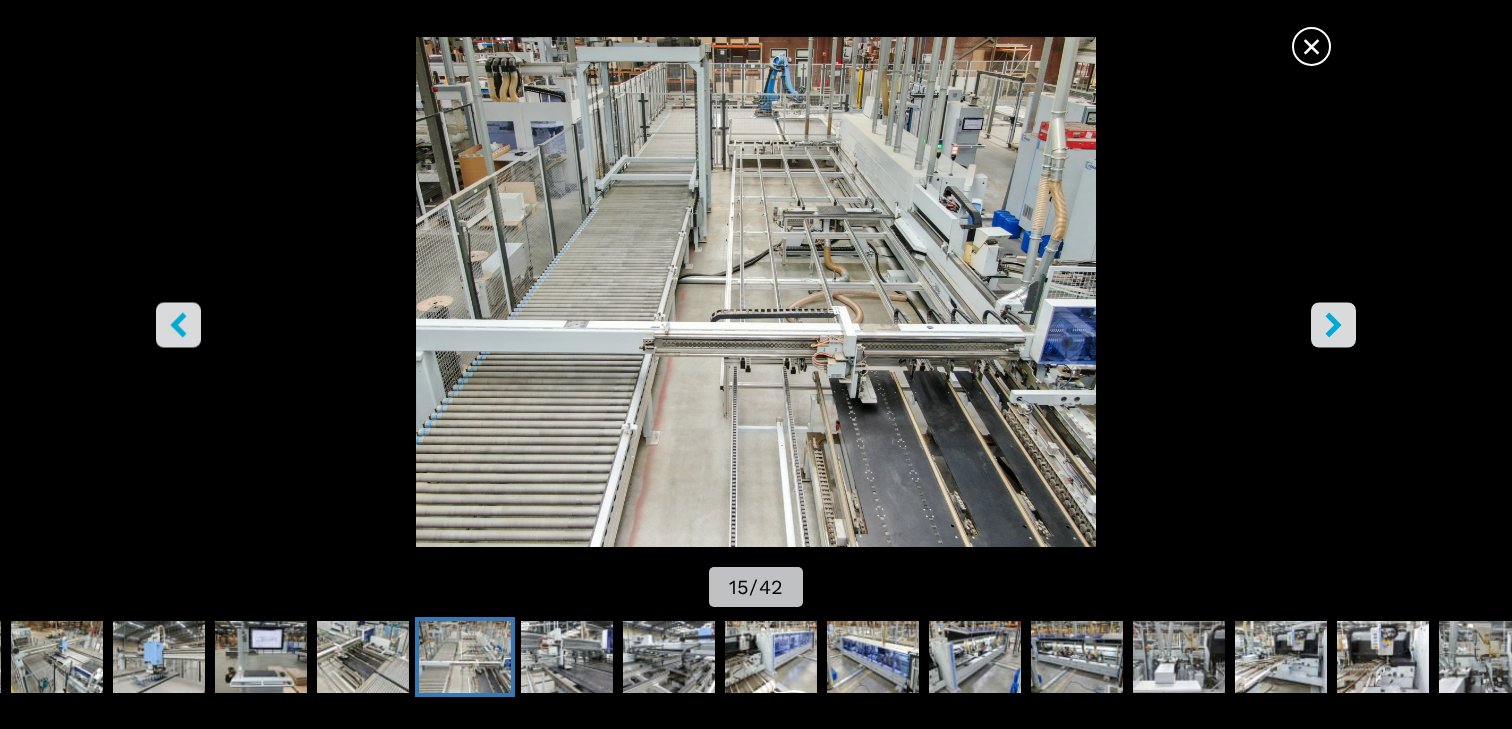 click 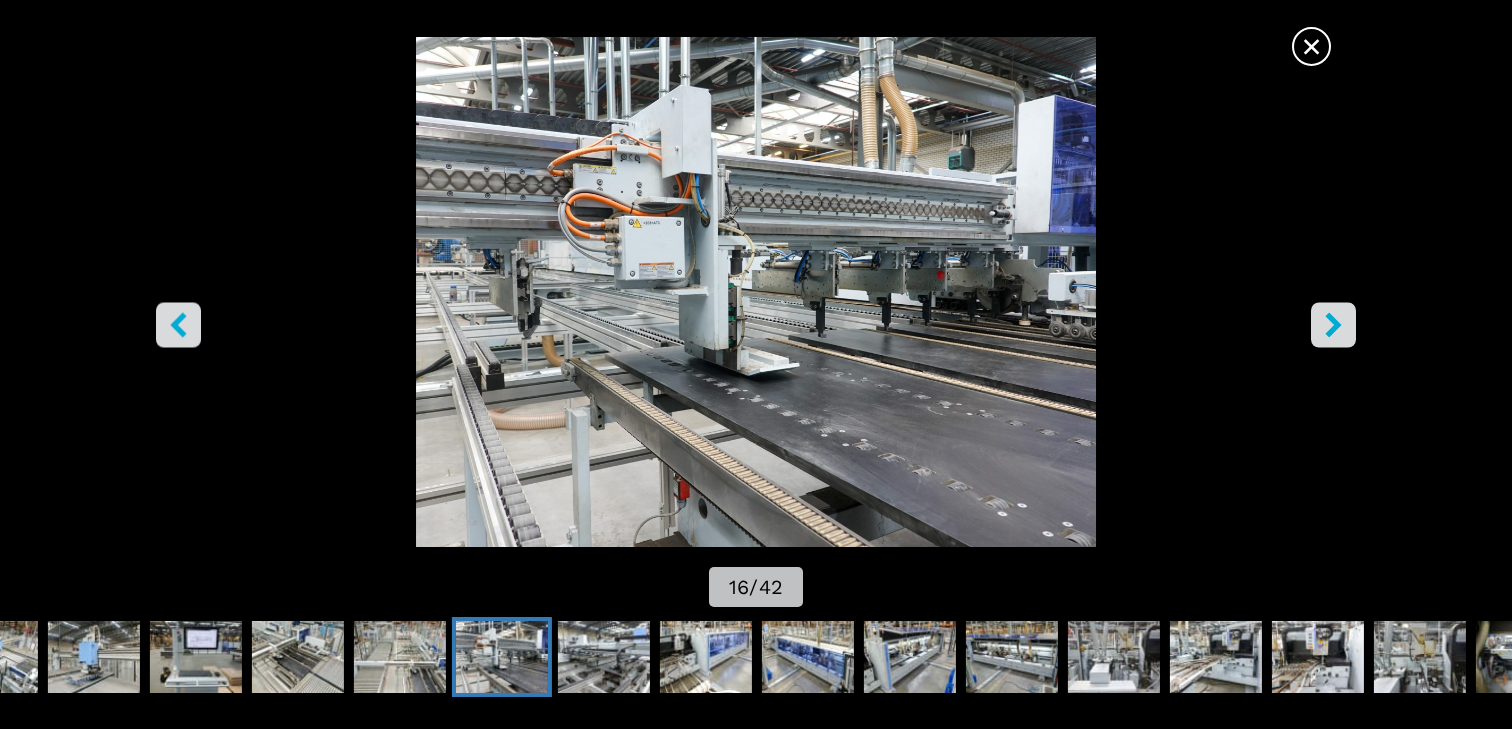 click 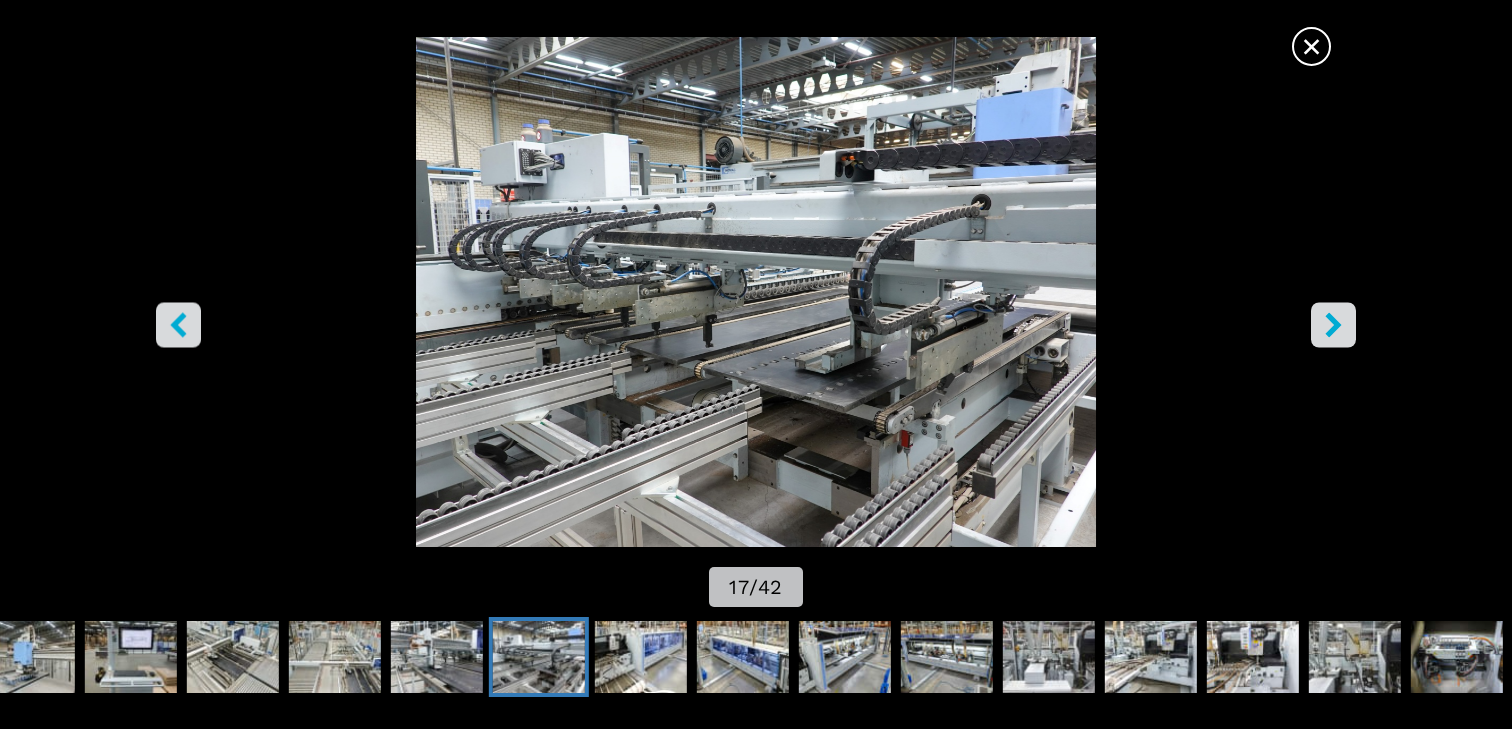 click 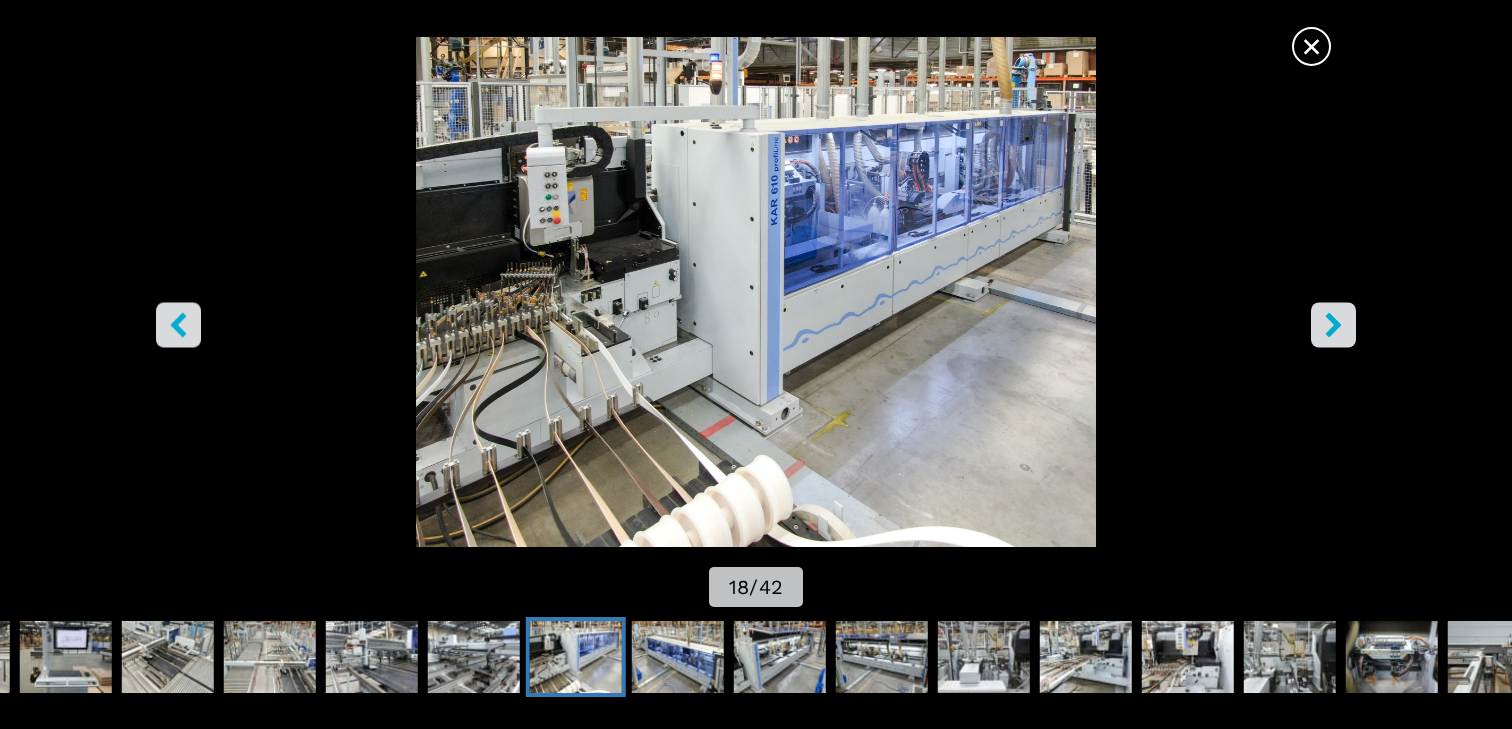 click 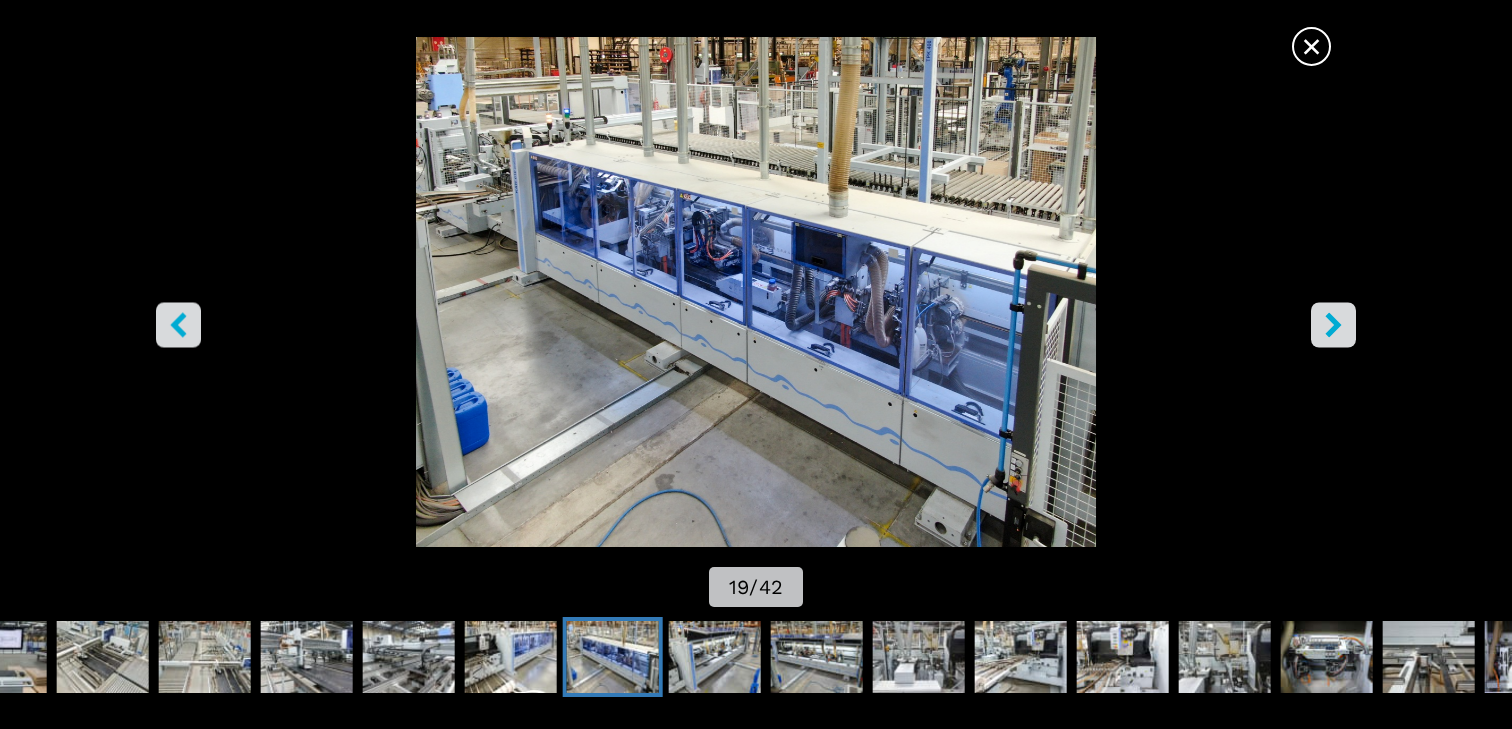 click 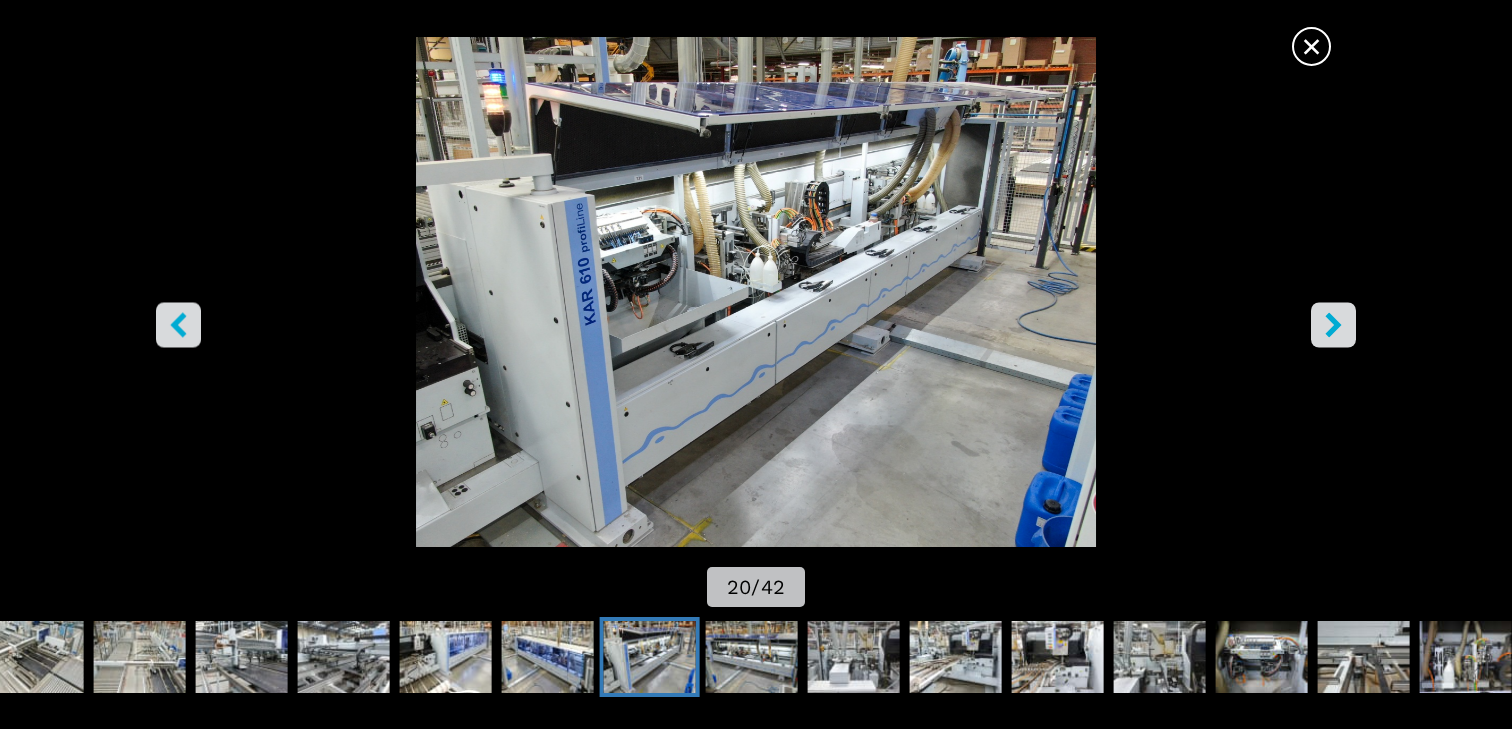 click 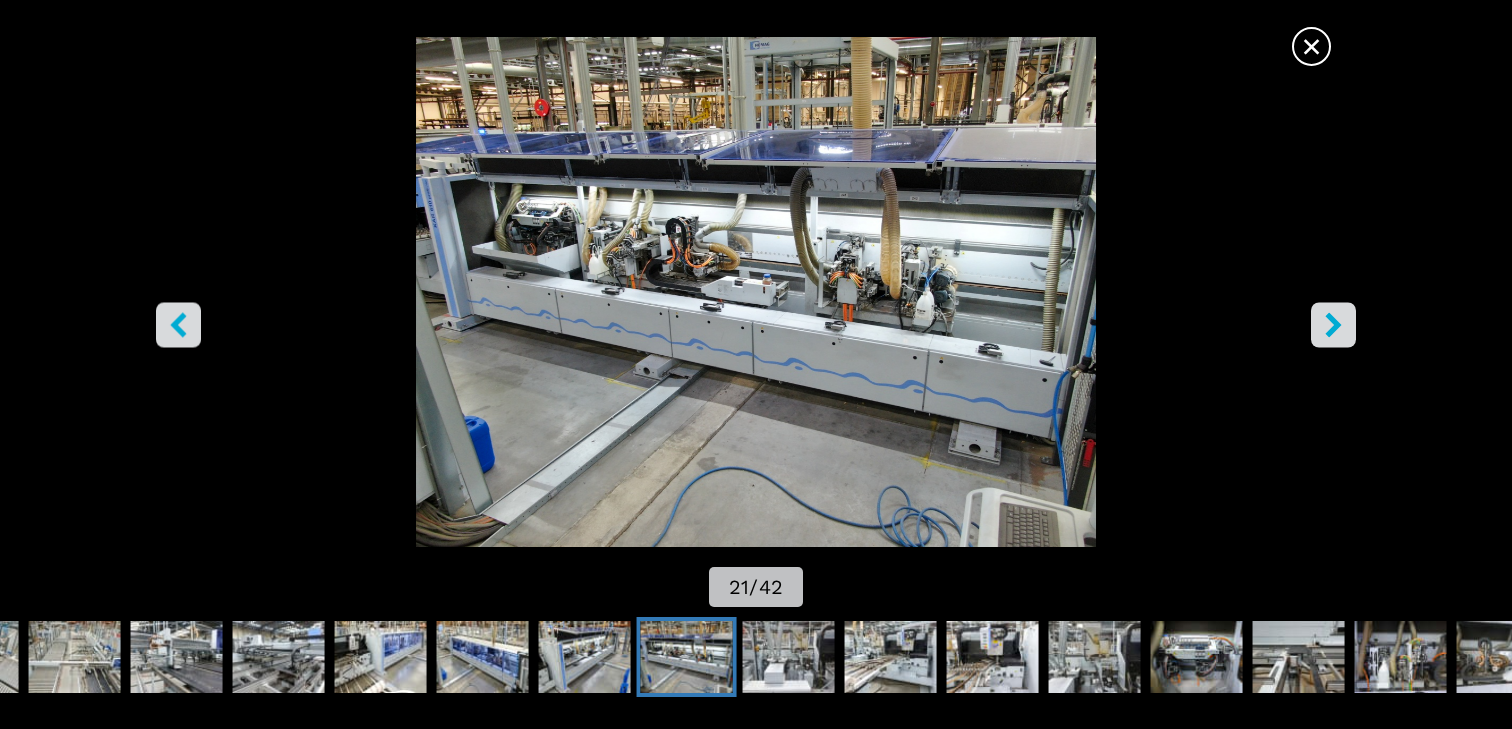 click 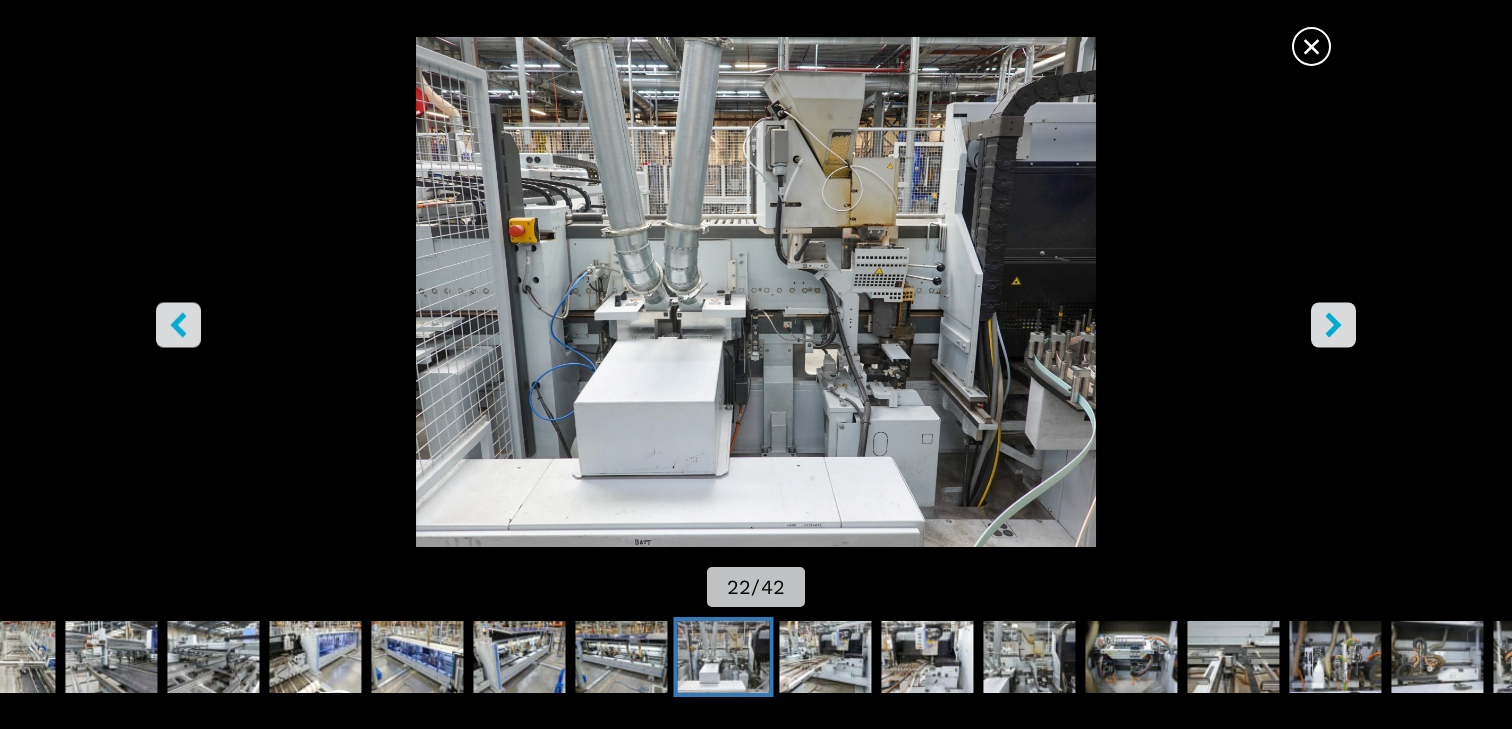click 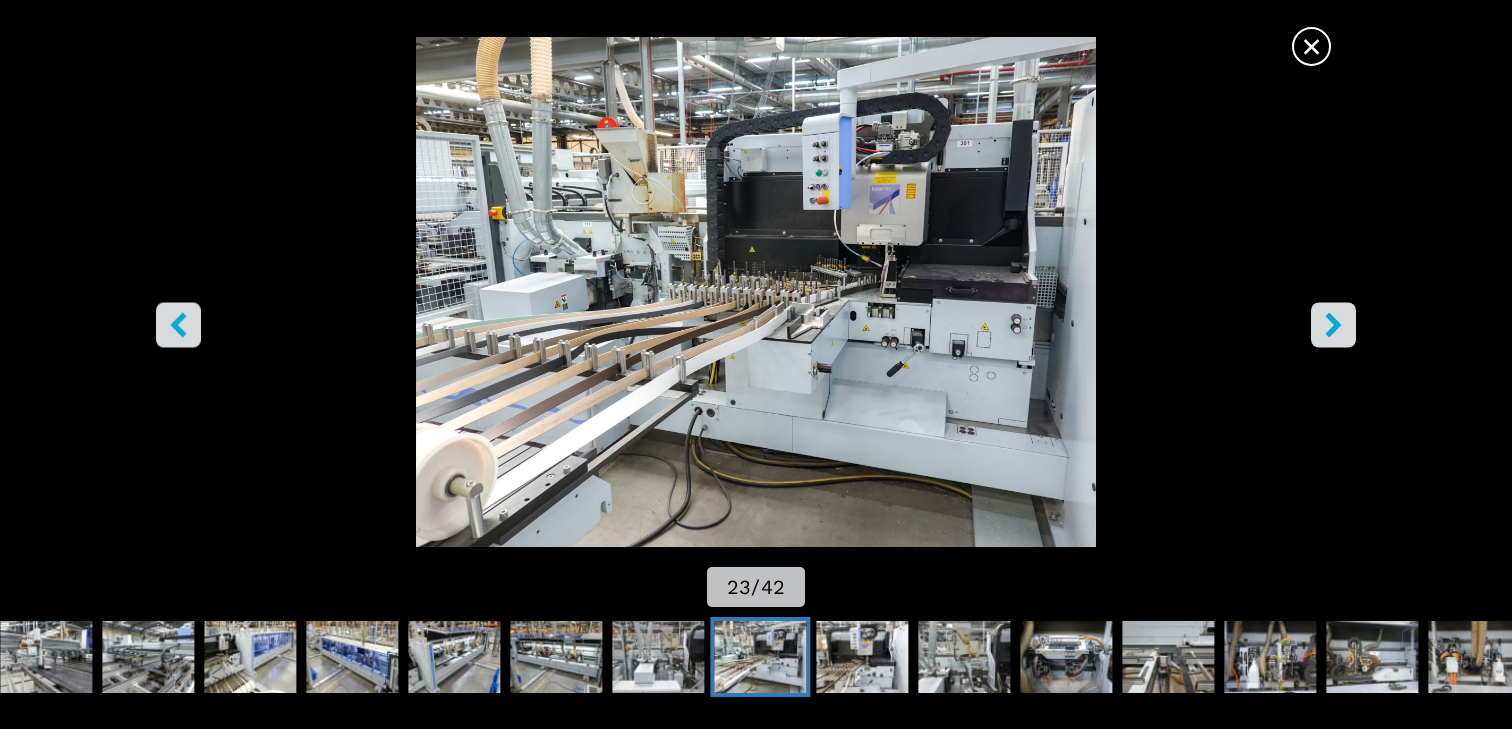 click 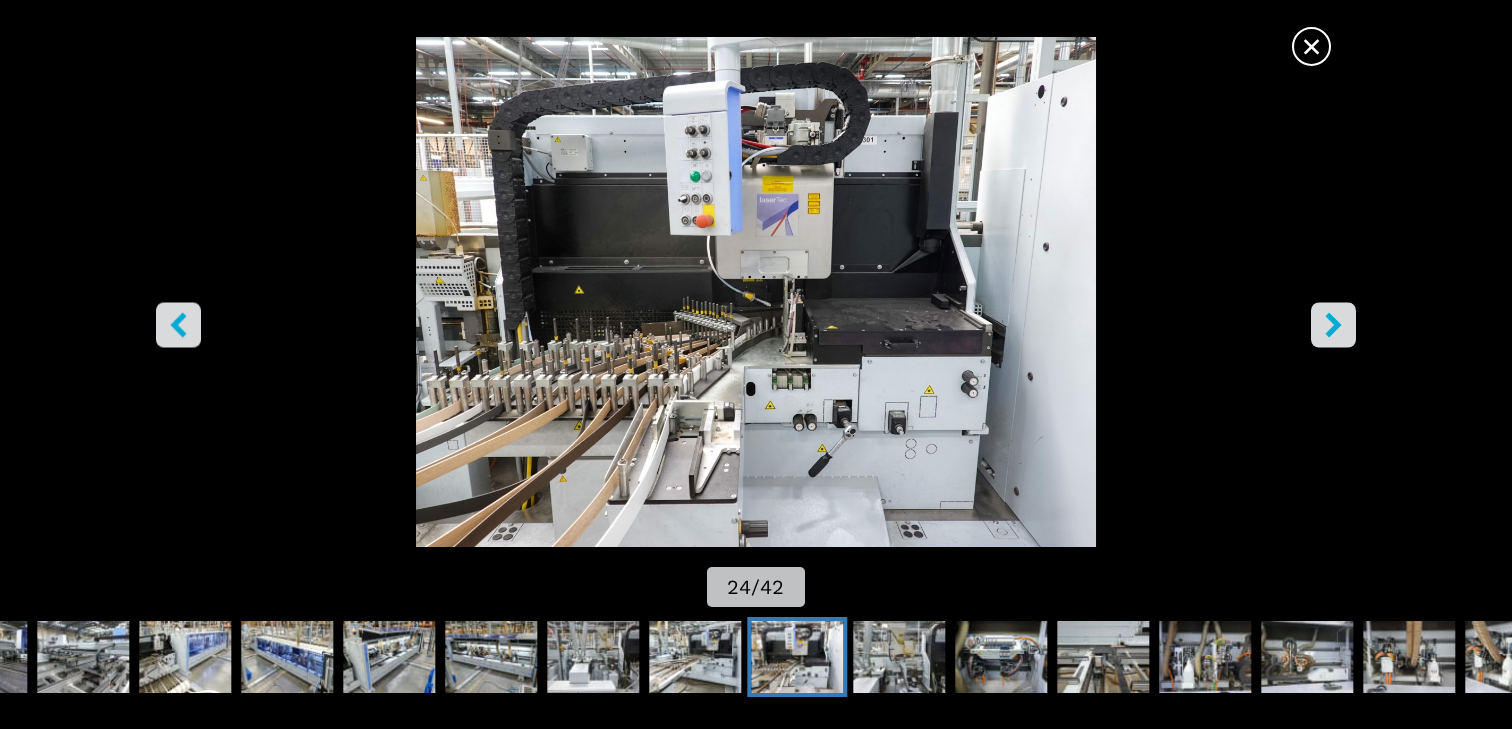 click 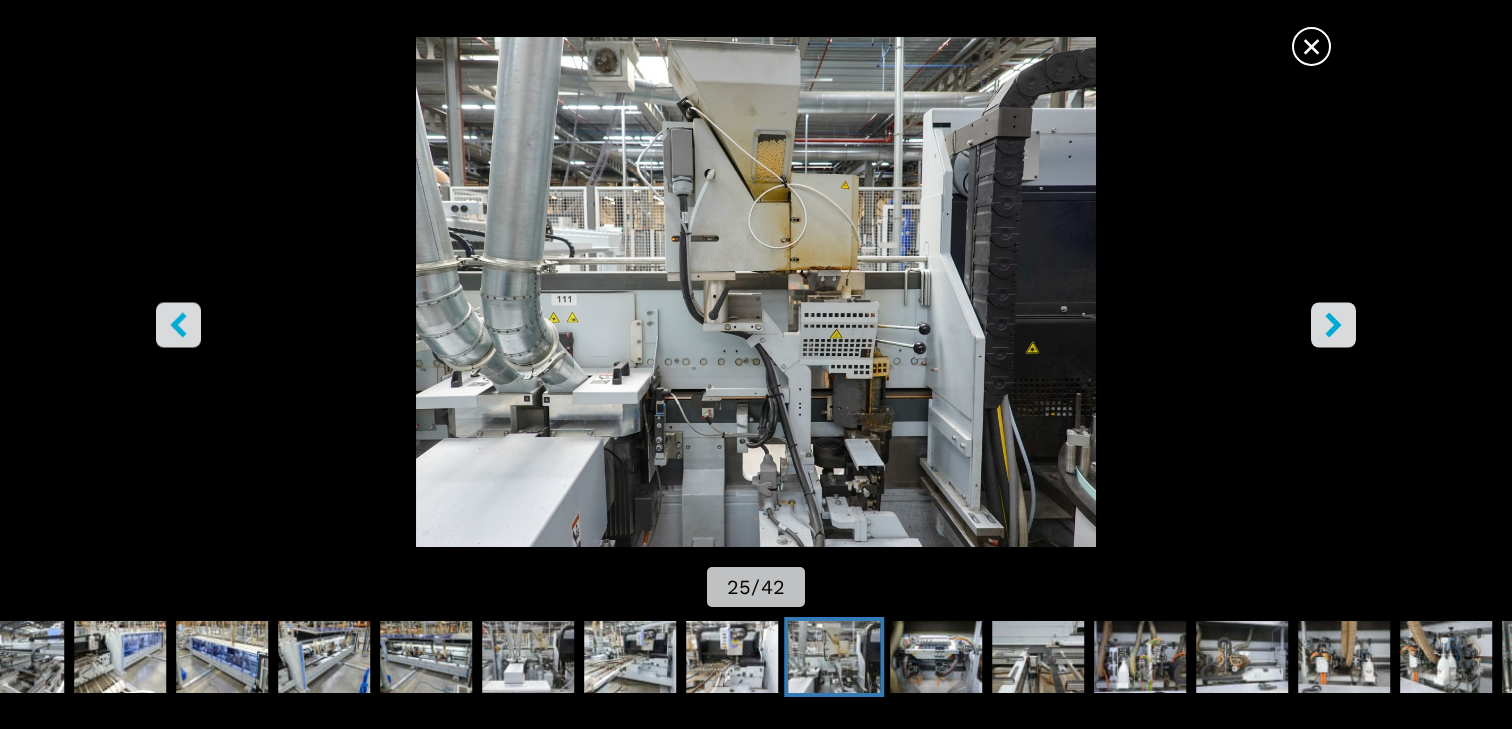 click 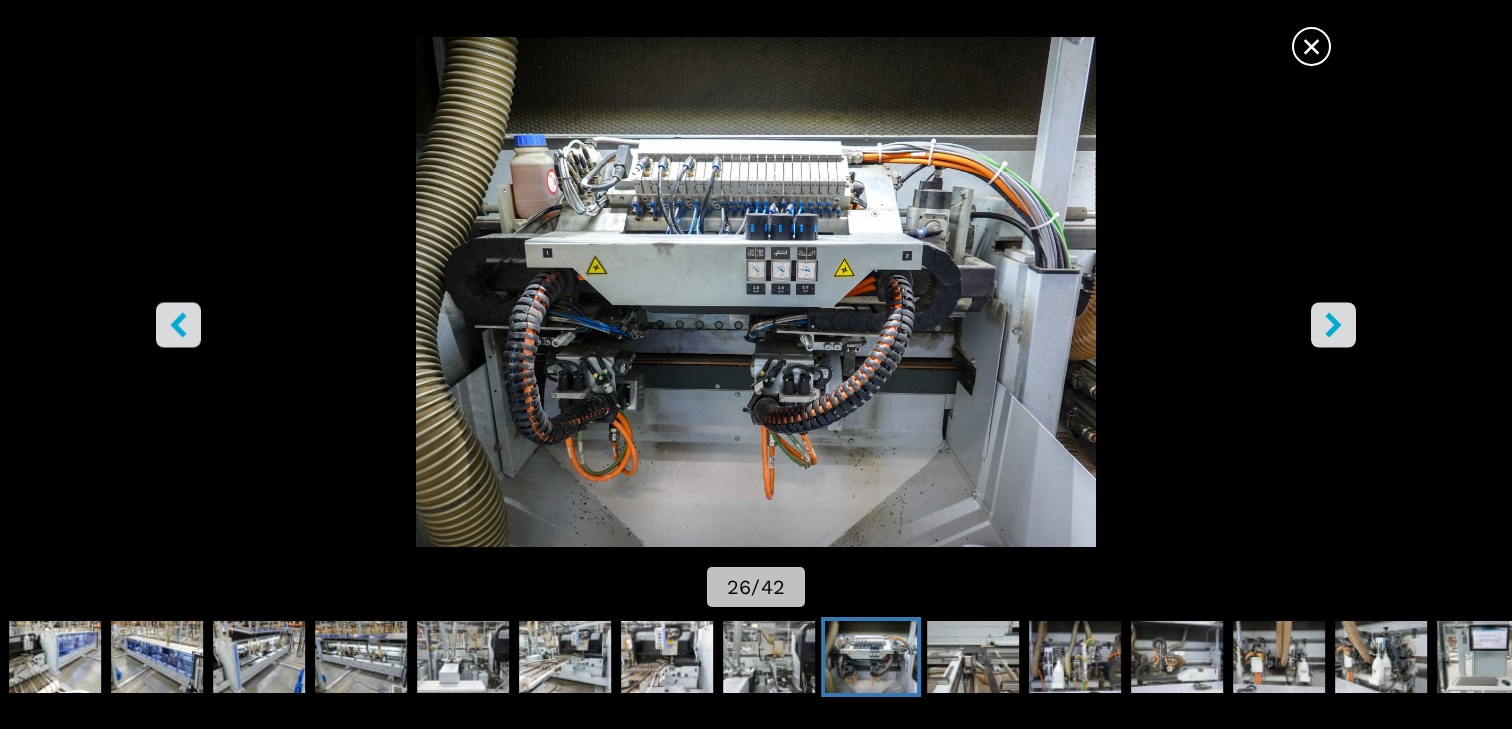 click 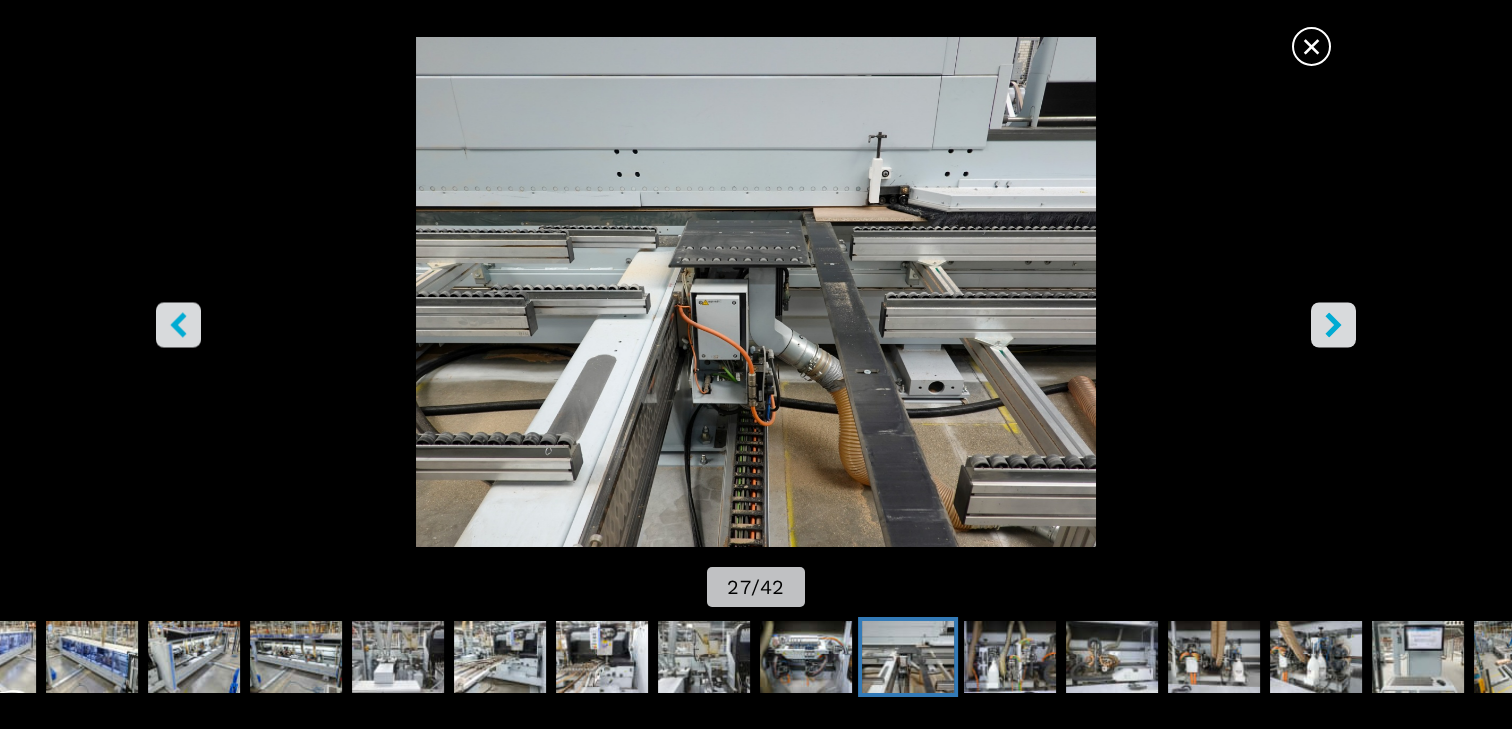 click 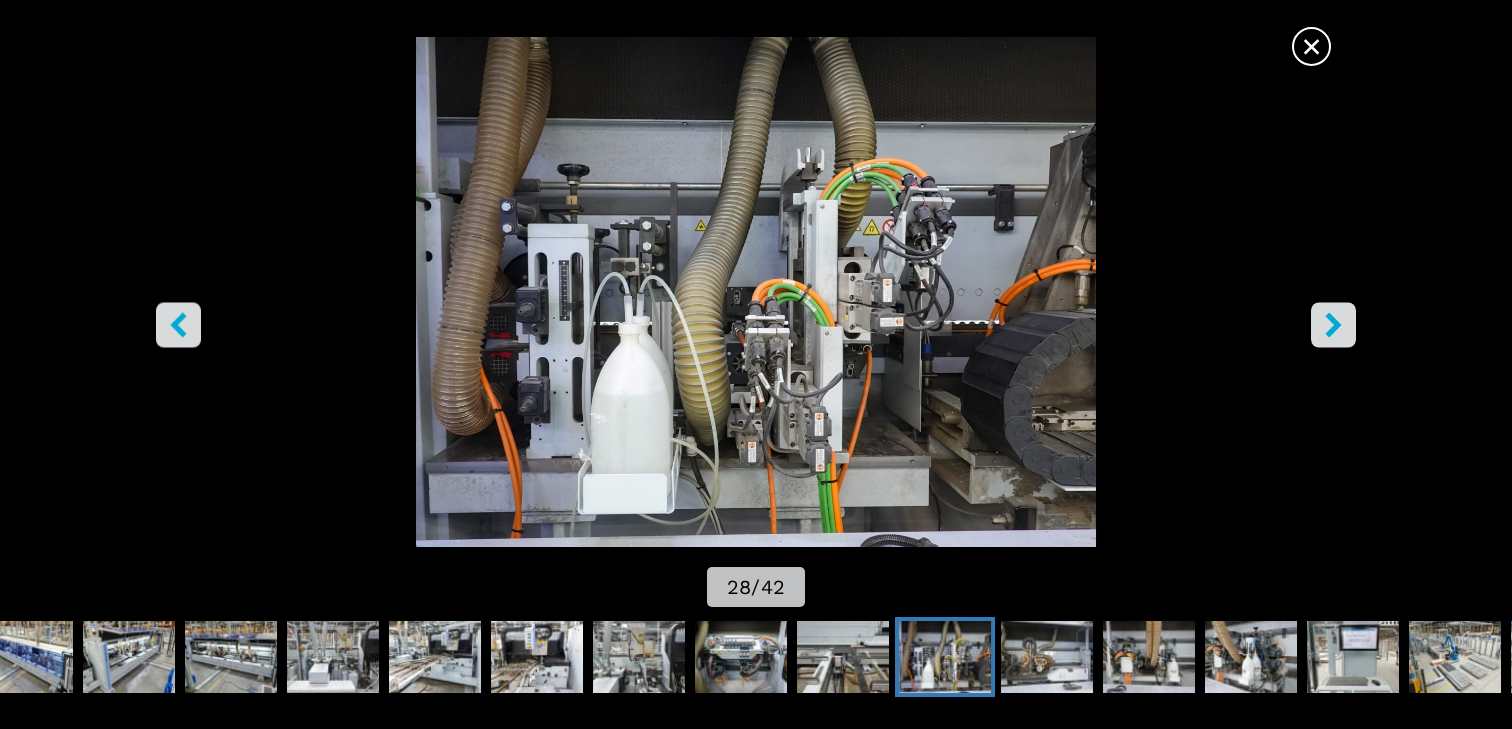 click at bounding box center (178, 324) 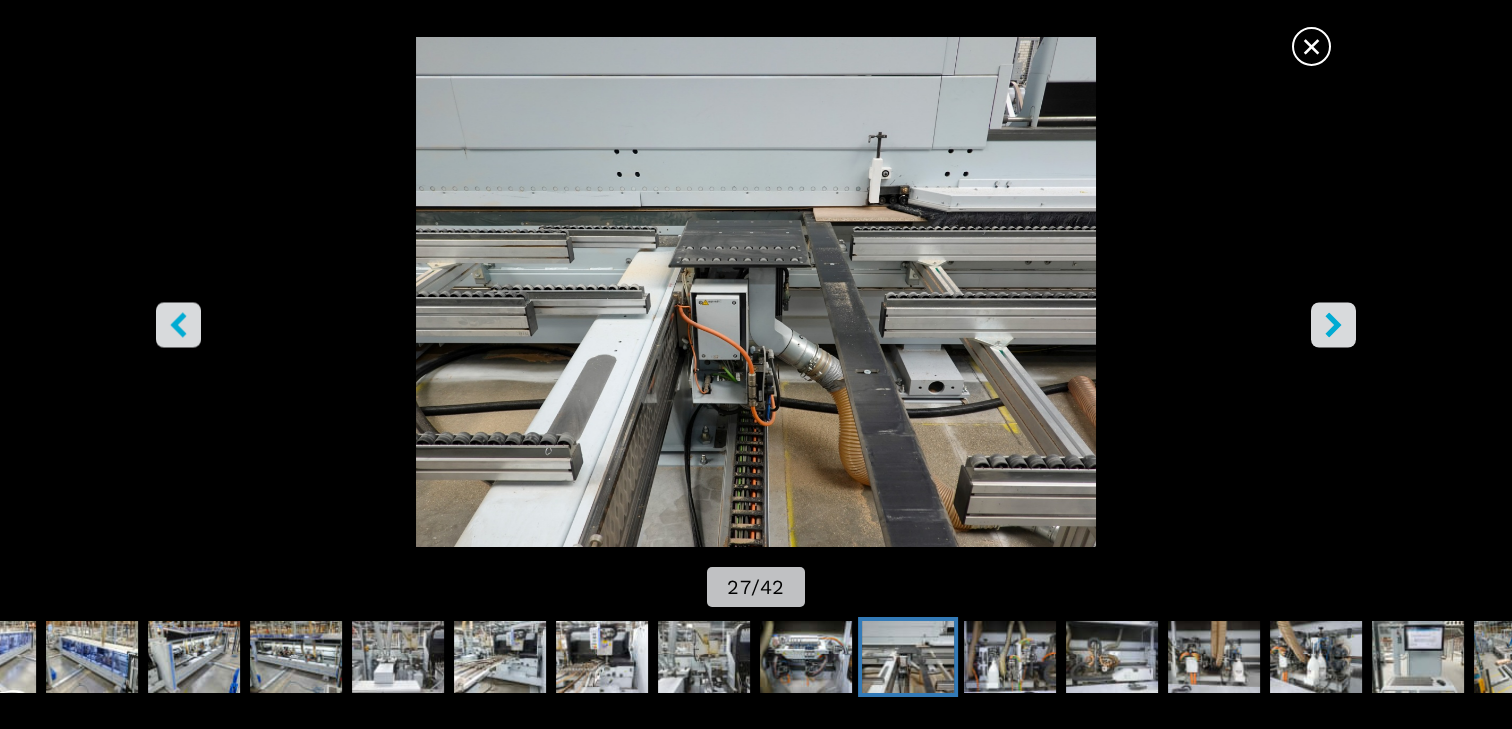 click 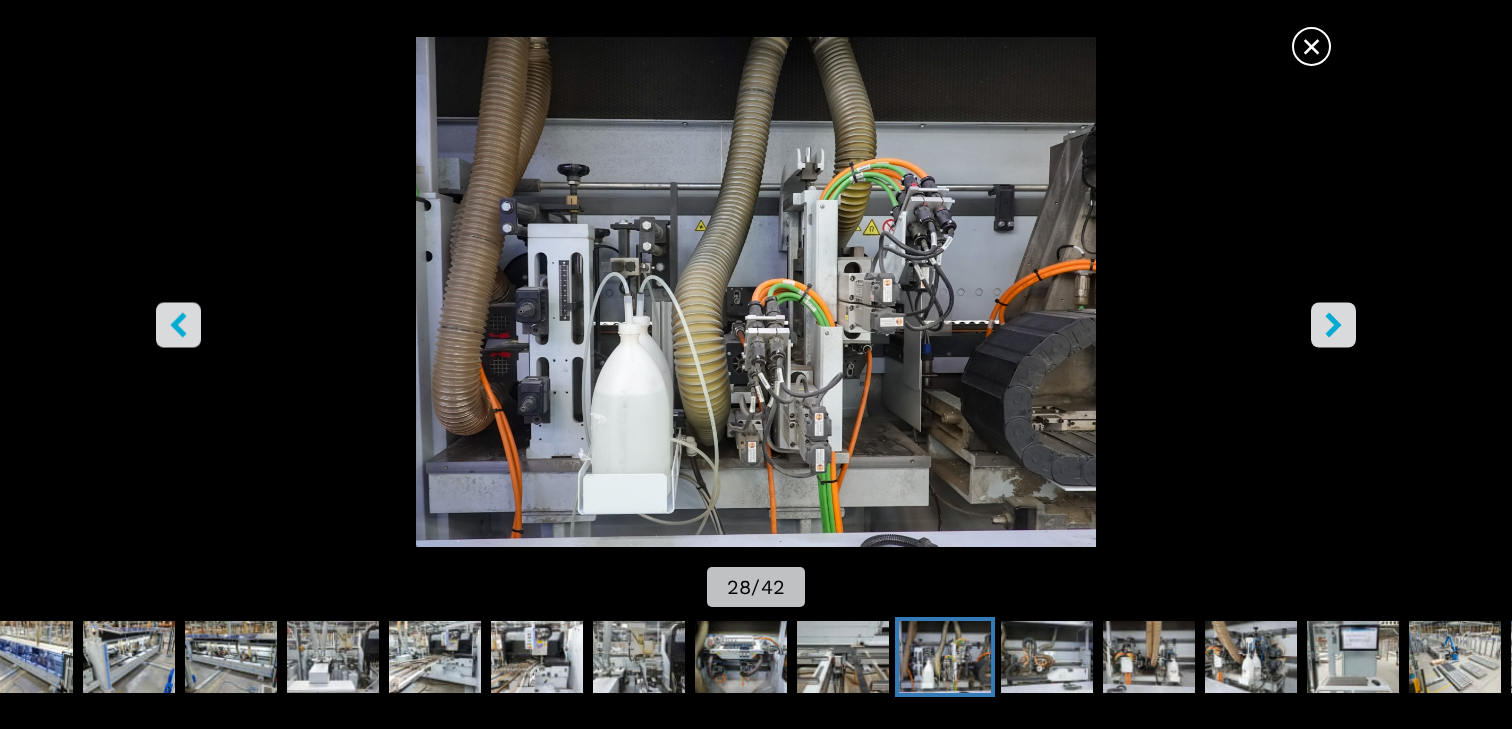 click 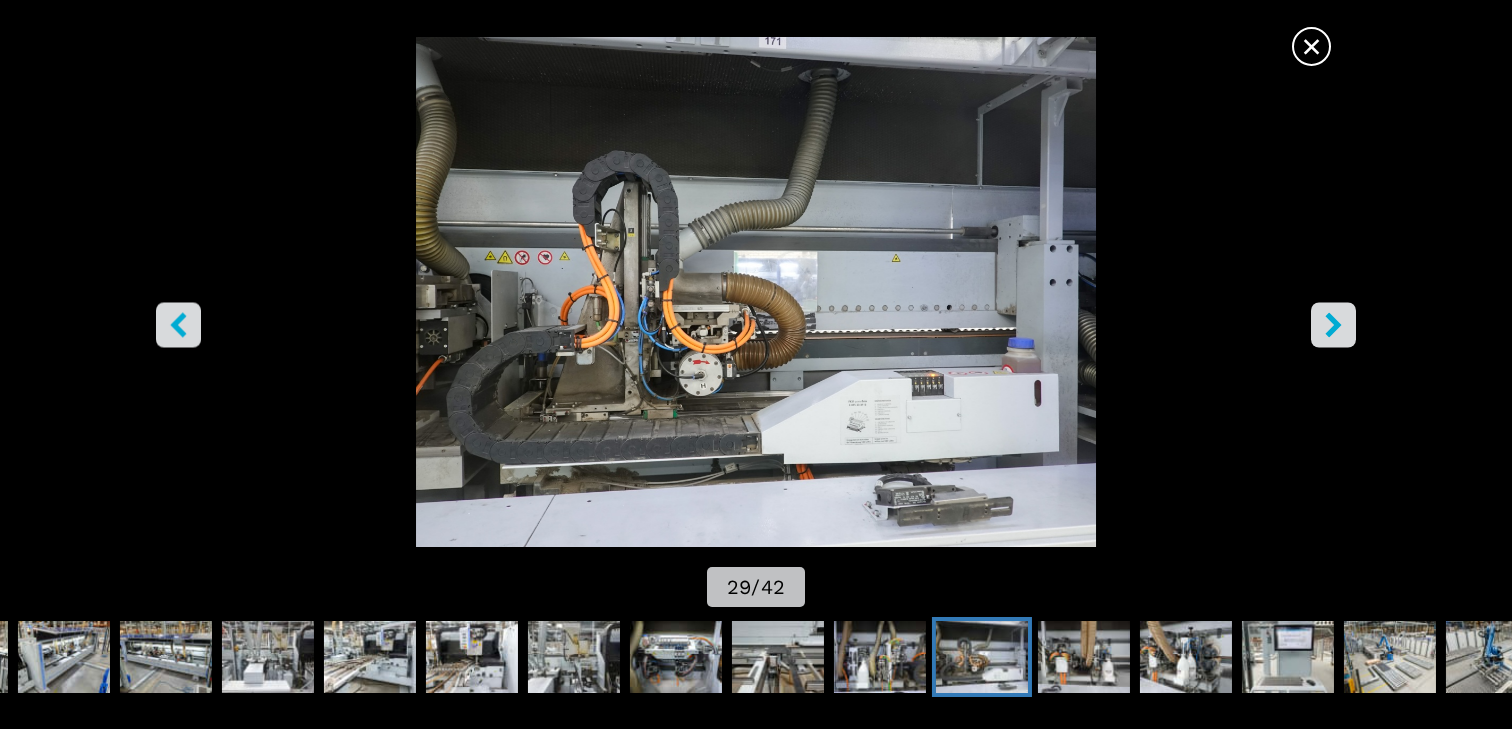 click 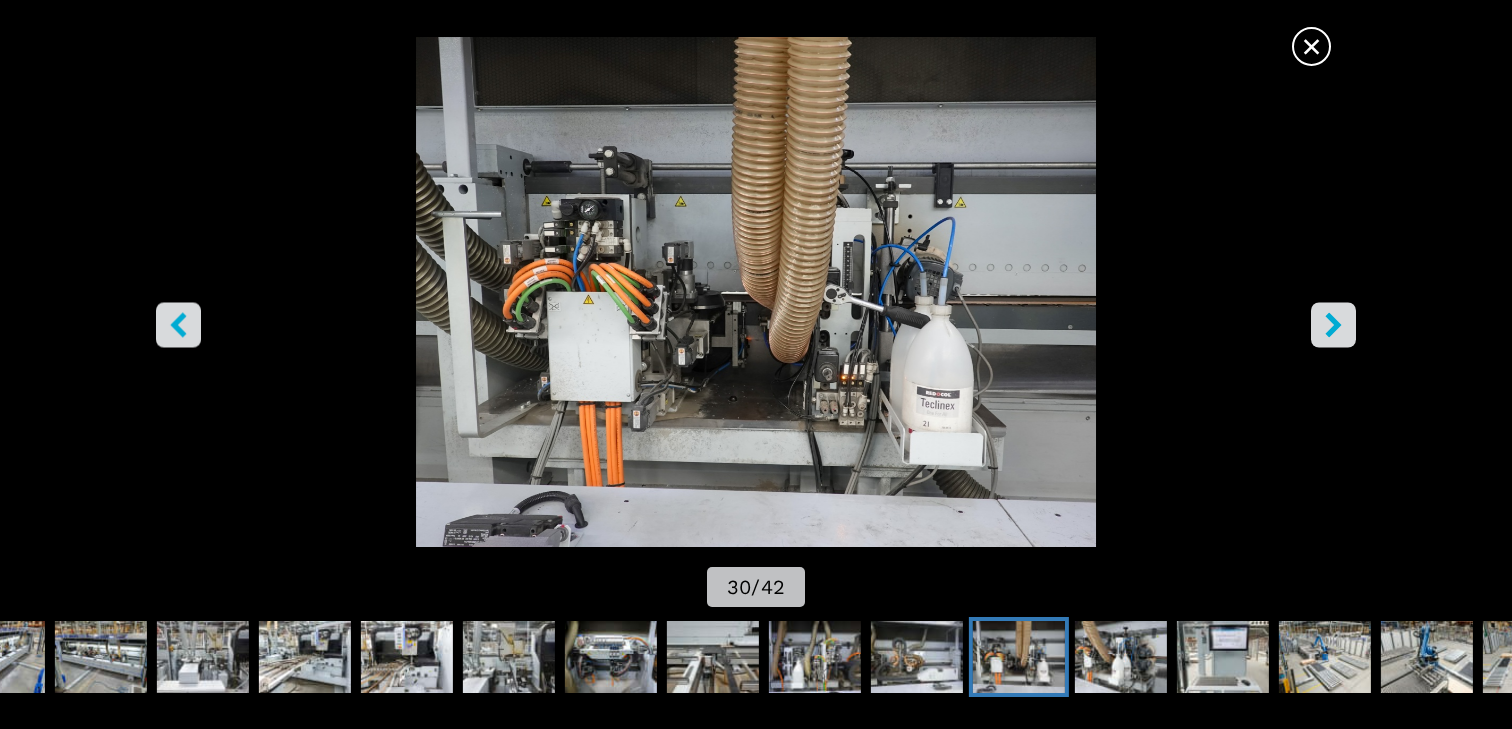 click 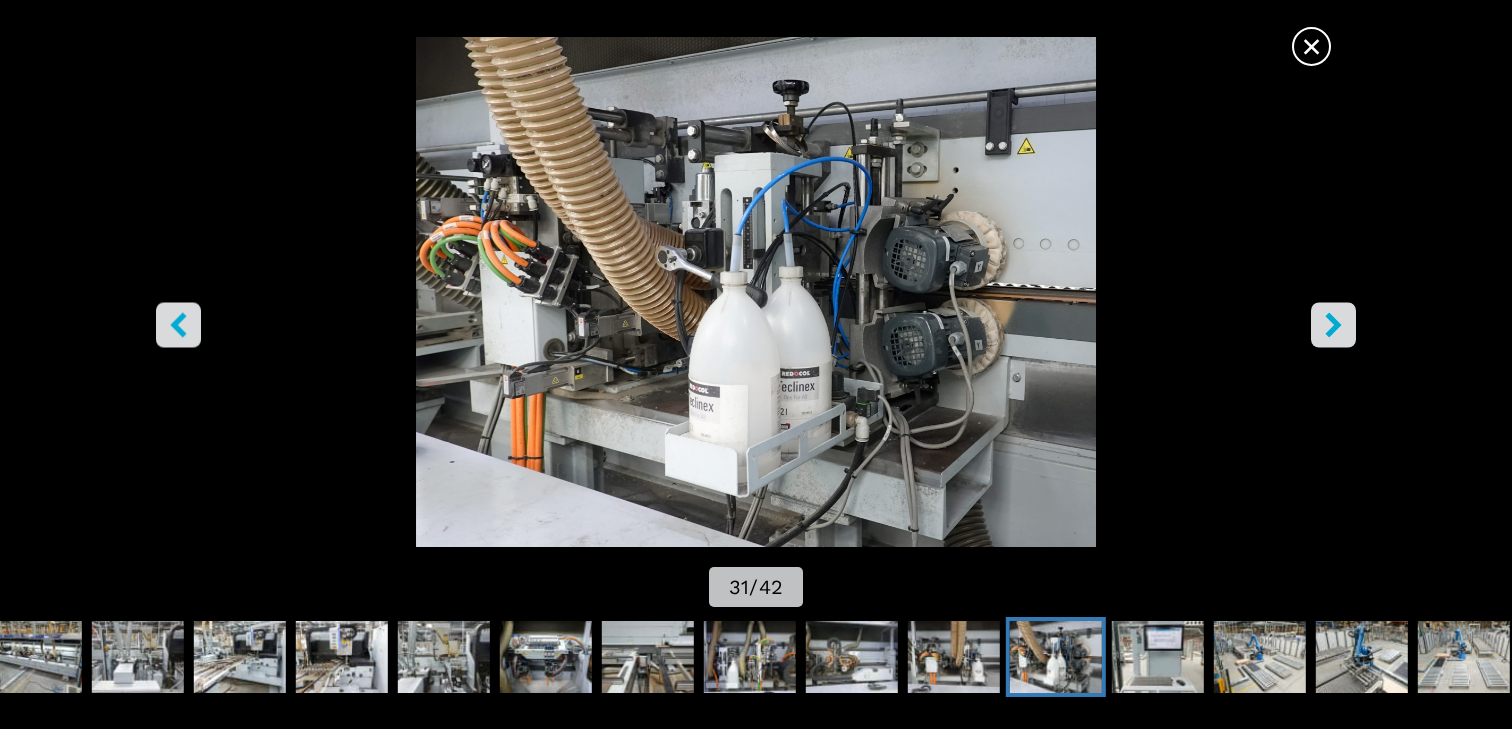 click 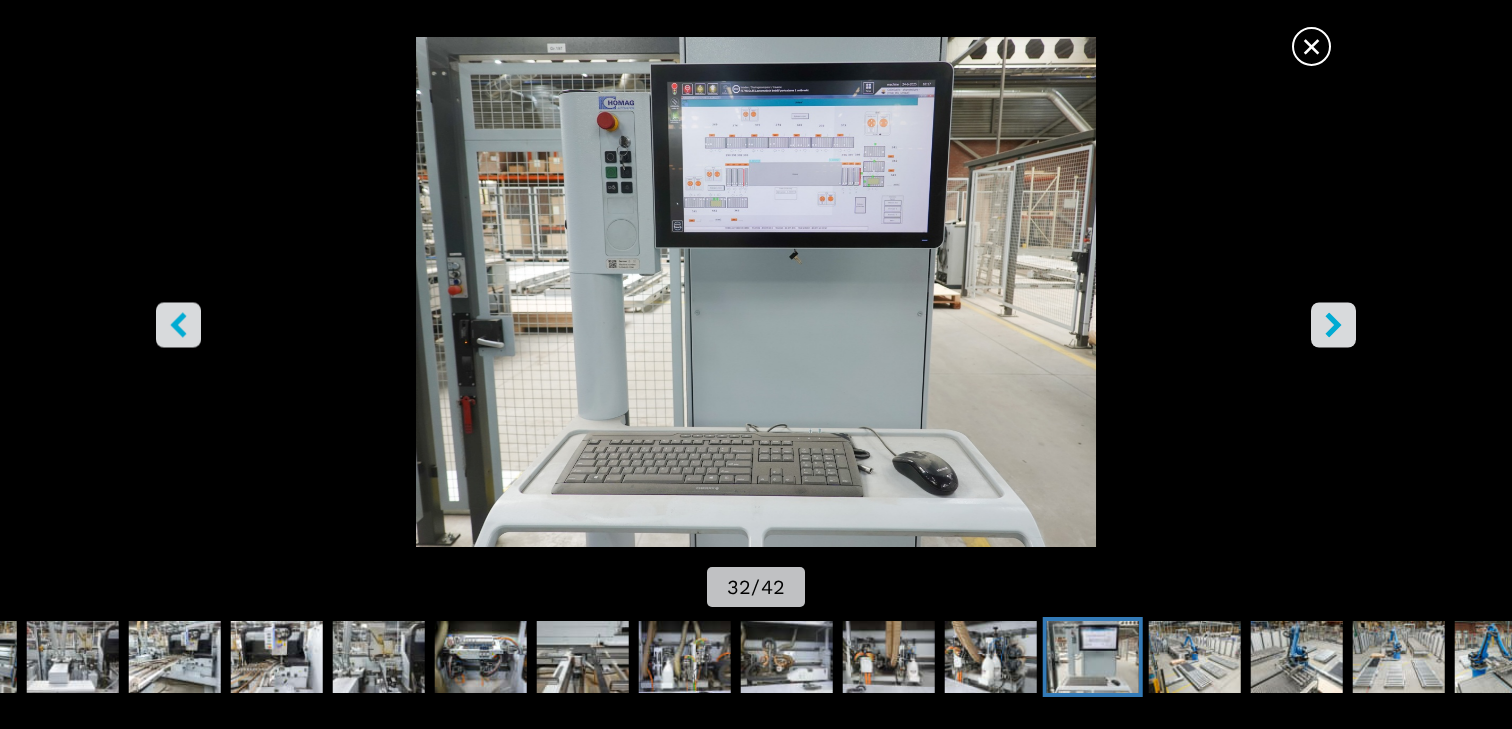 click 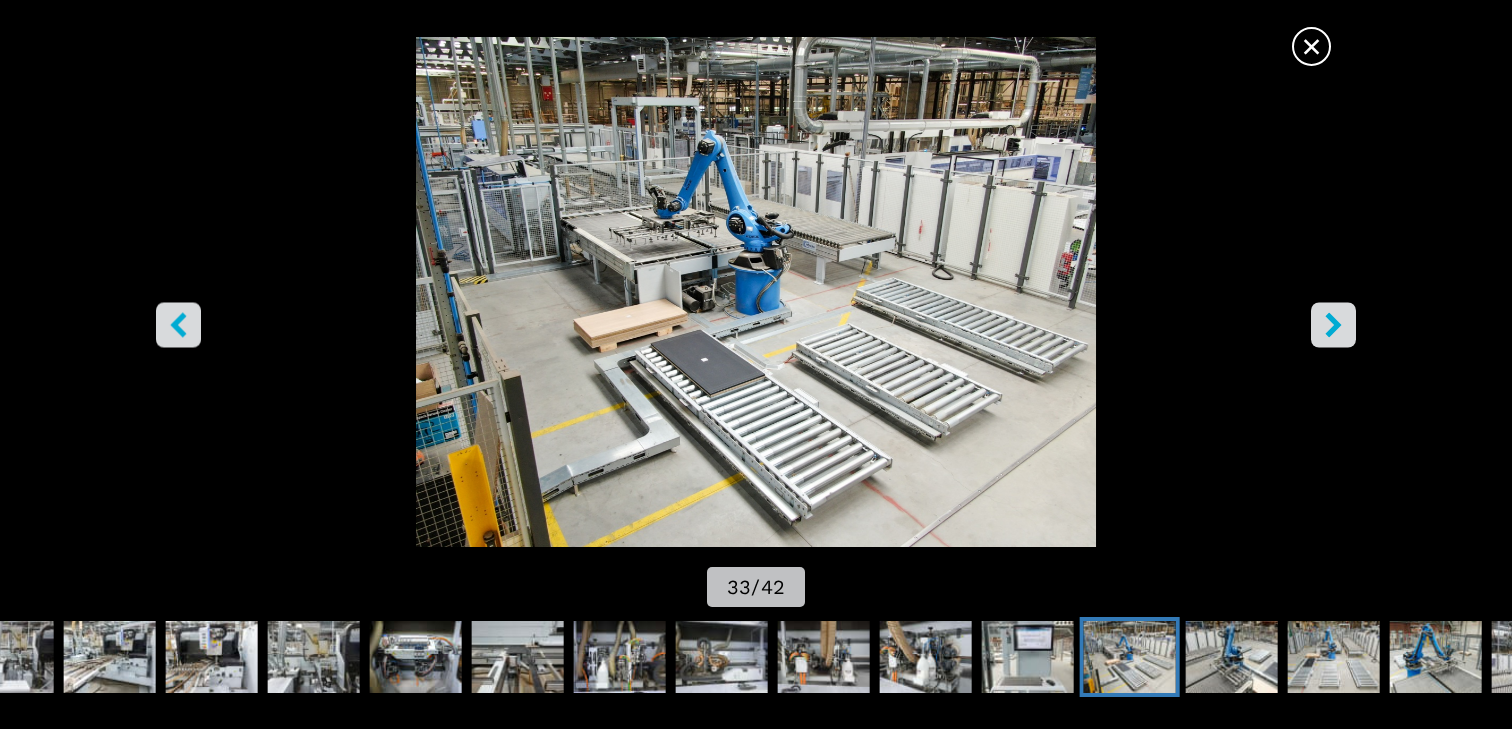 click 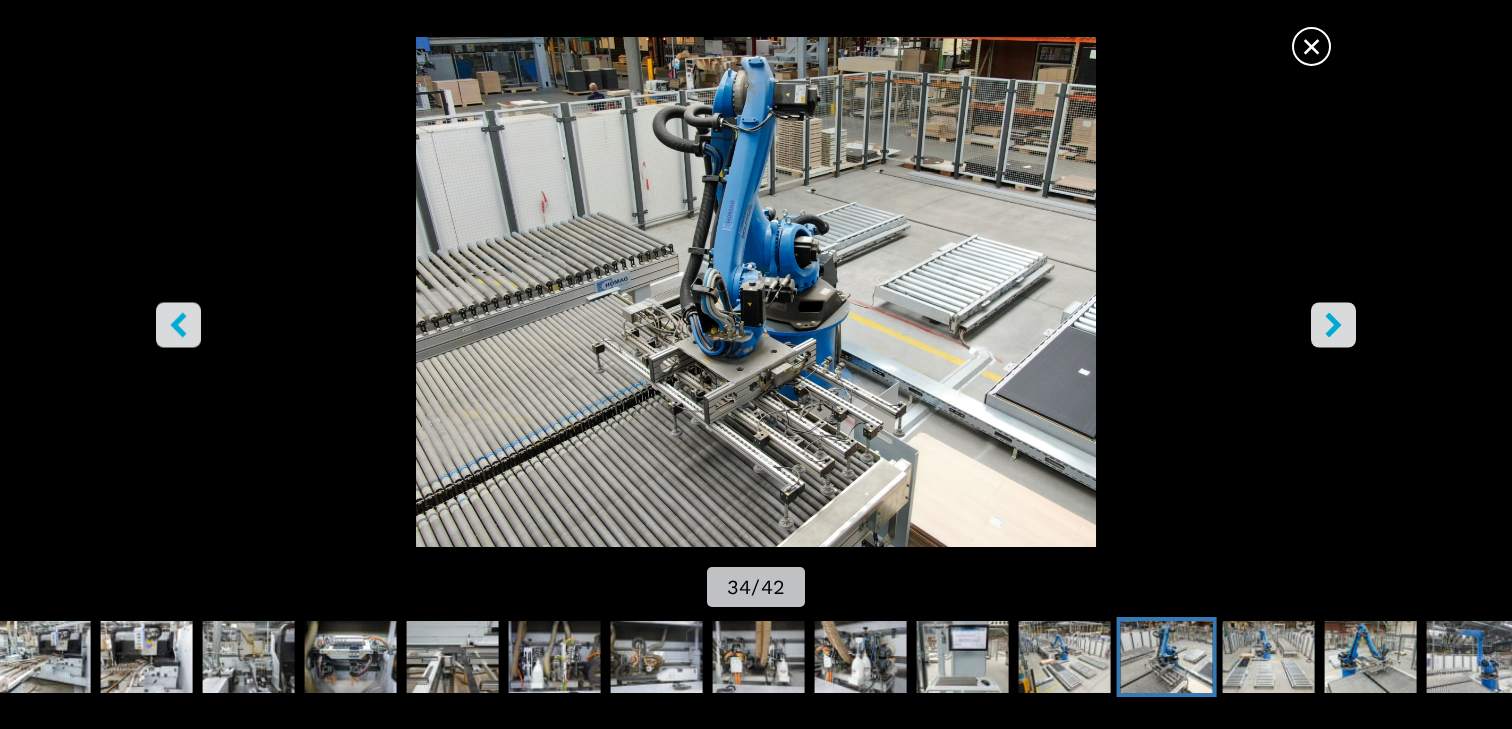 click 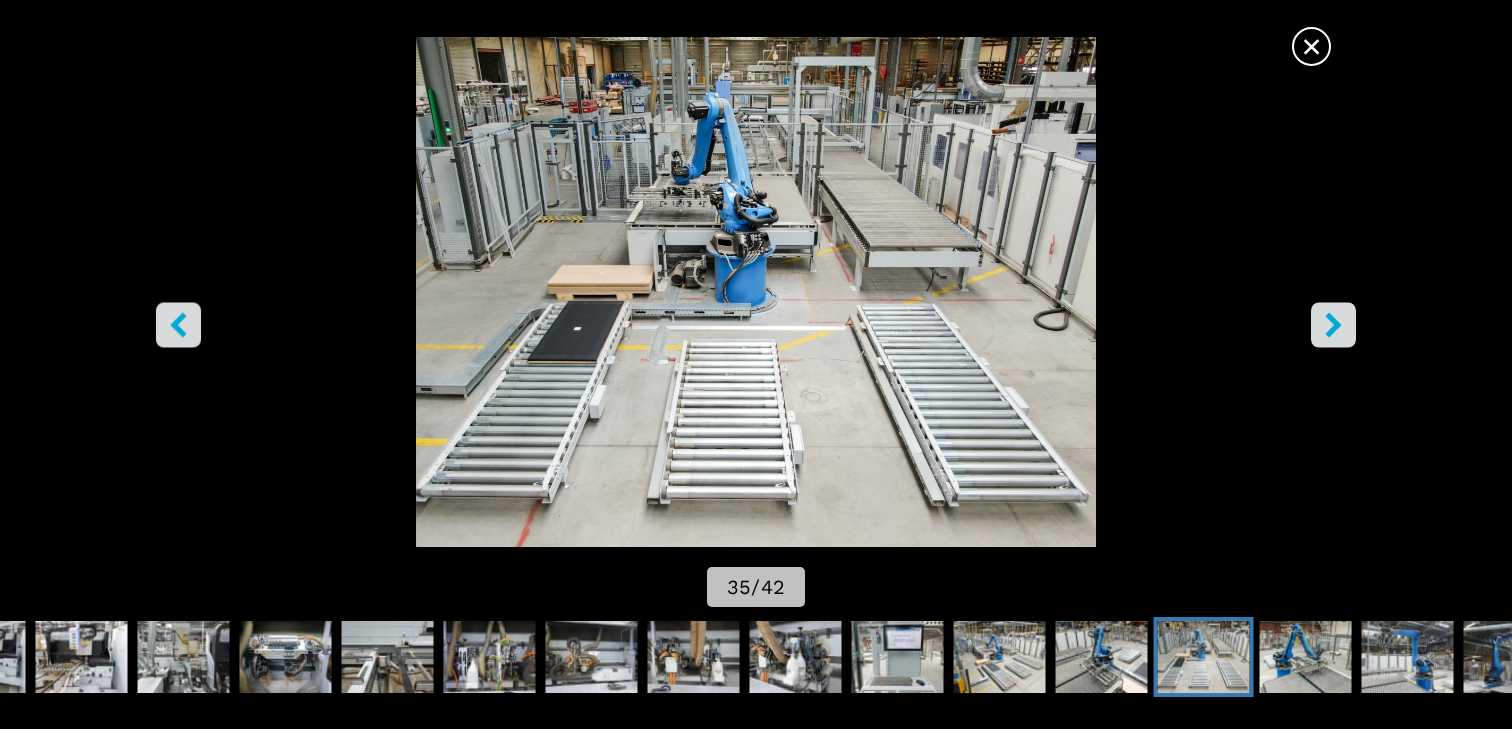 click 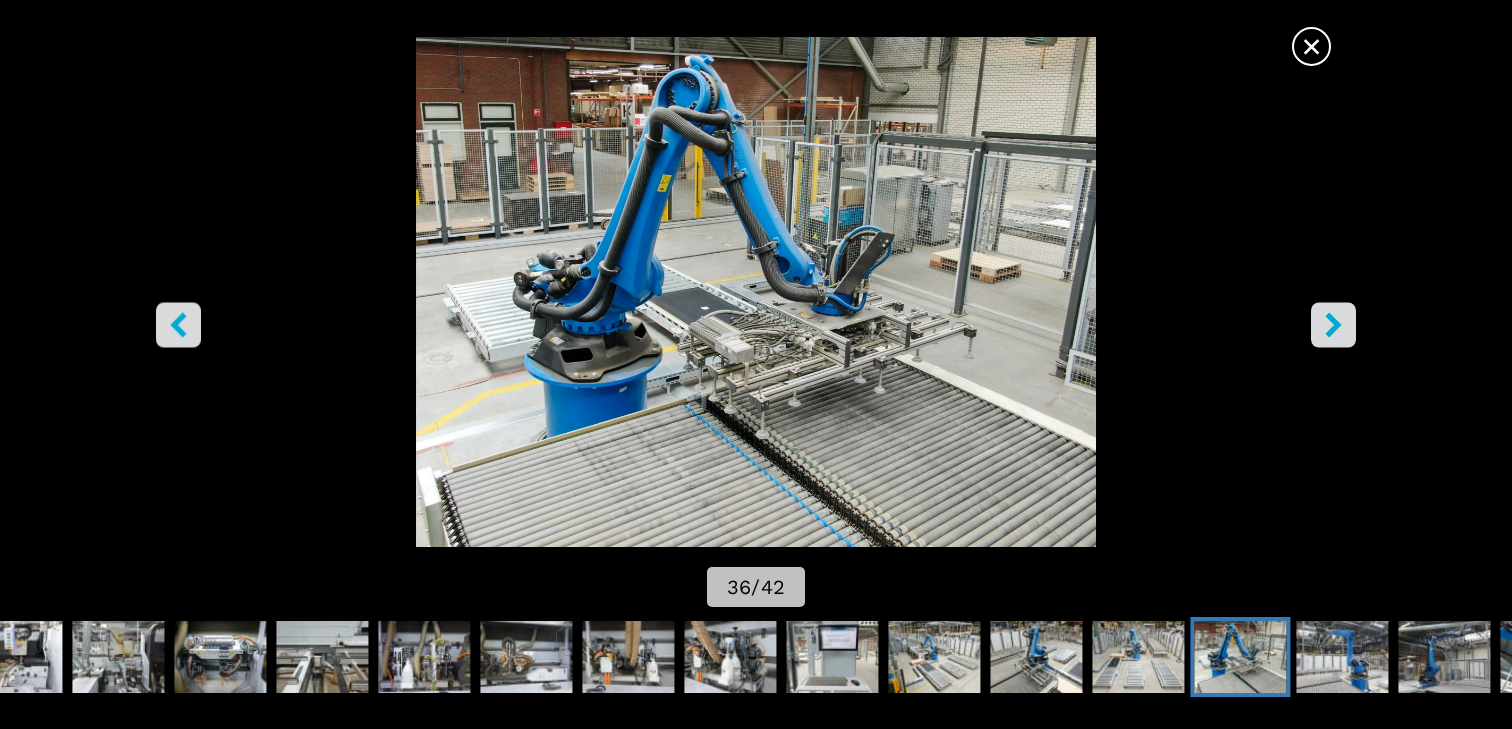 click 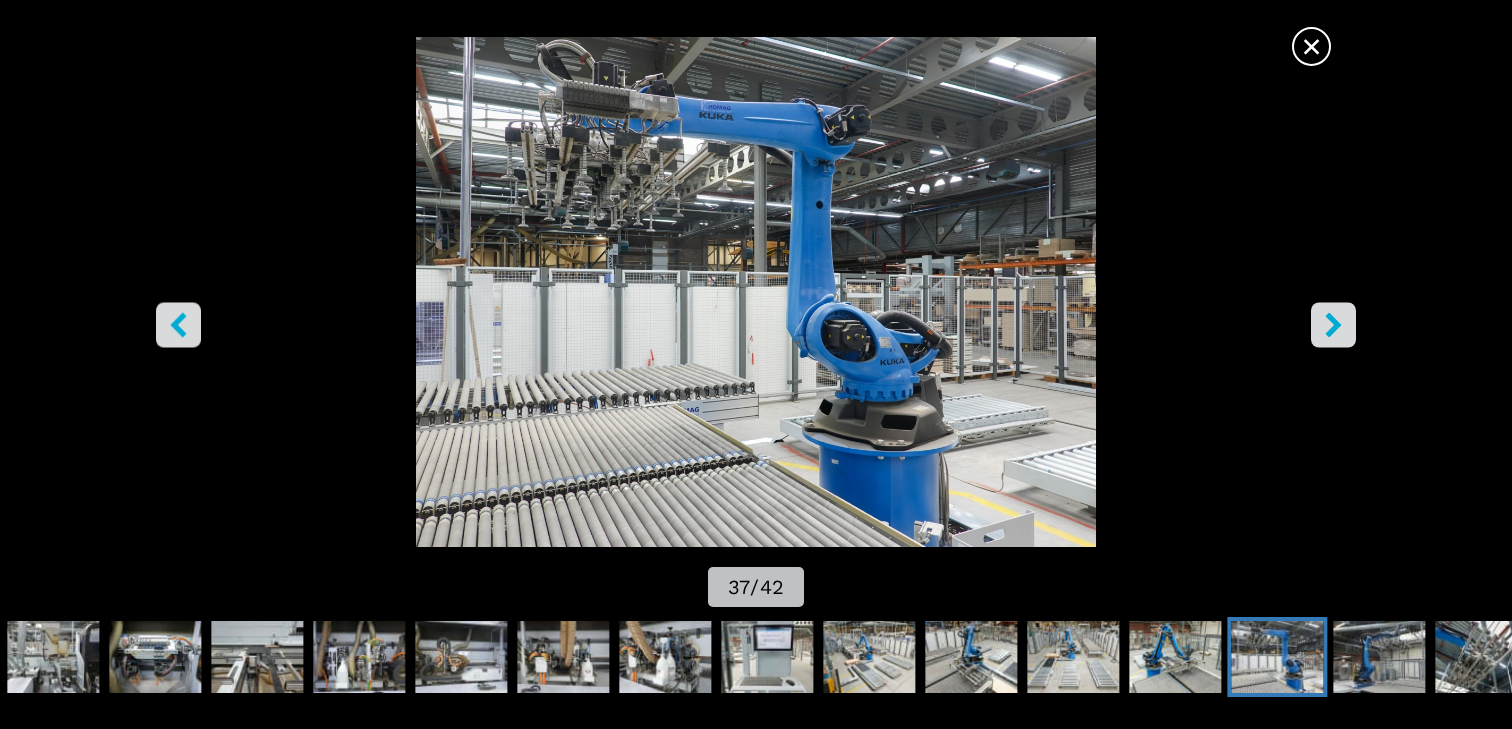 click 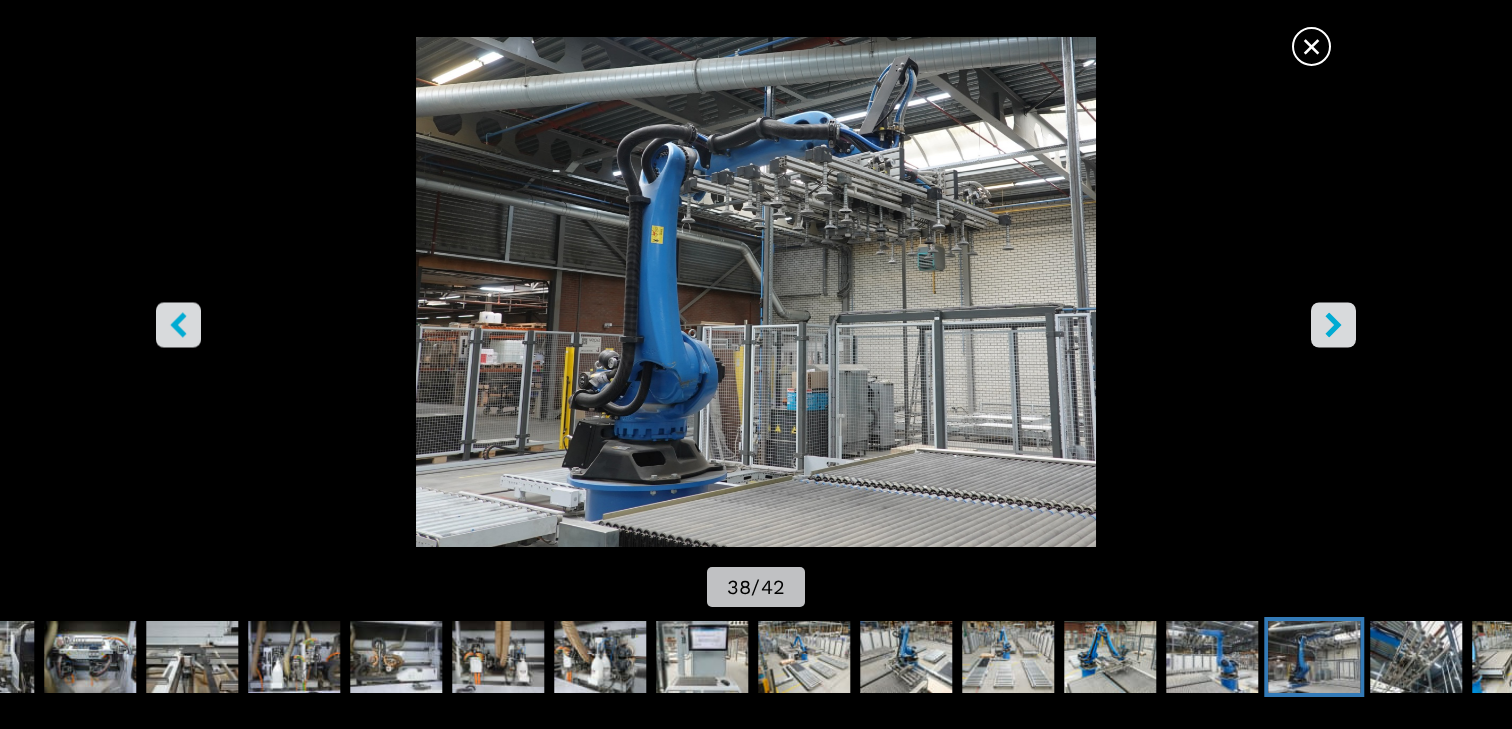 click 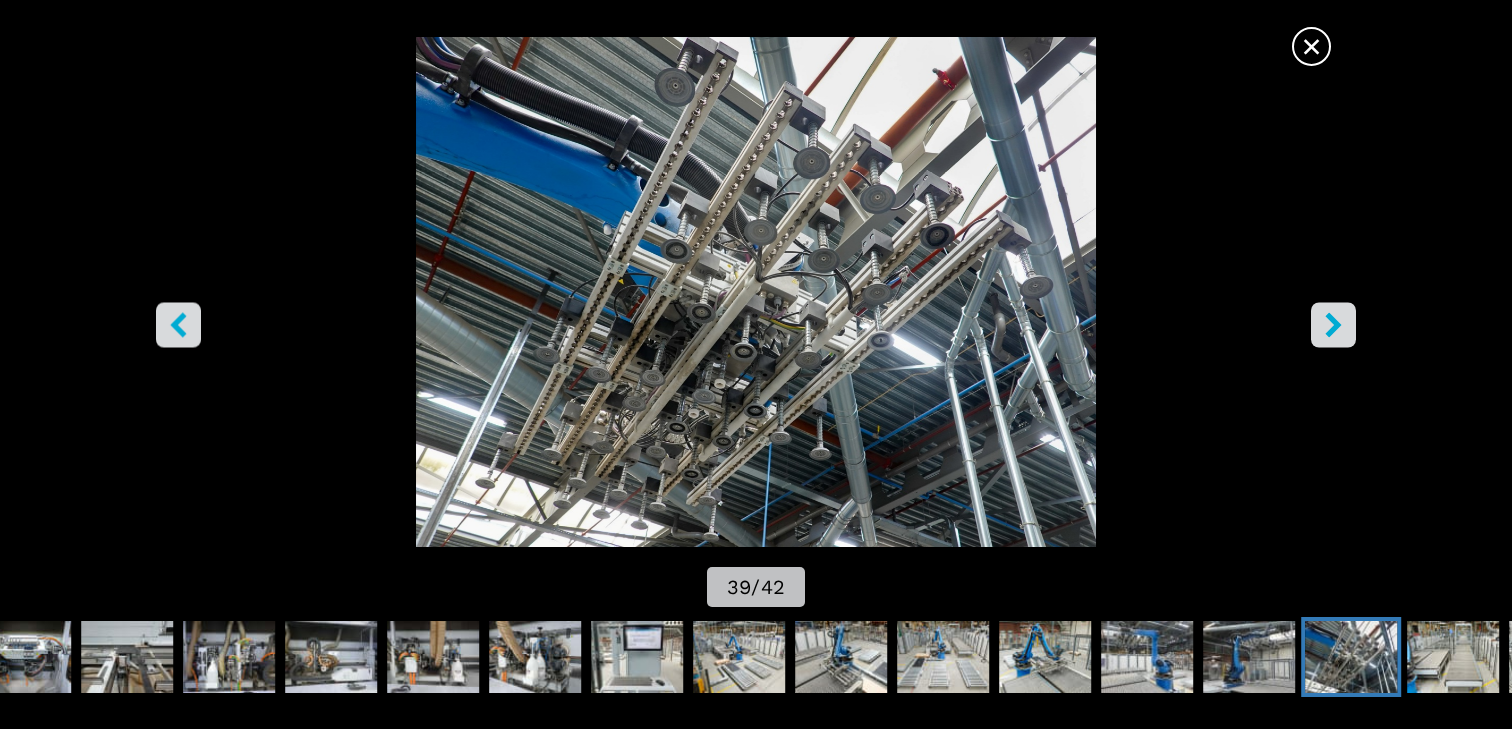 click 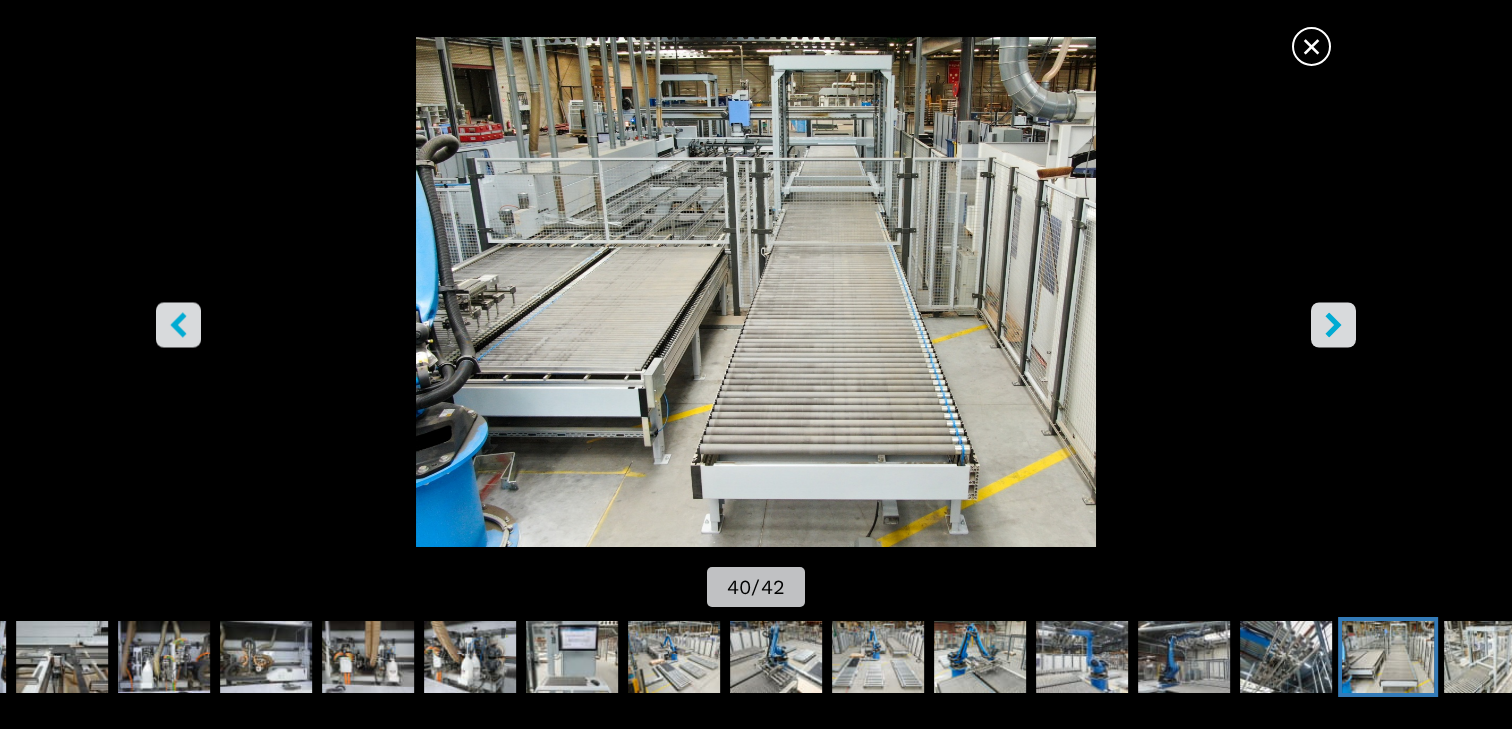 click 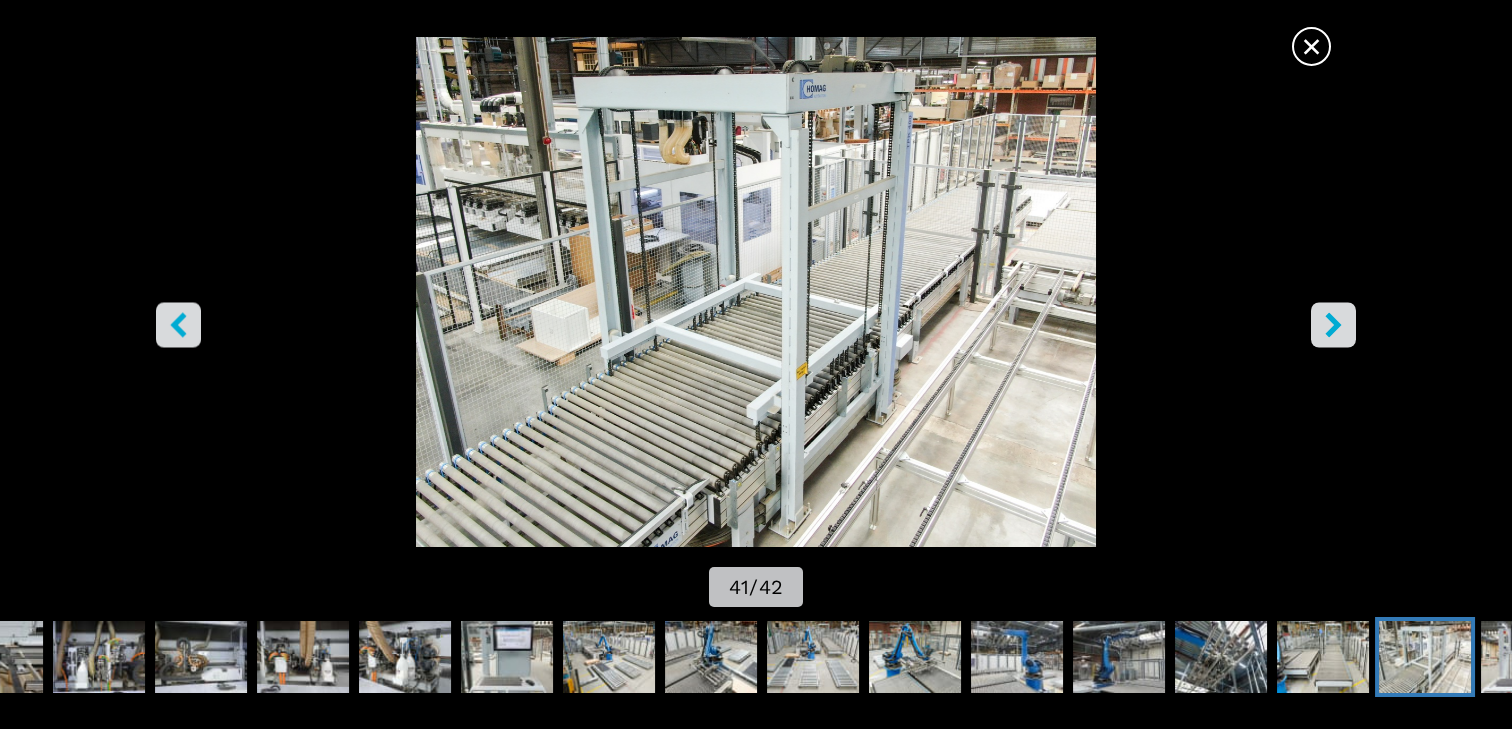 click 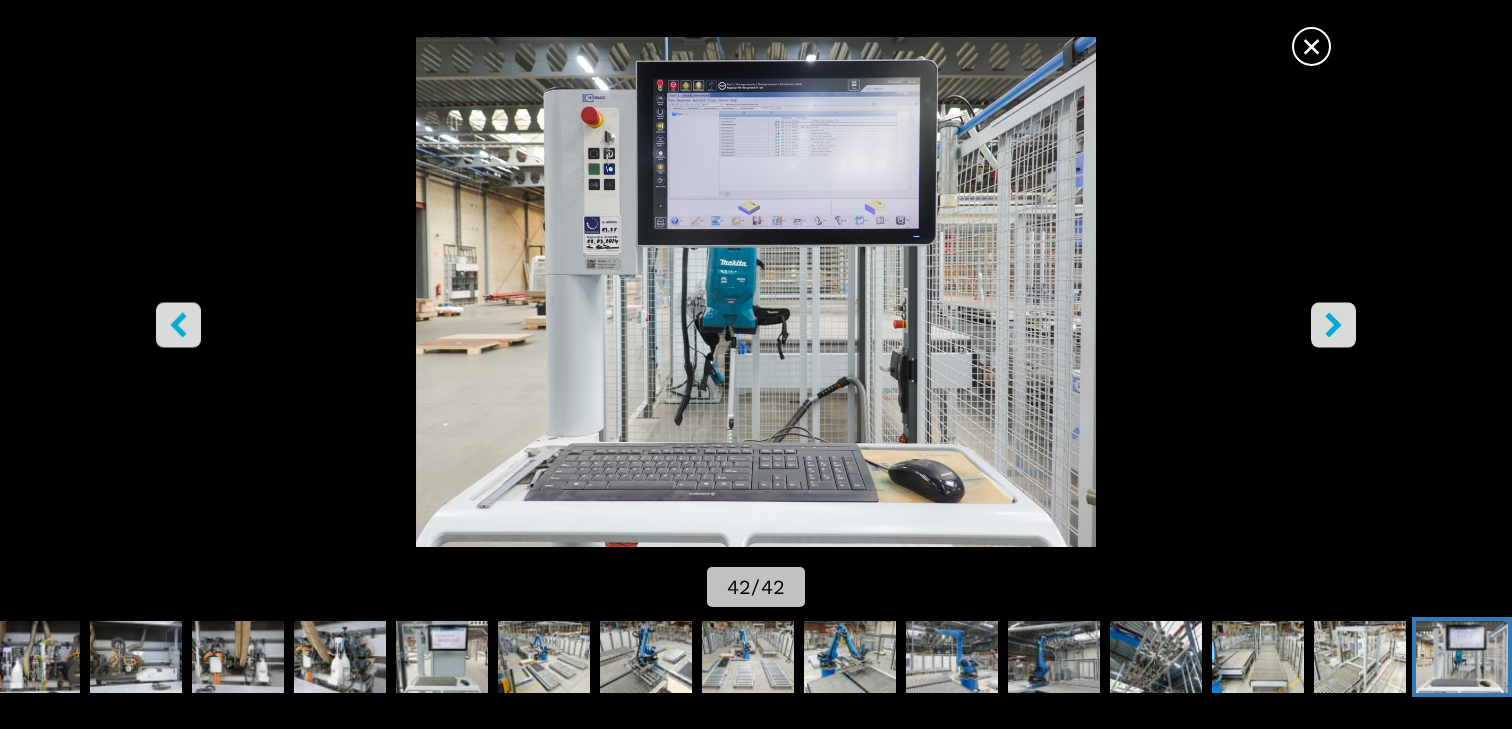 click 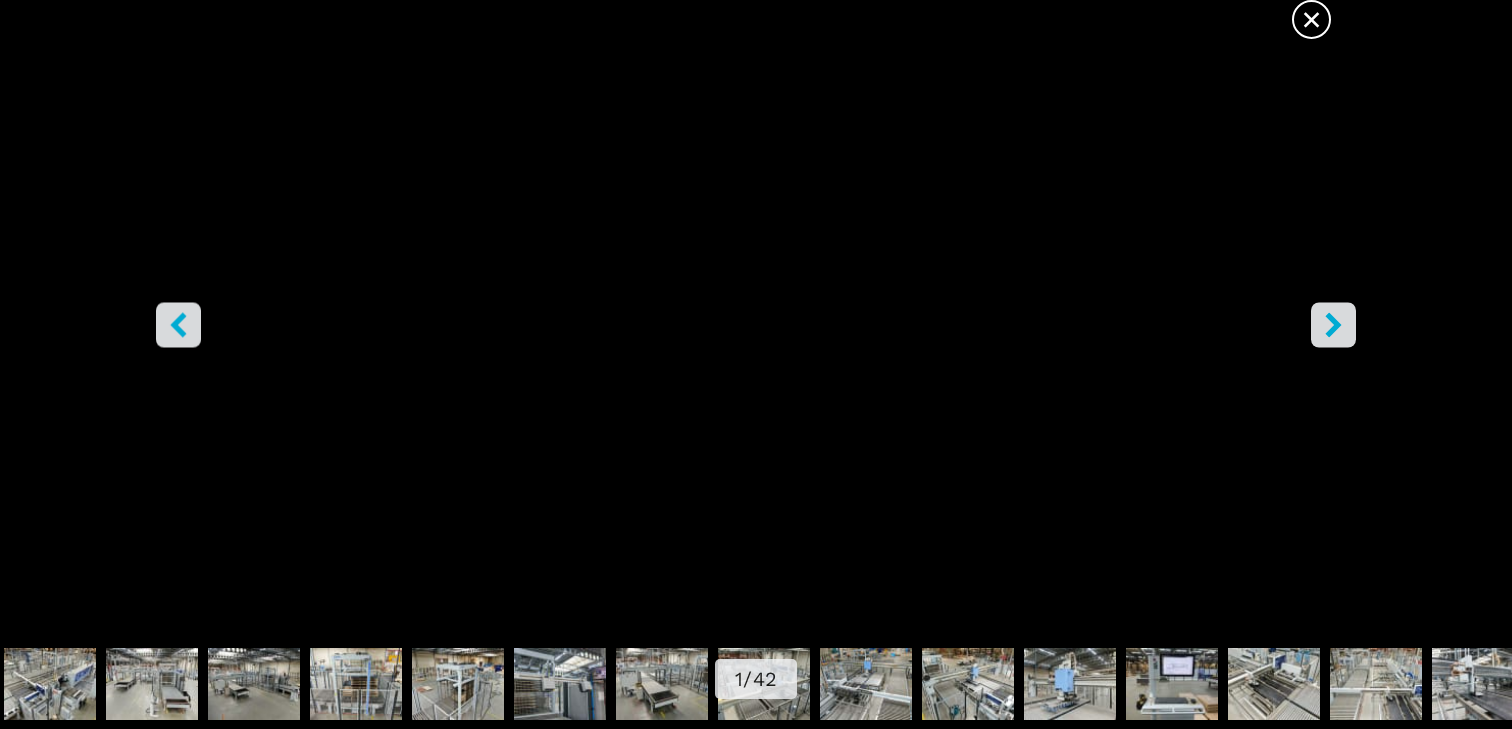 scroll, scrollTop: 800, scrollLeft: 0, axis: vertical 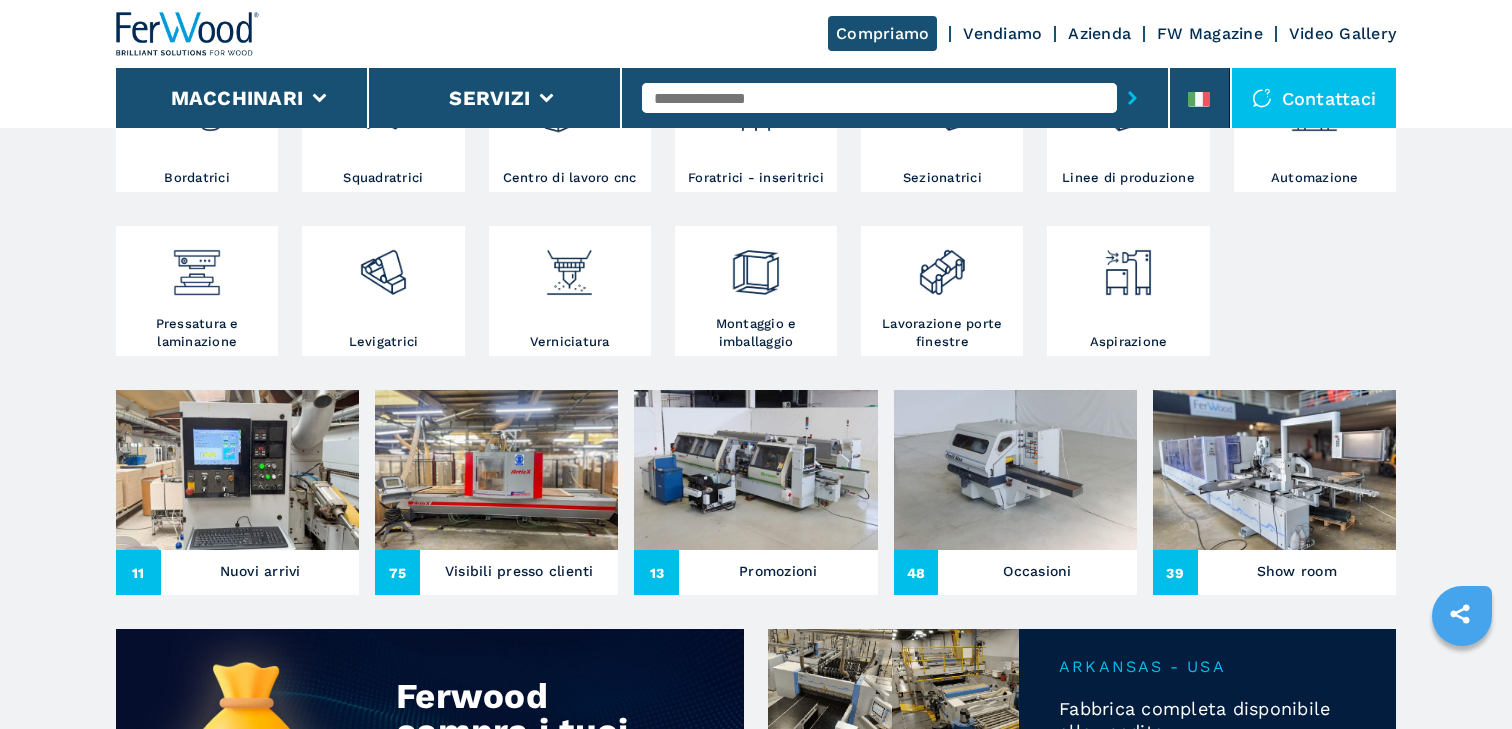 click at bounding box center (237, 470) 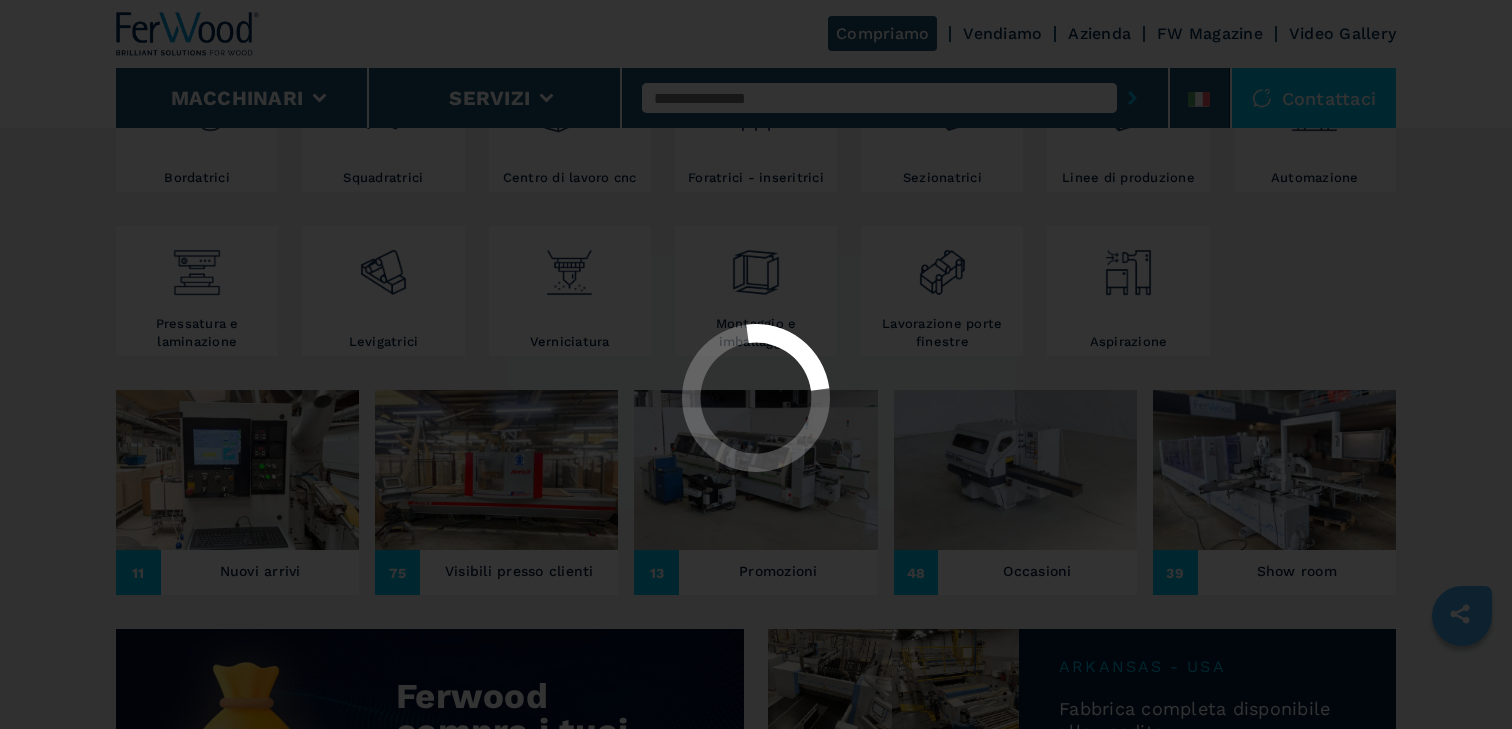 scroll, scrollTop: 0, scrollLeft: 0, axis: both 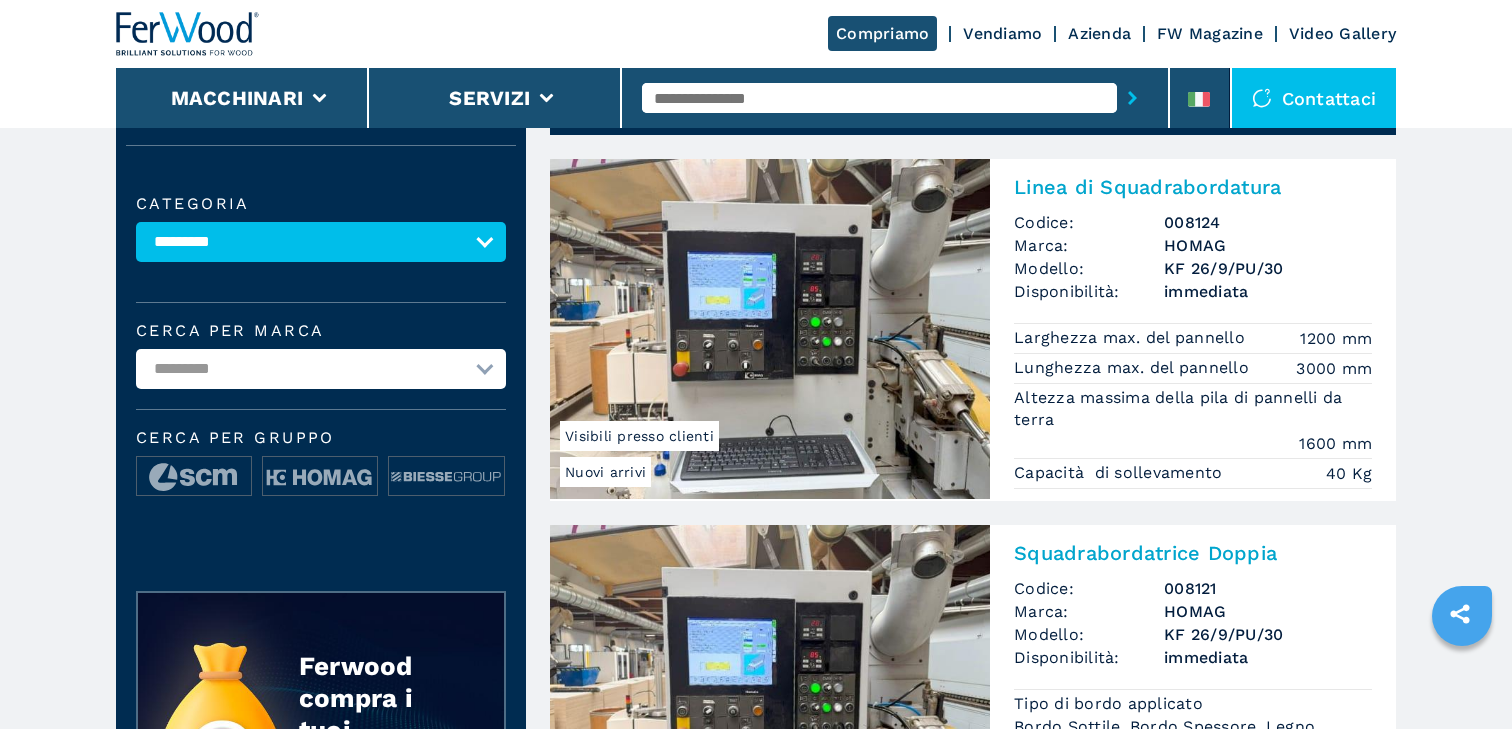 click at bounding box center (770, 329) 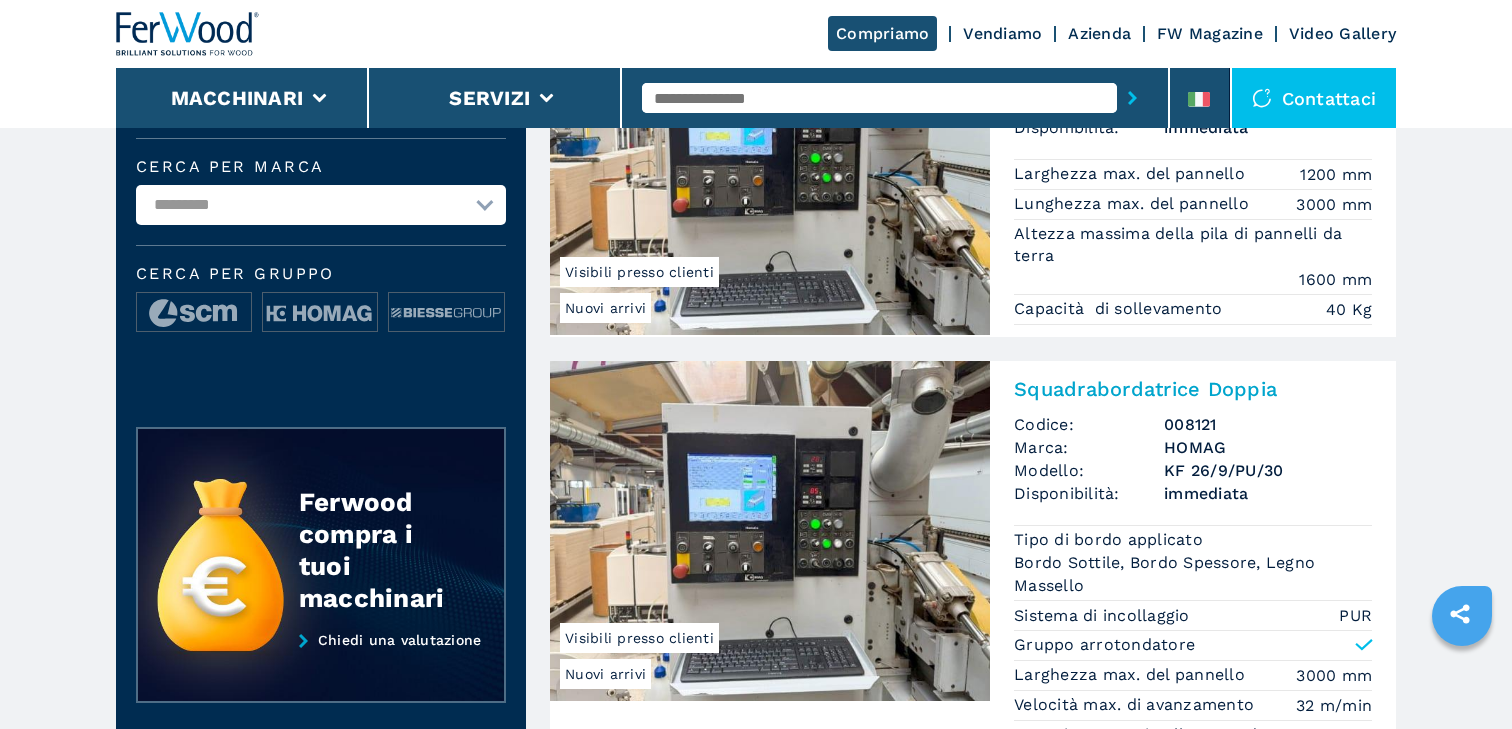scroll, scrollTop: 320, scrollLeft: 0, axis: vertical 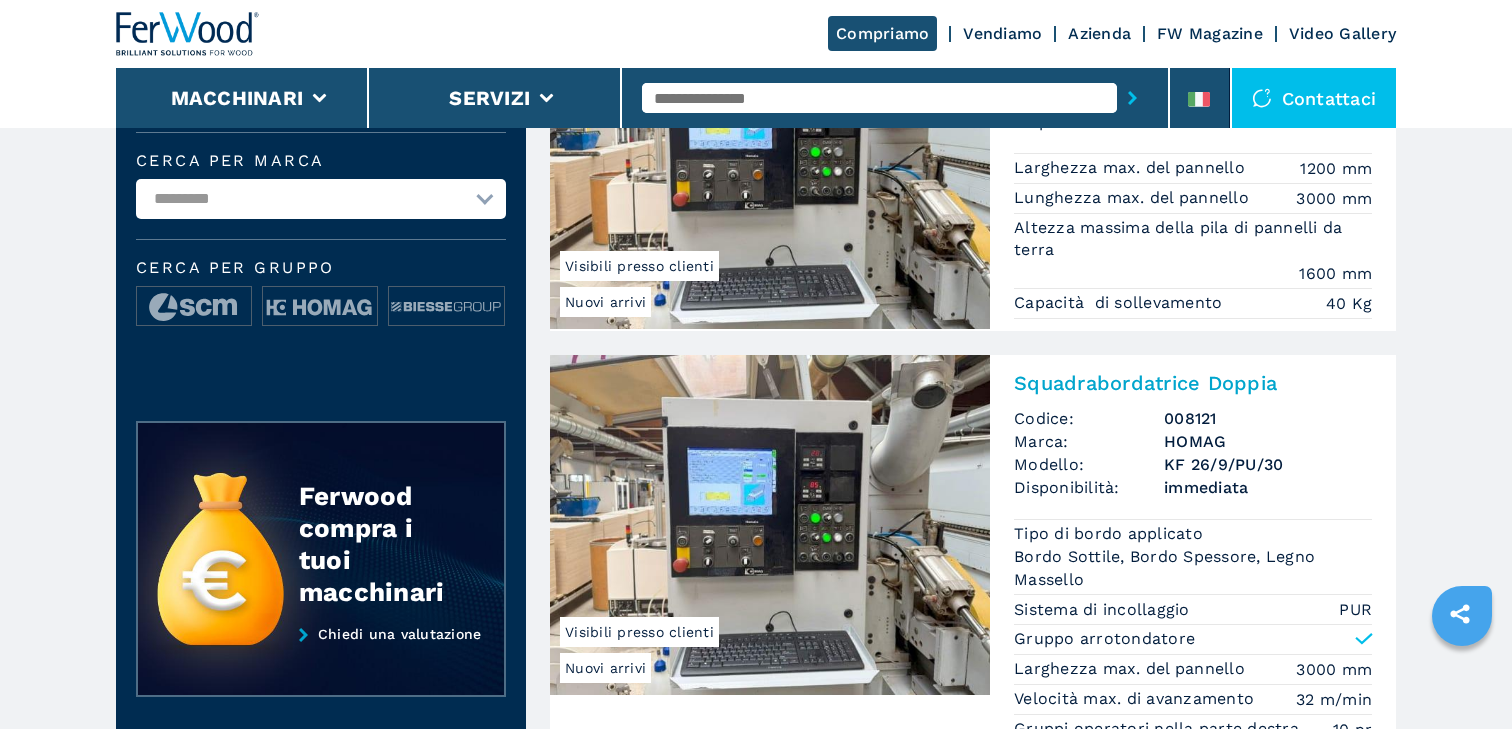 click at bounding box center [770, 525] 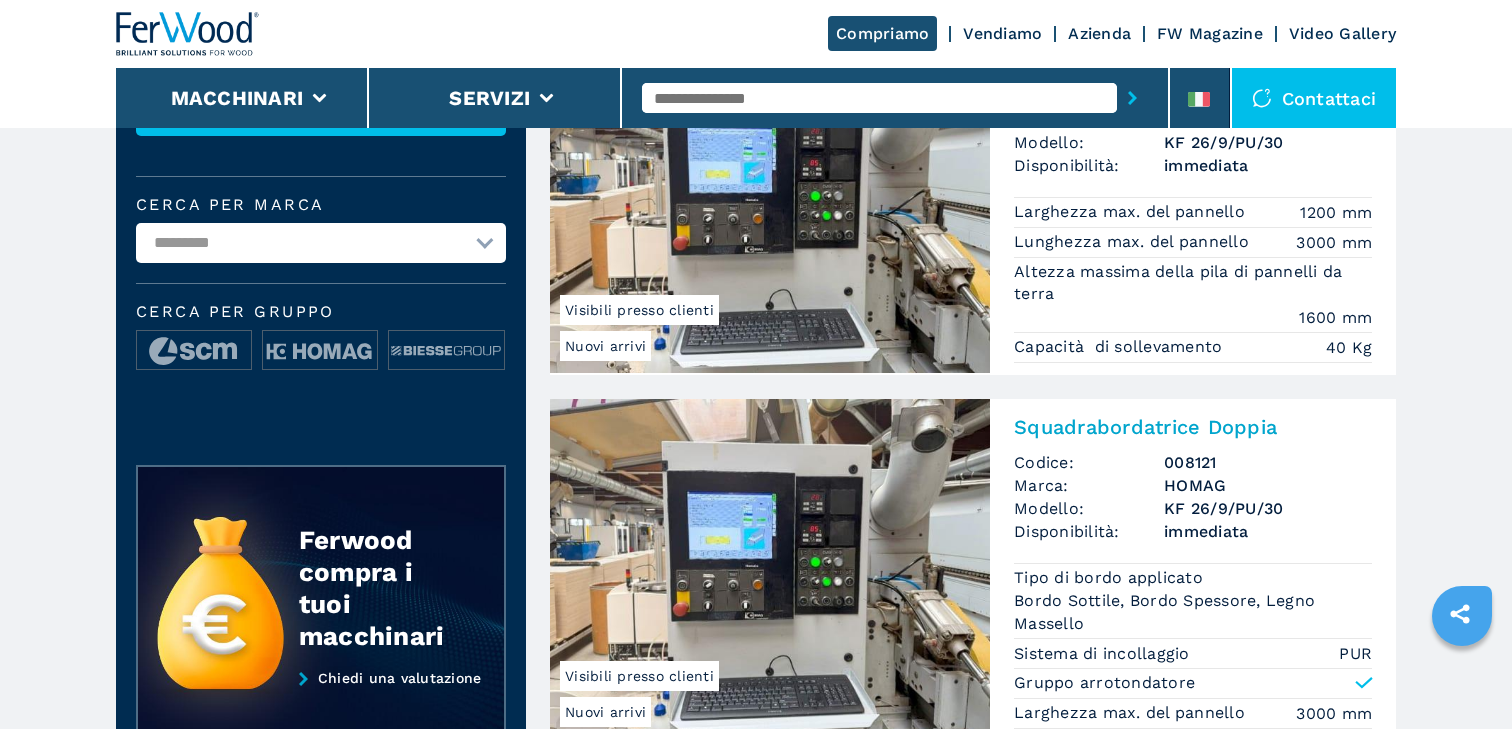 scroll, scrollTop: 320, scrollLeft: 0, axis: vertical 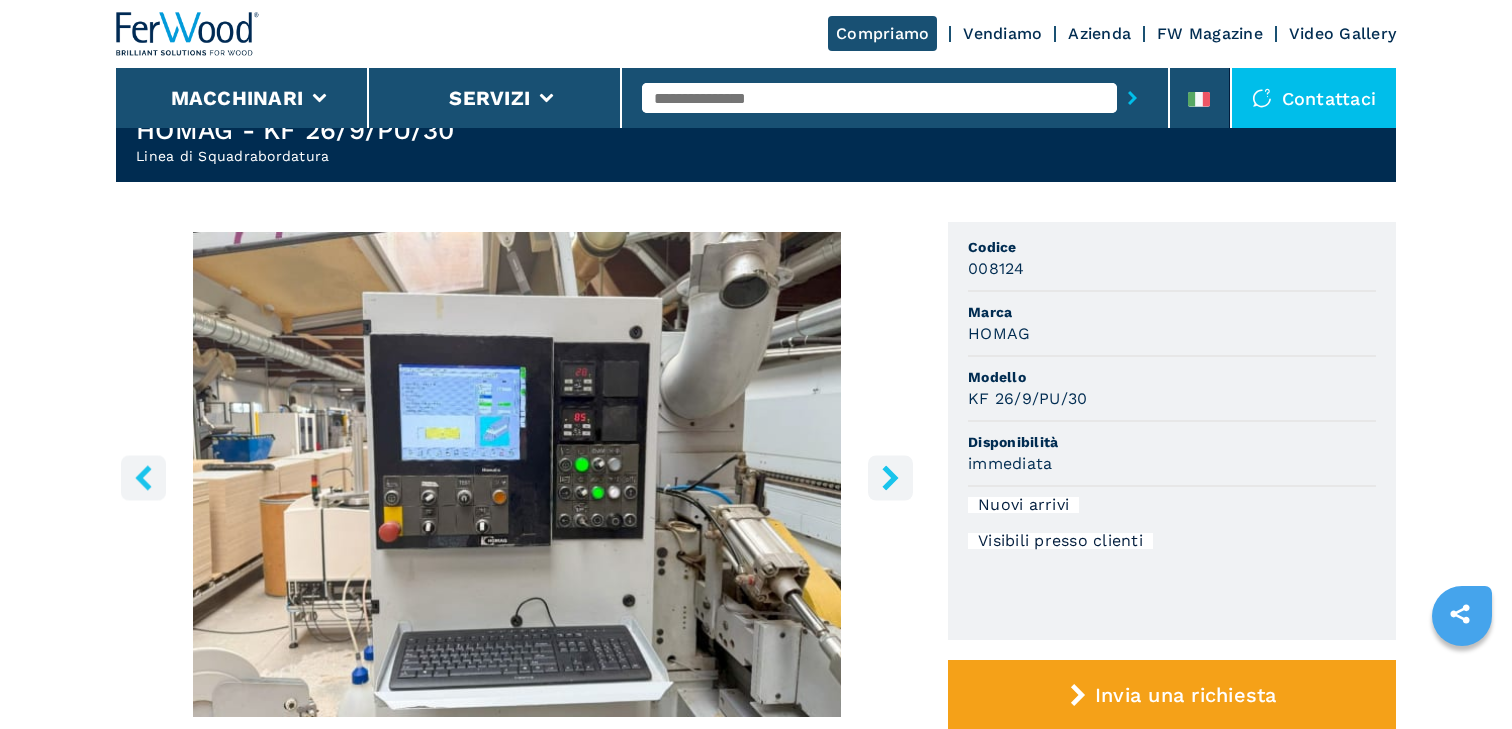 click 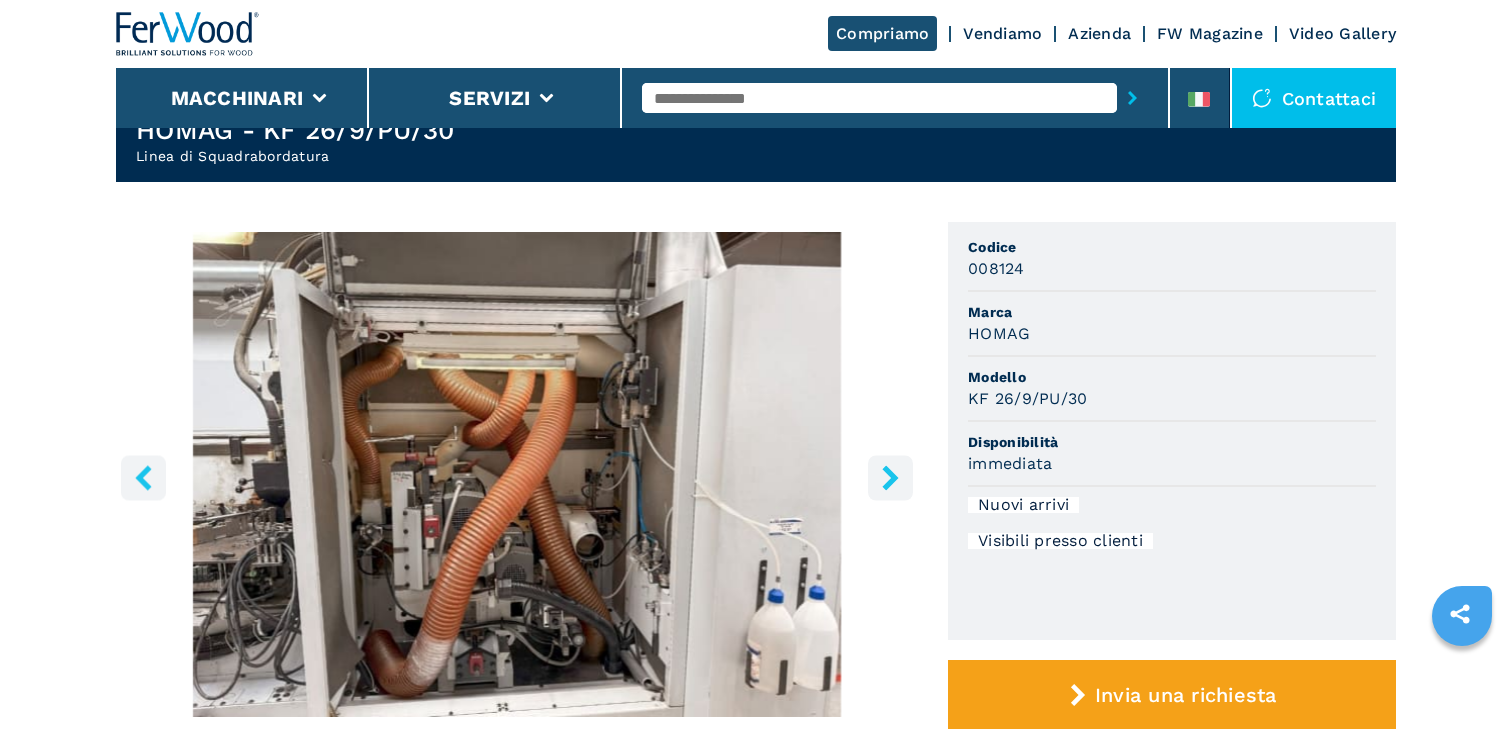 click 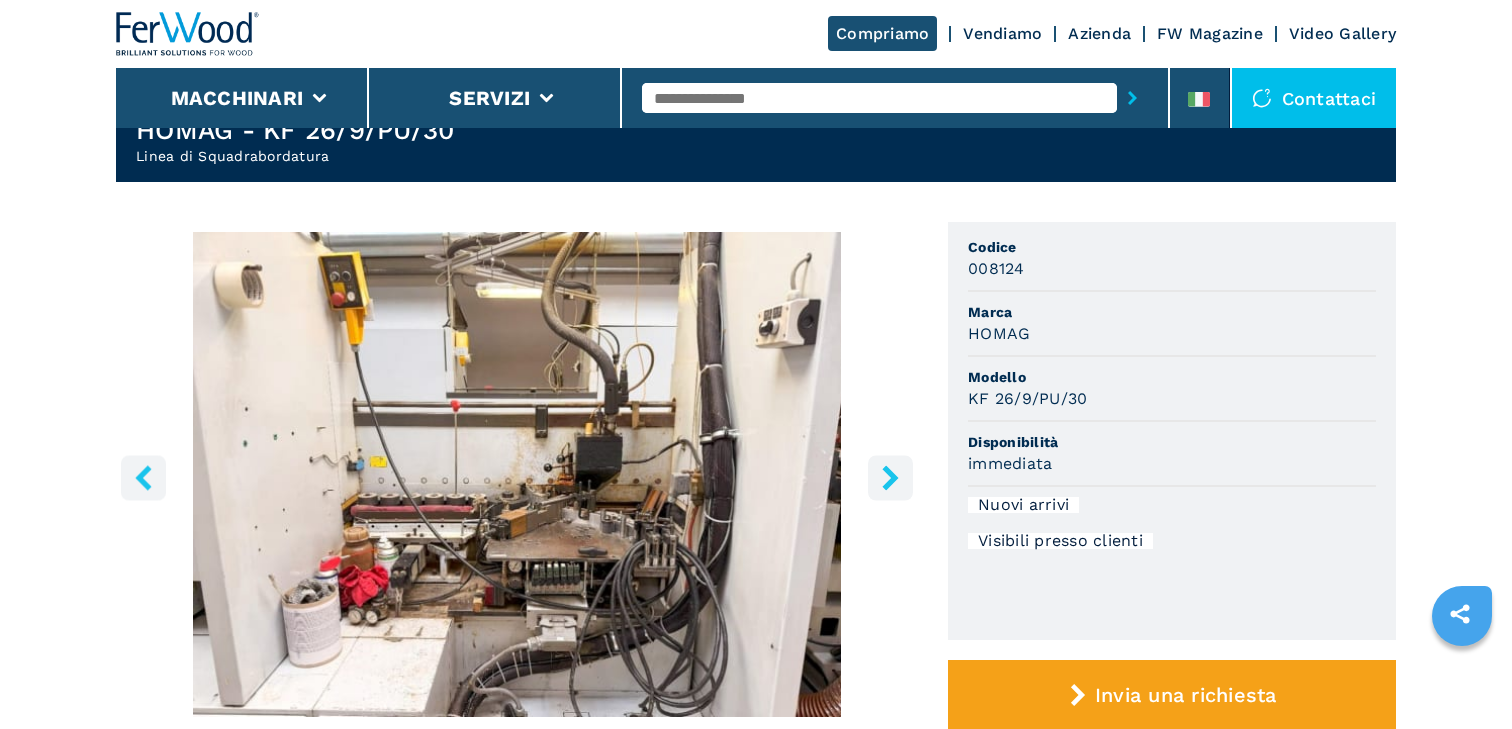 click 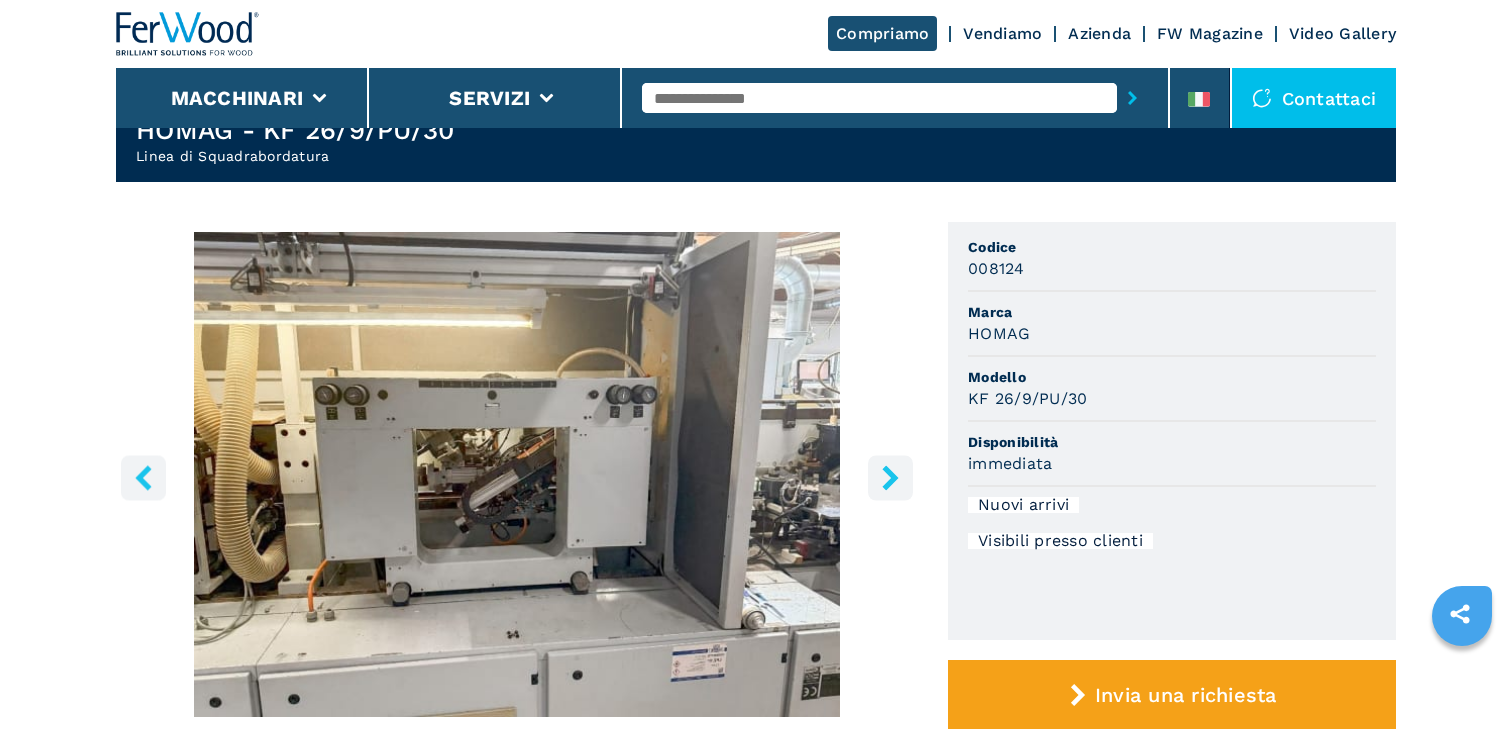 click 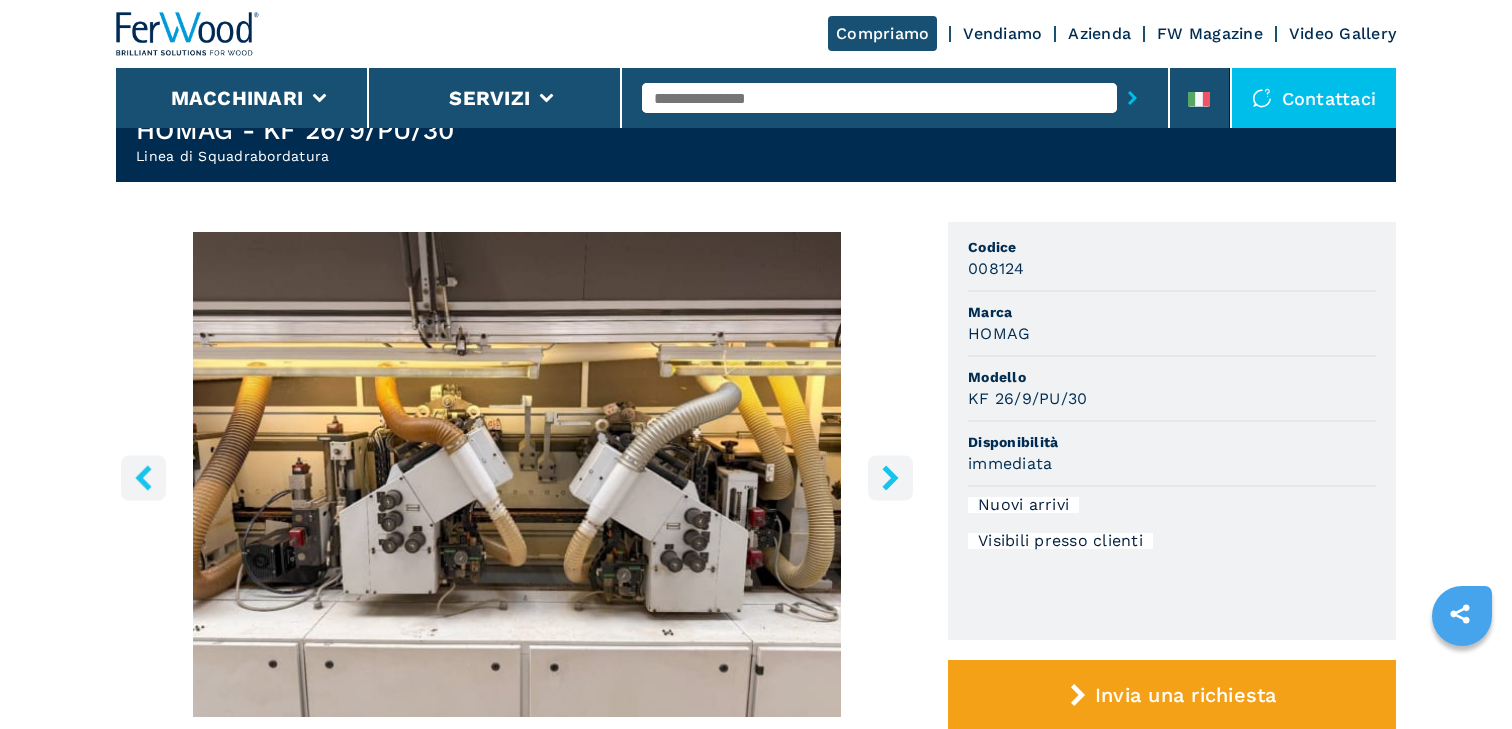 click 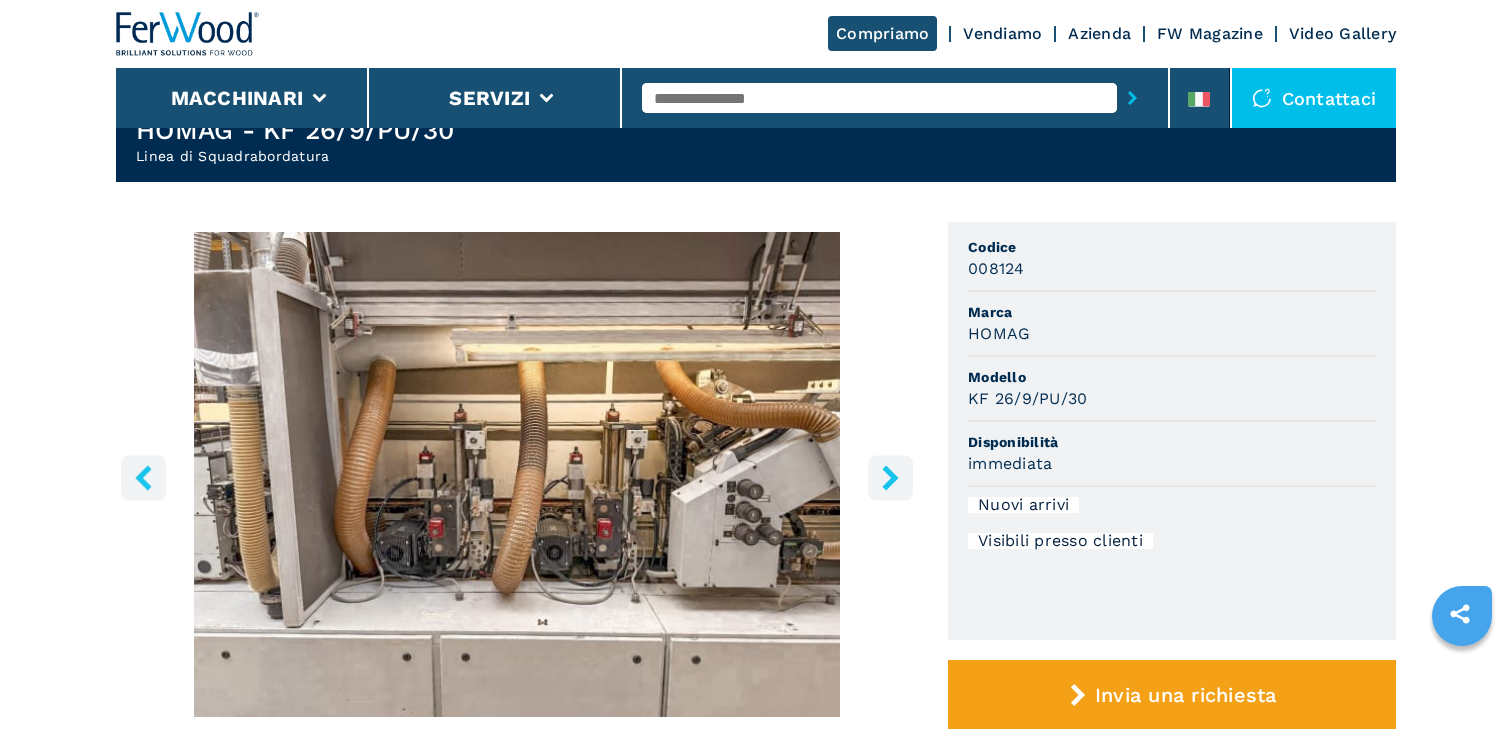 click 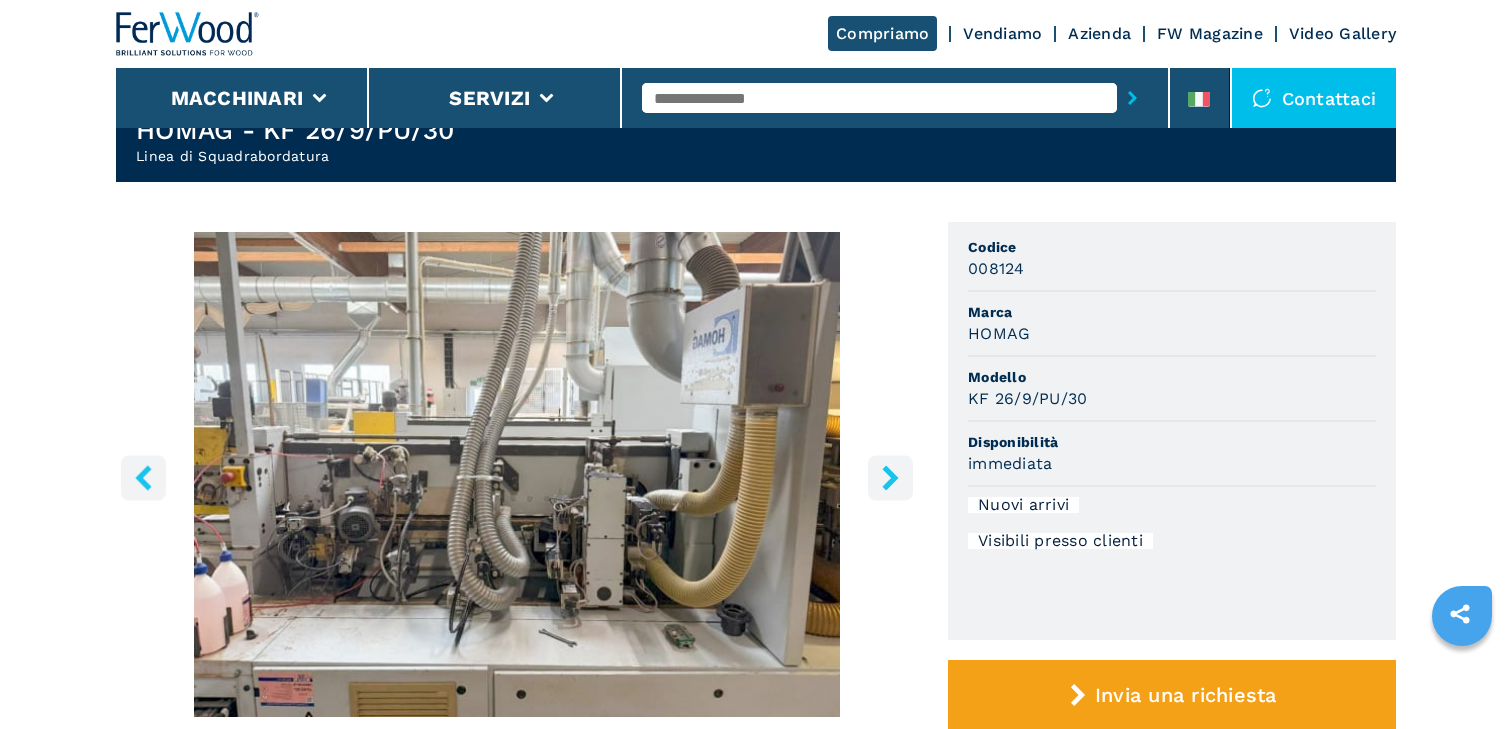 click 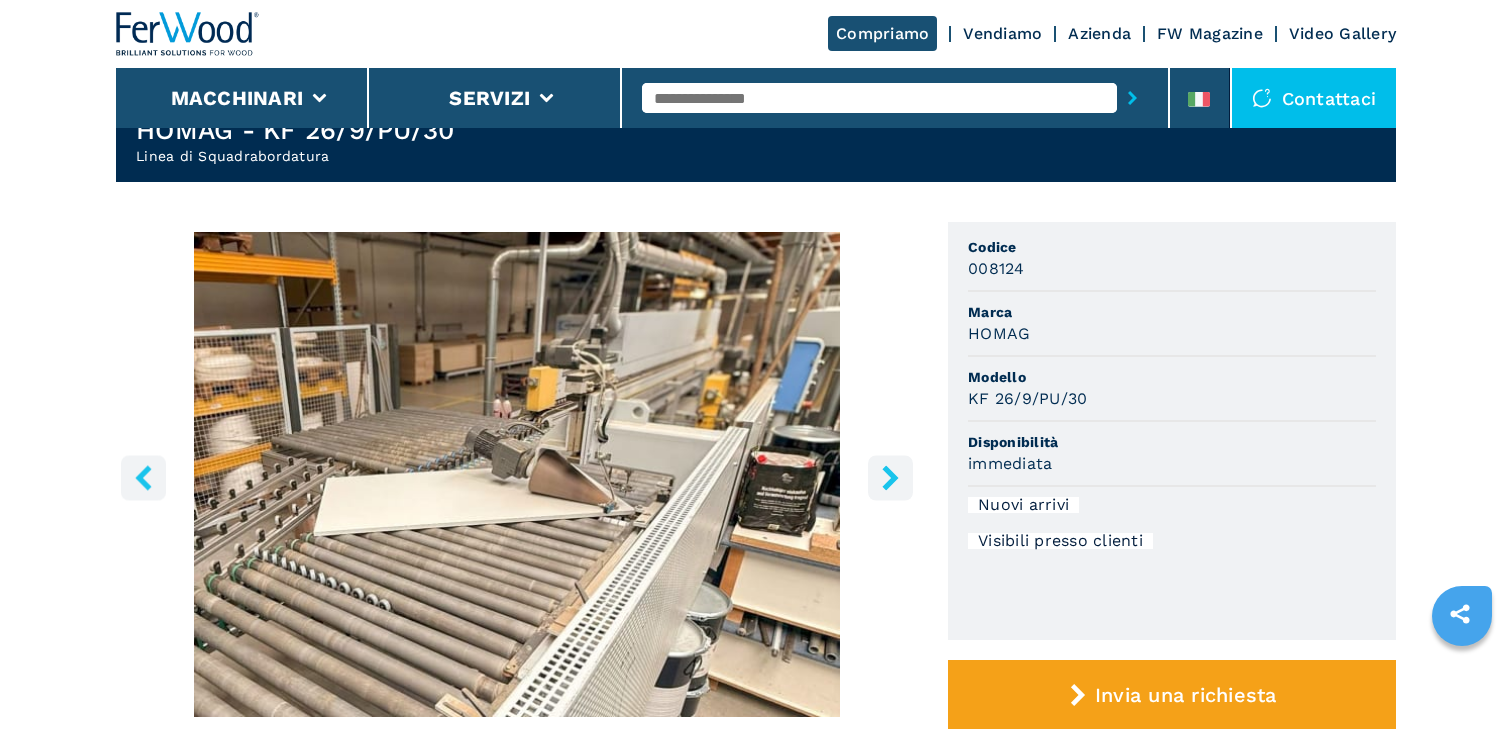 click 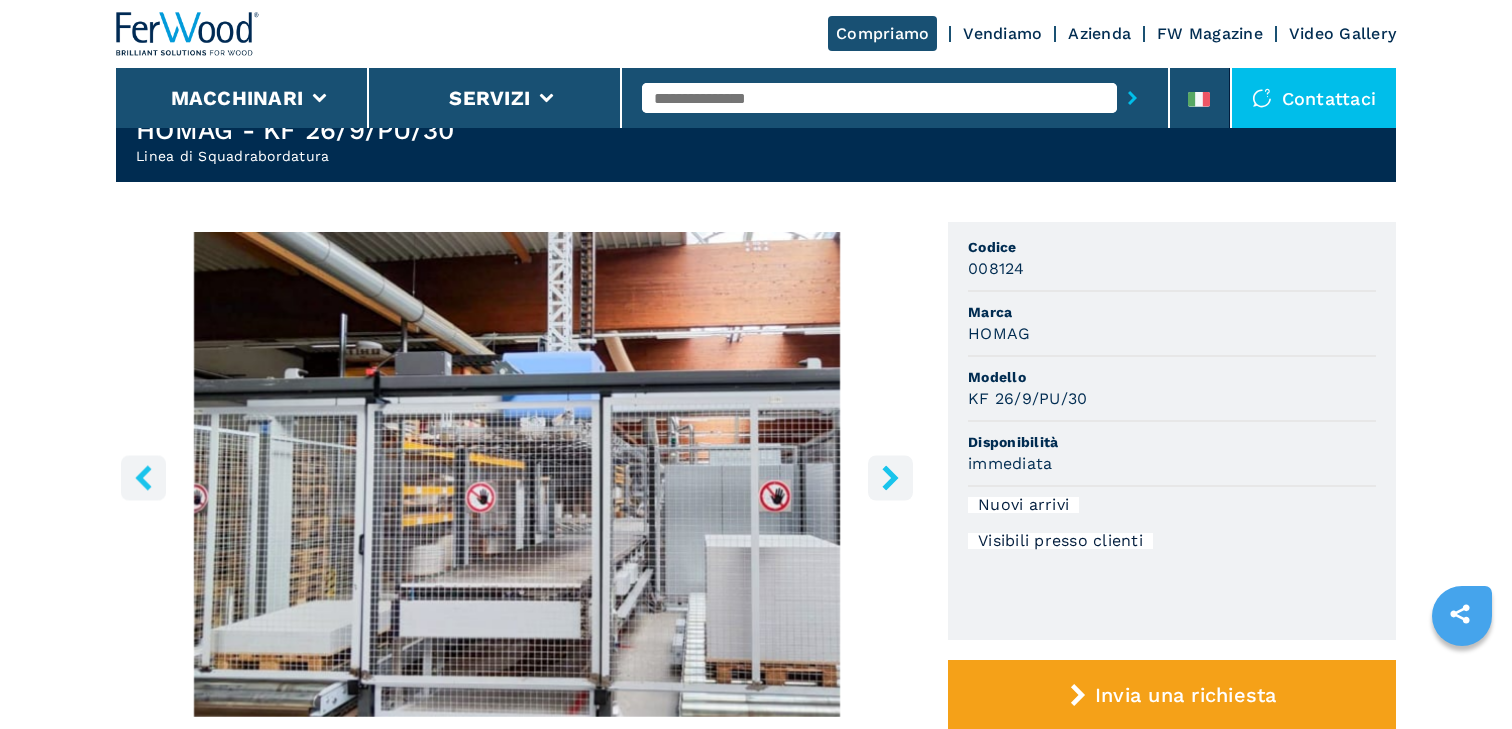 click 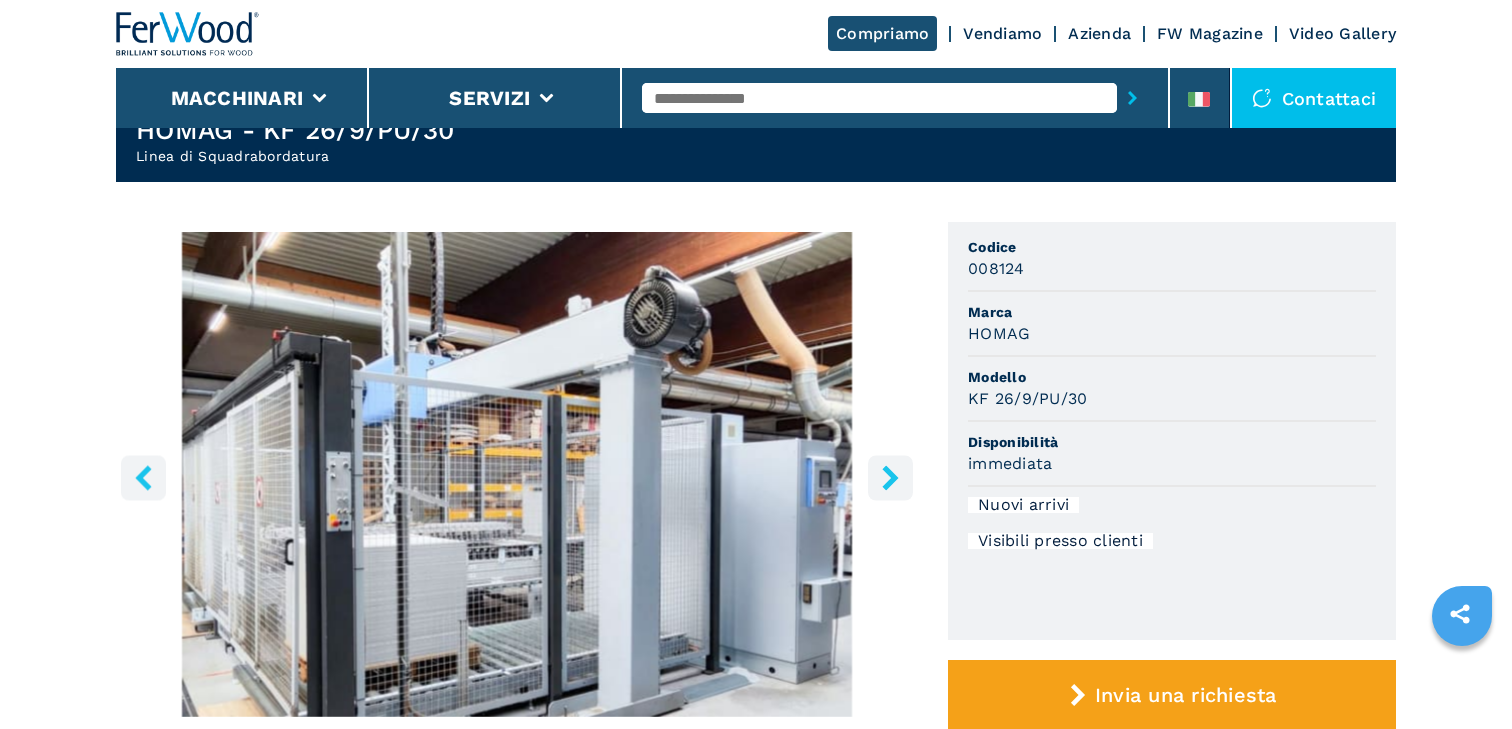 click 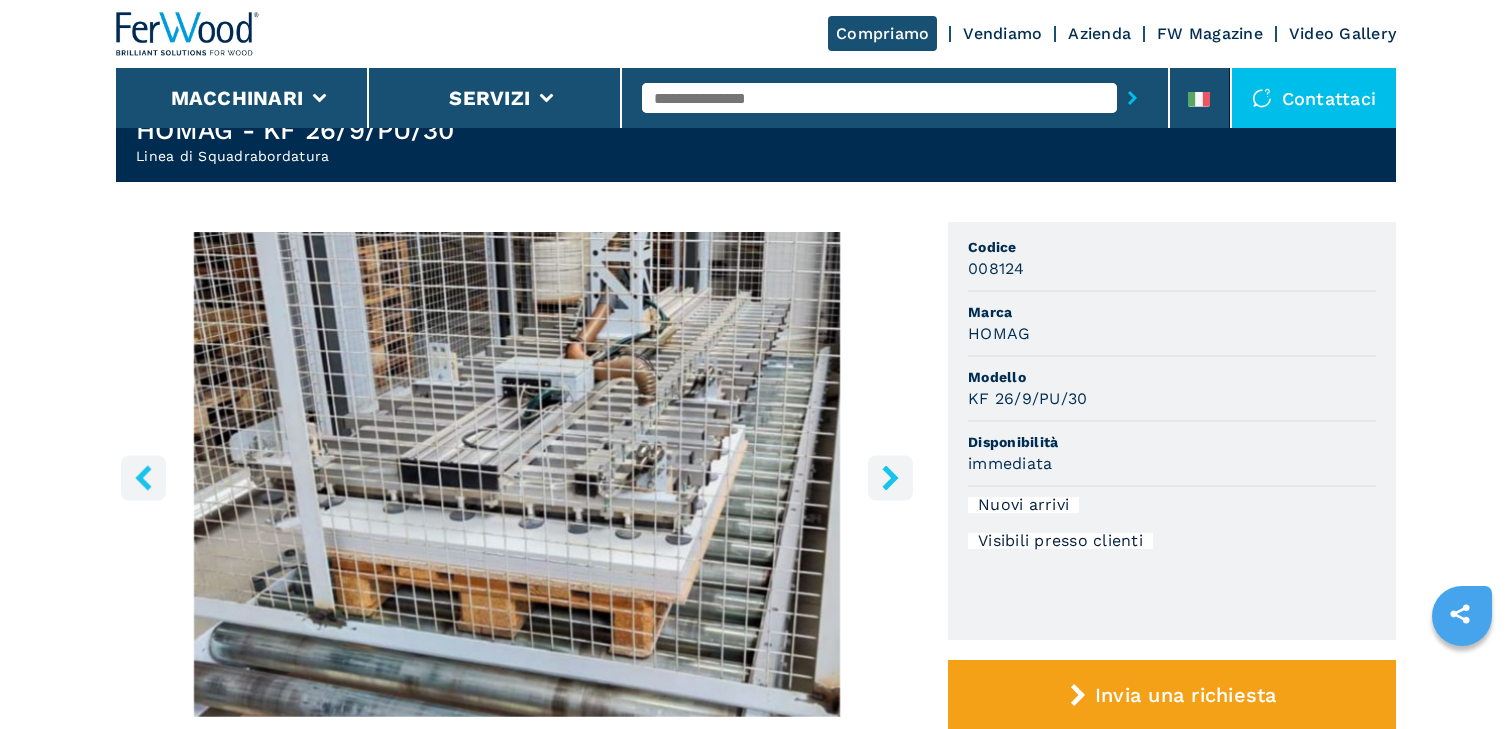 click 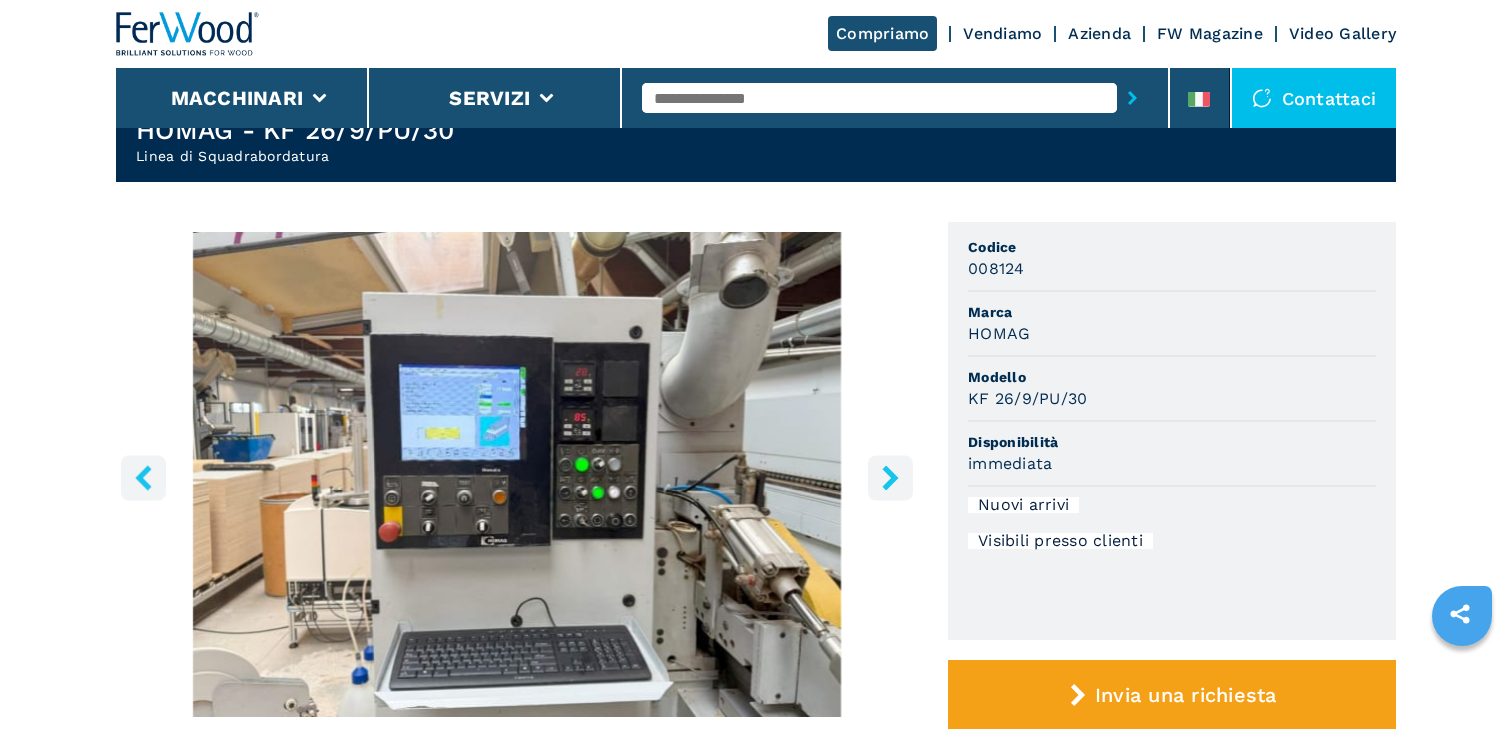 click 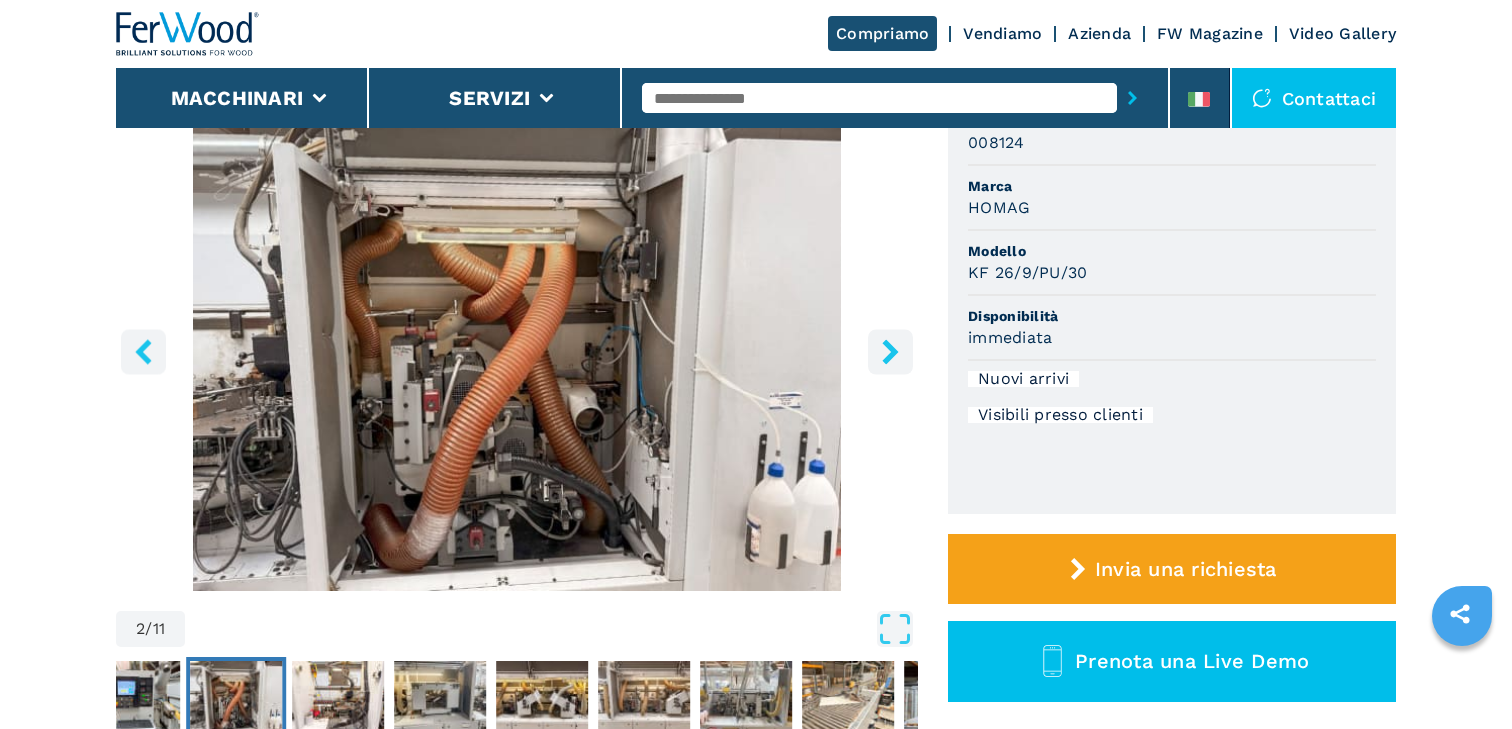 scroll, scrollTop: 0, scrollLeft: 0, axis: both 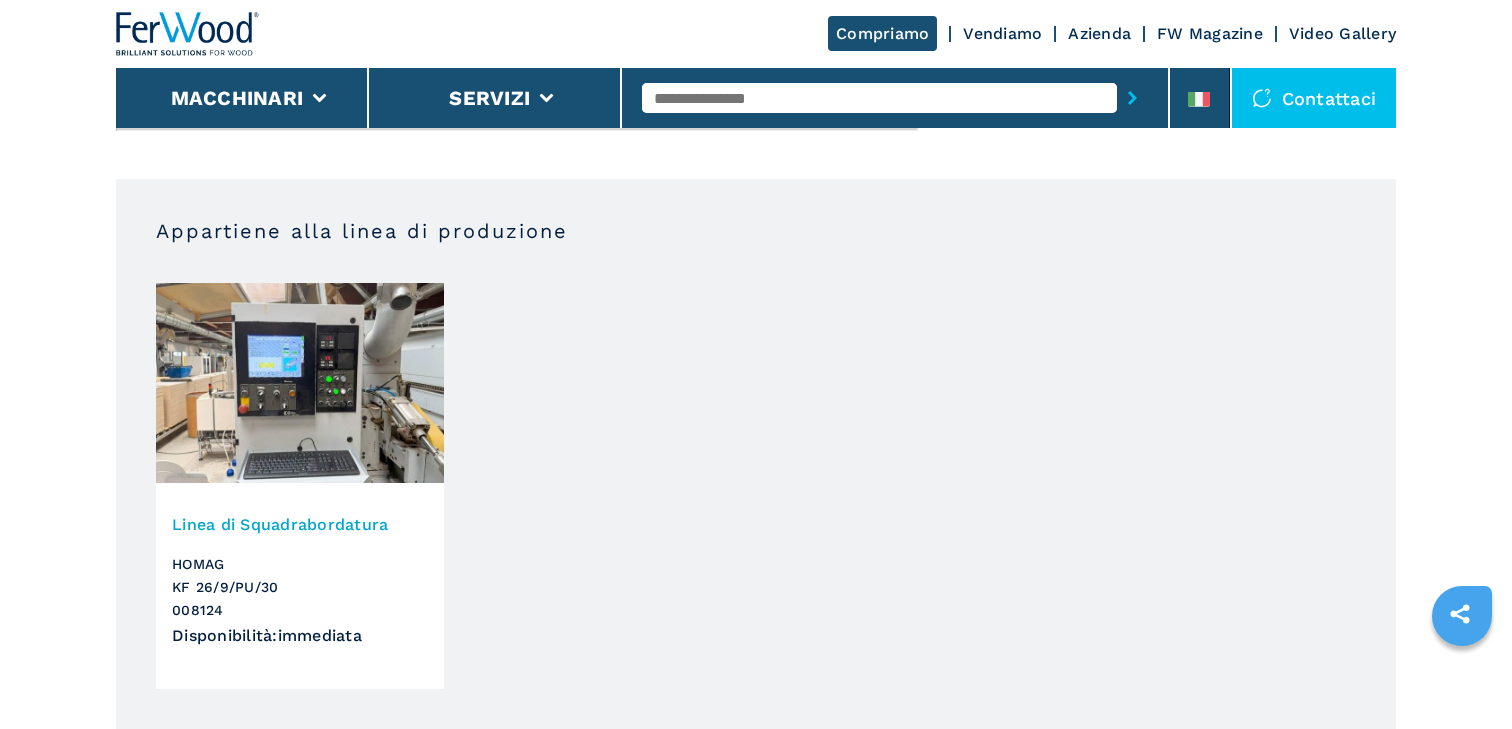 click at bounding box center (300, 383) 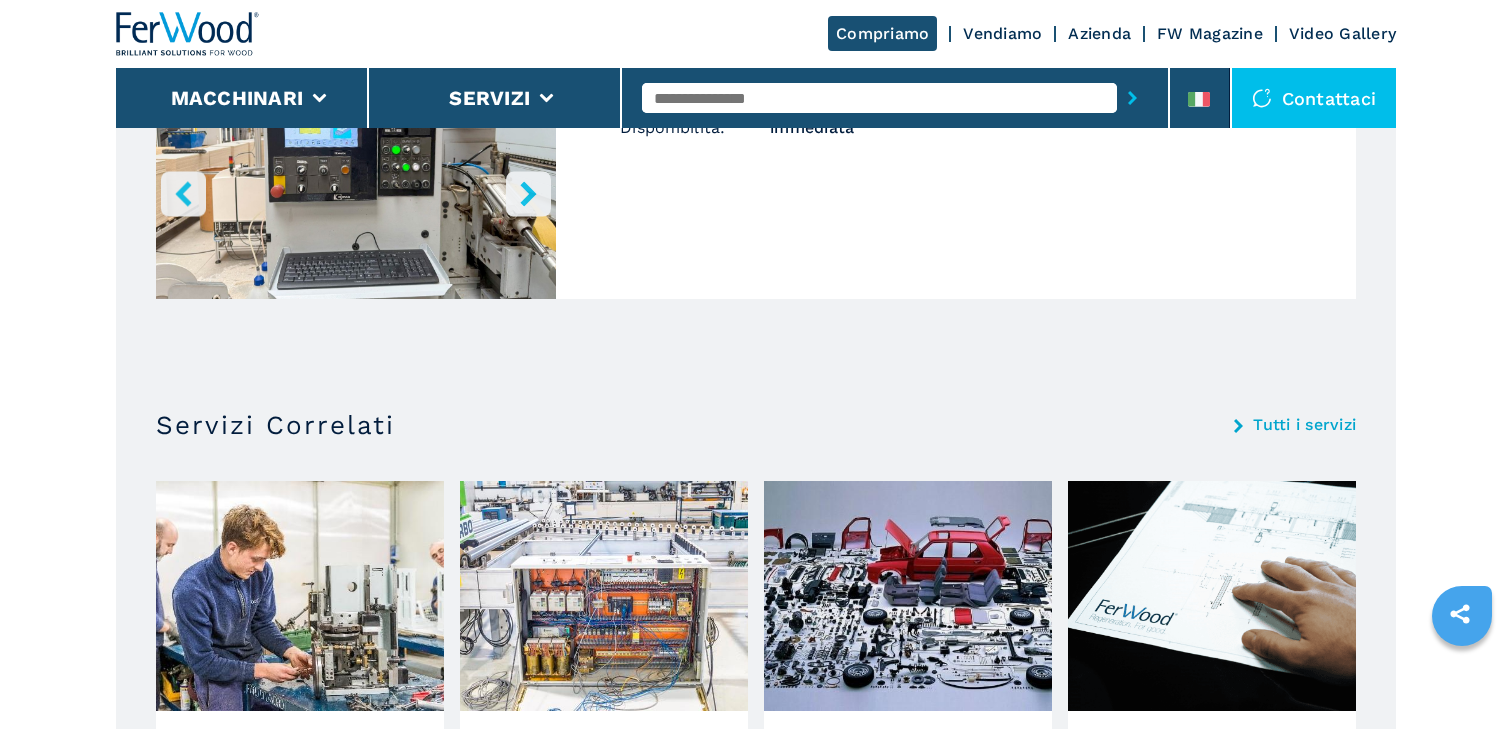 scroll, scrollTop: 0, scrollLeft: 0, axis: both 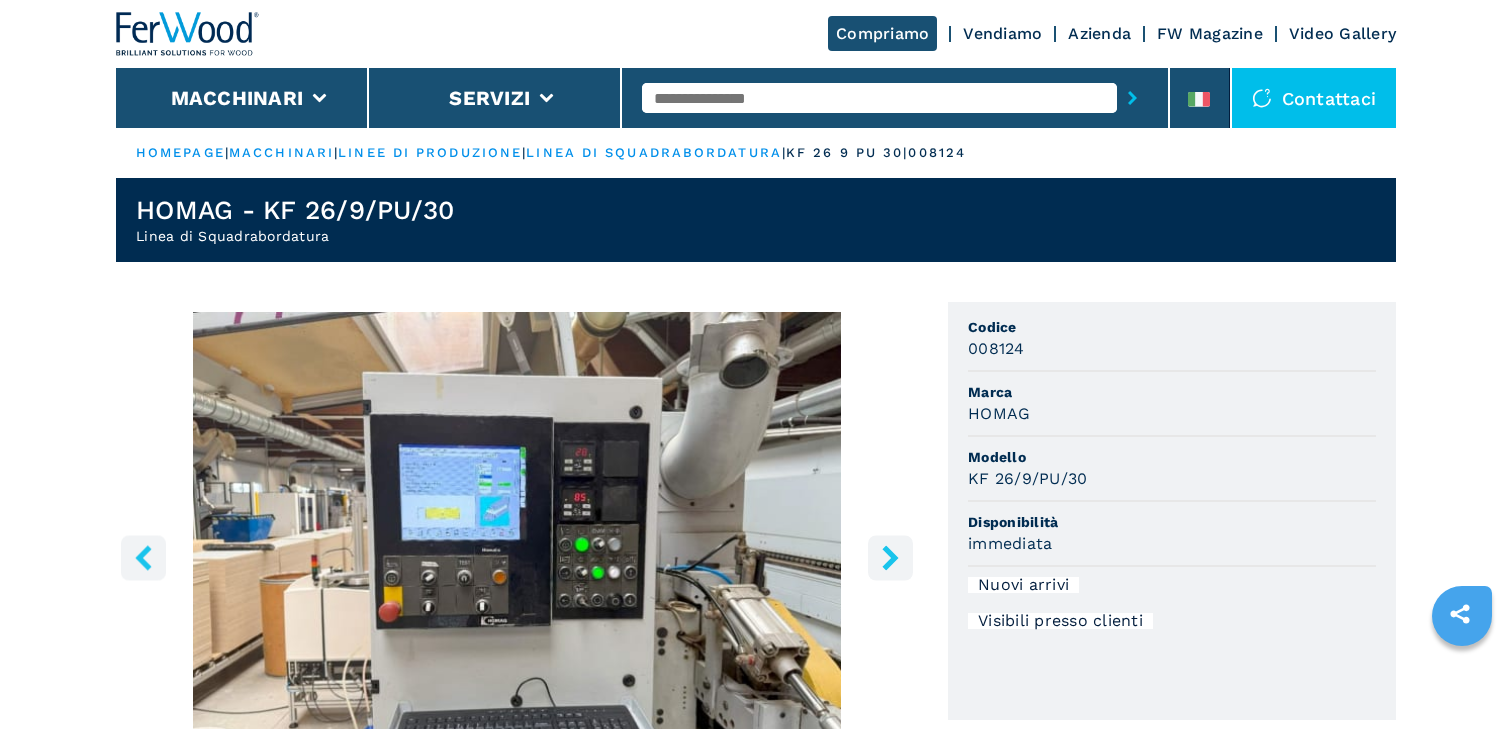 click 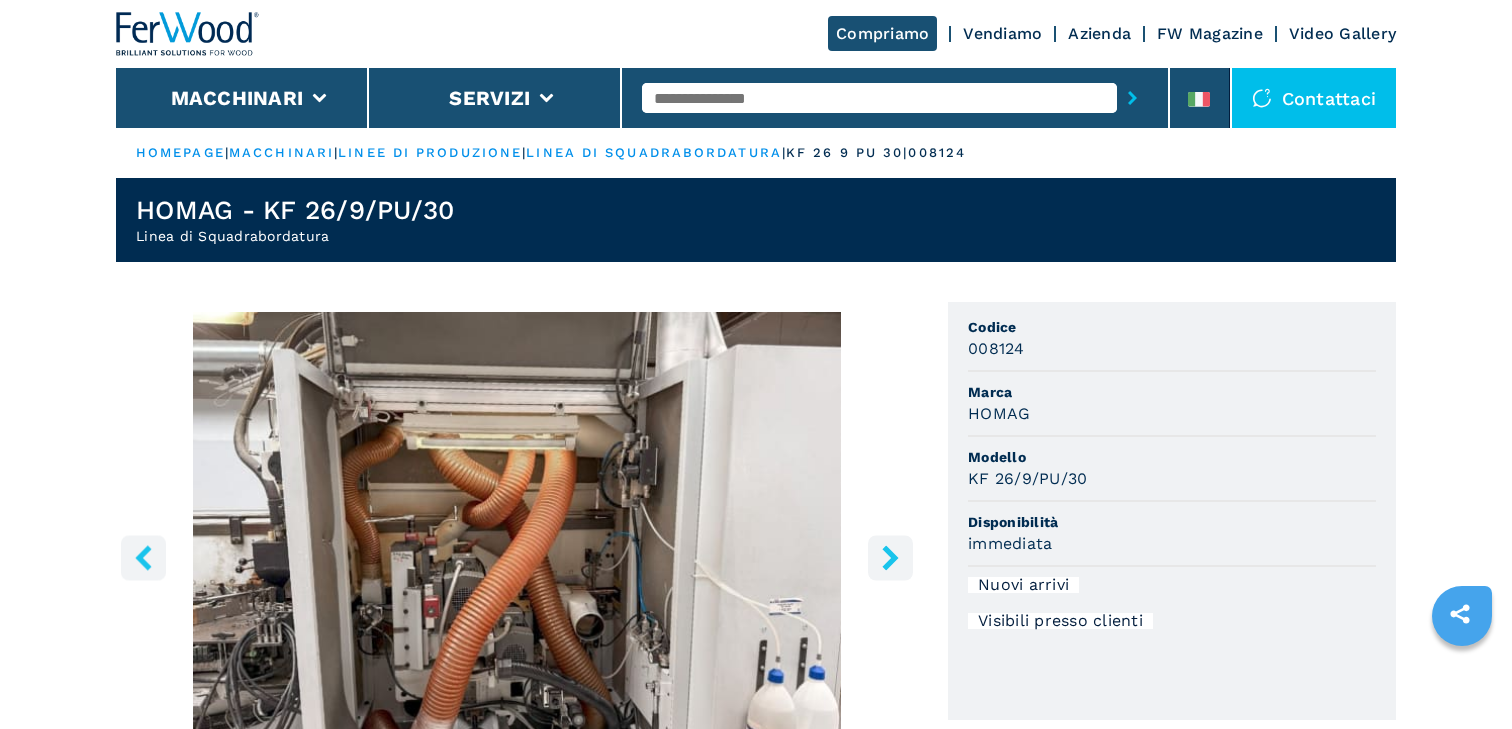 click 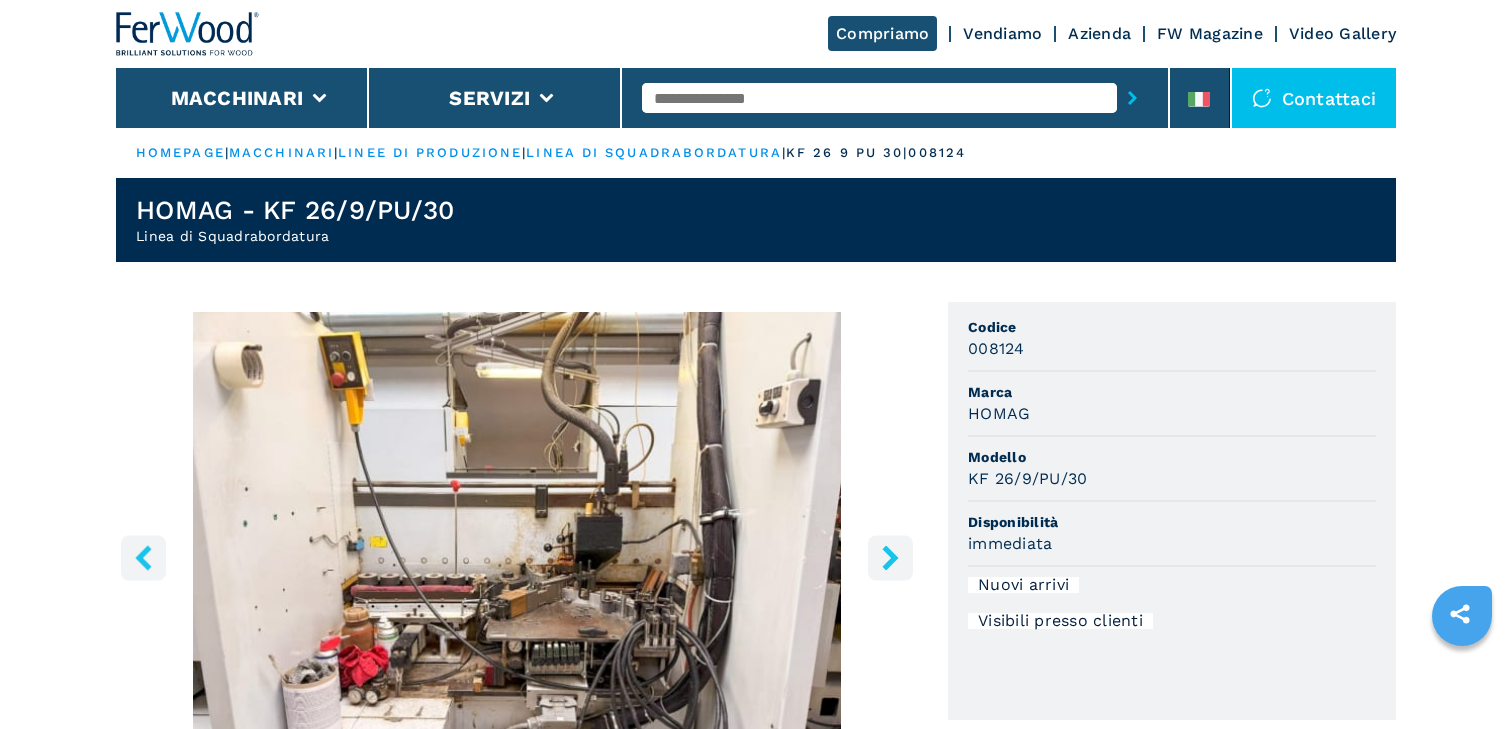 click 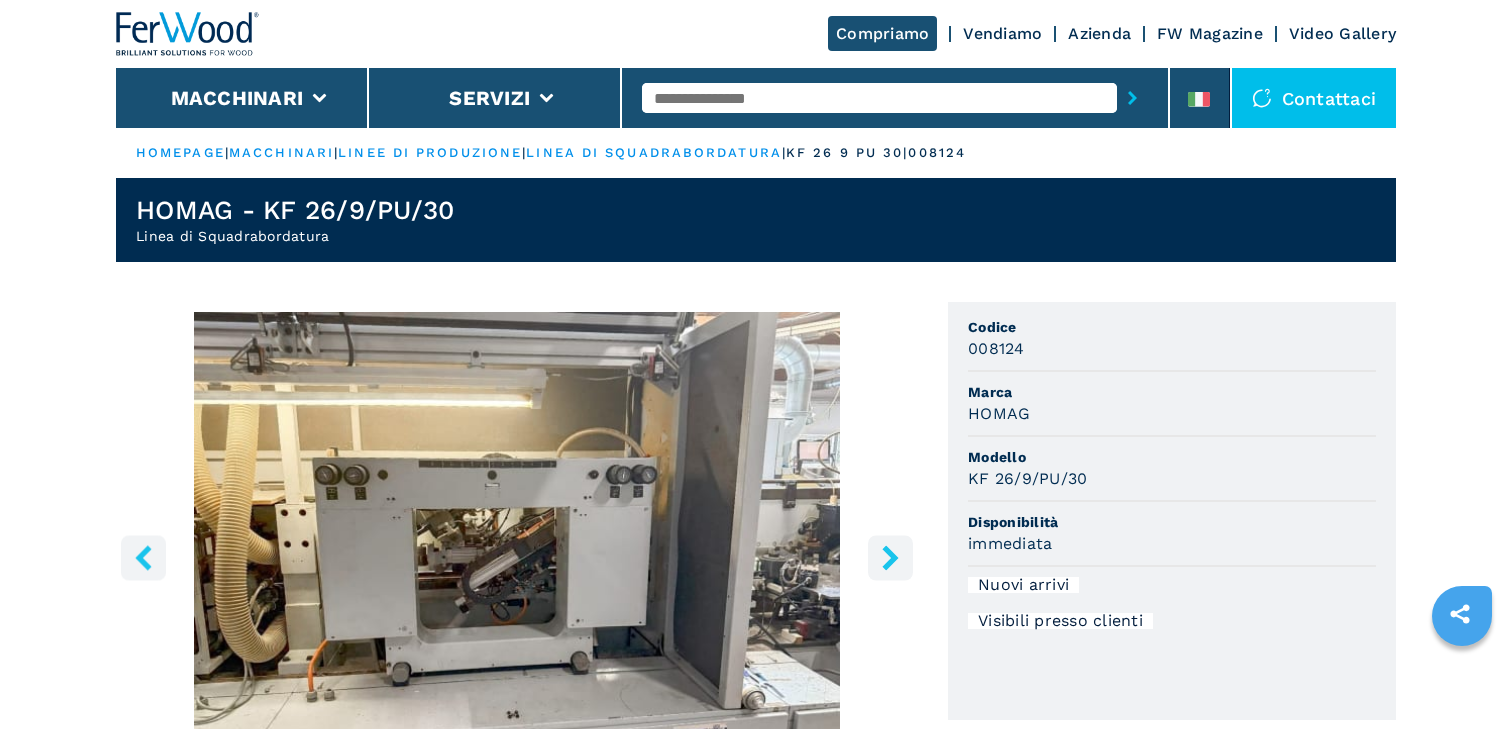 click 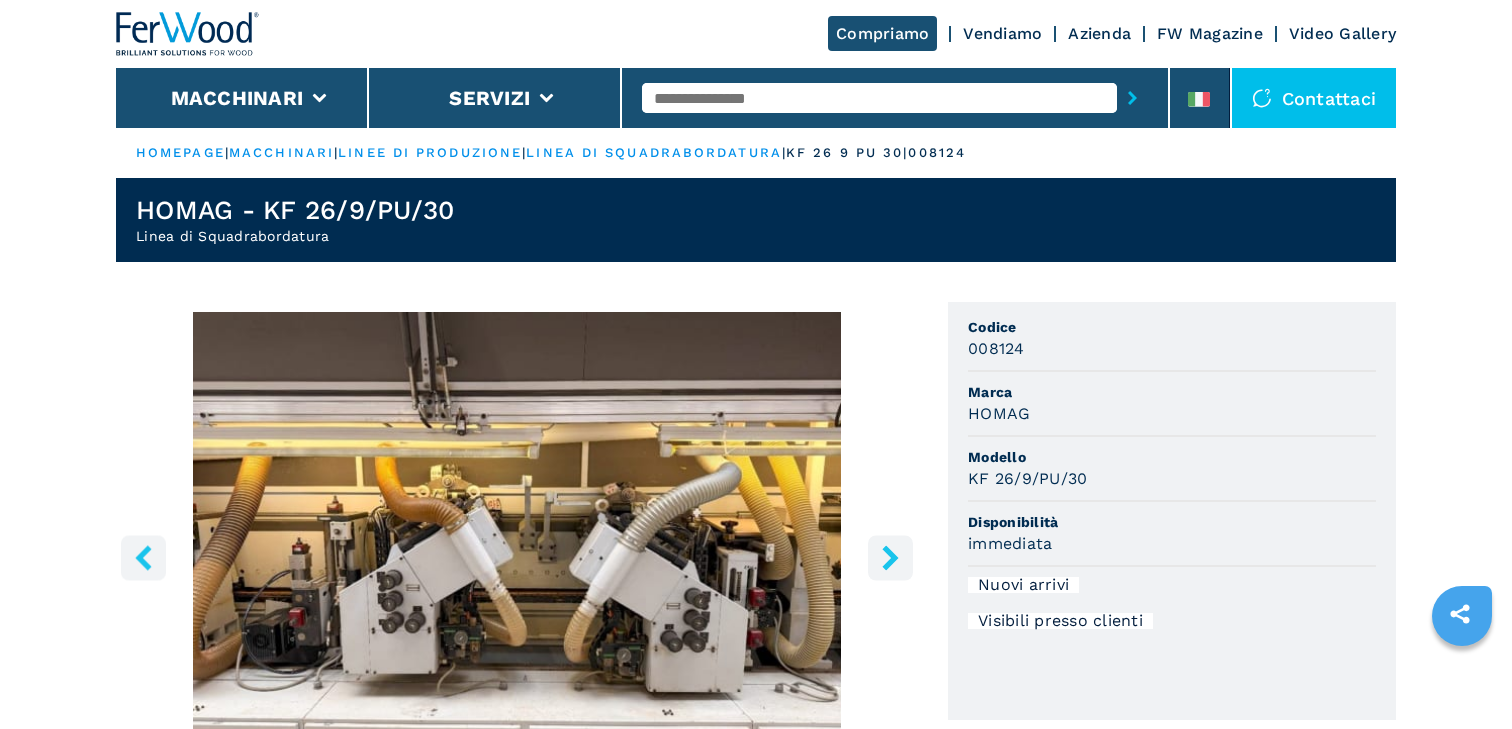 click 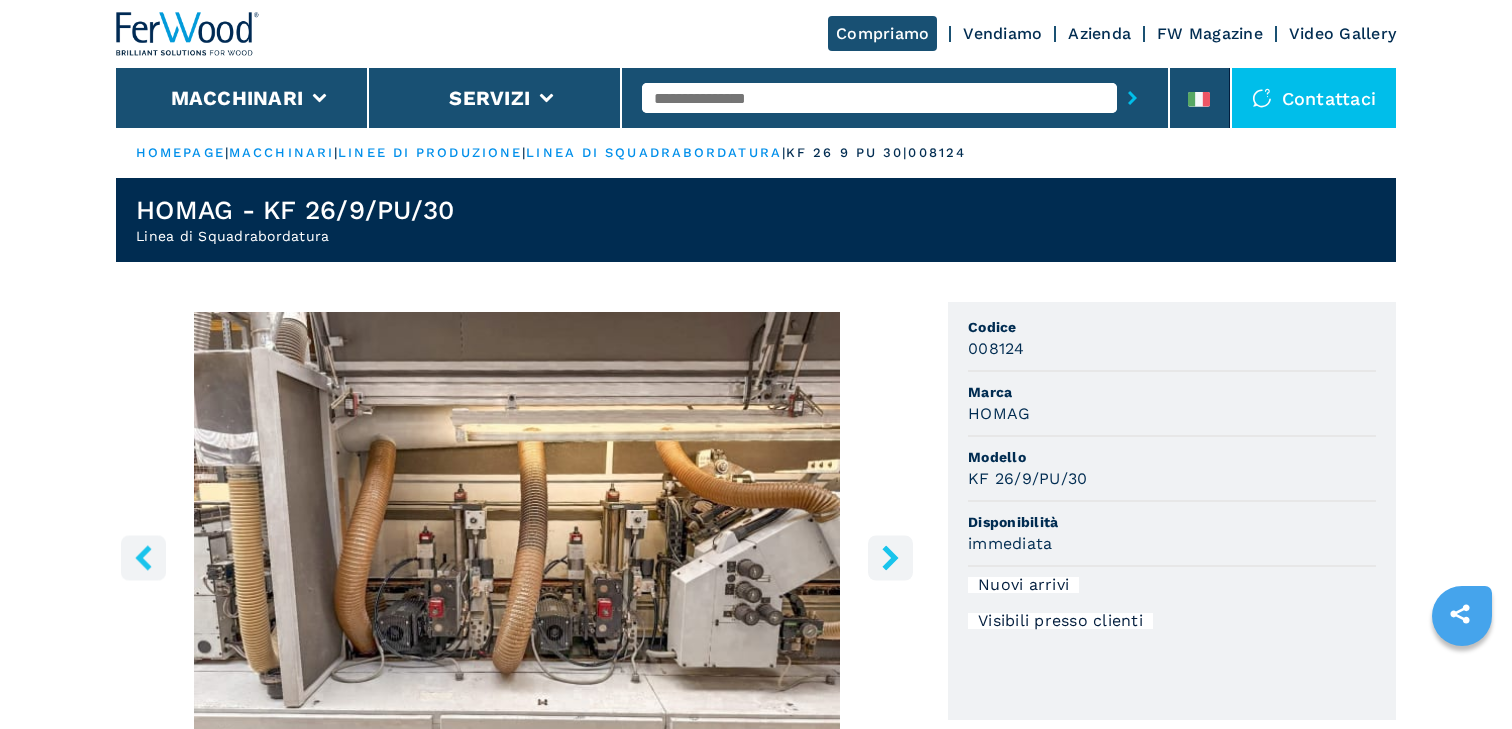 click 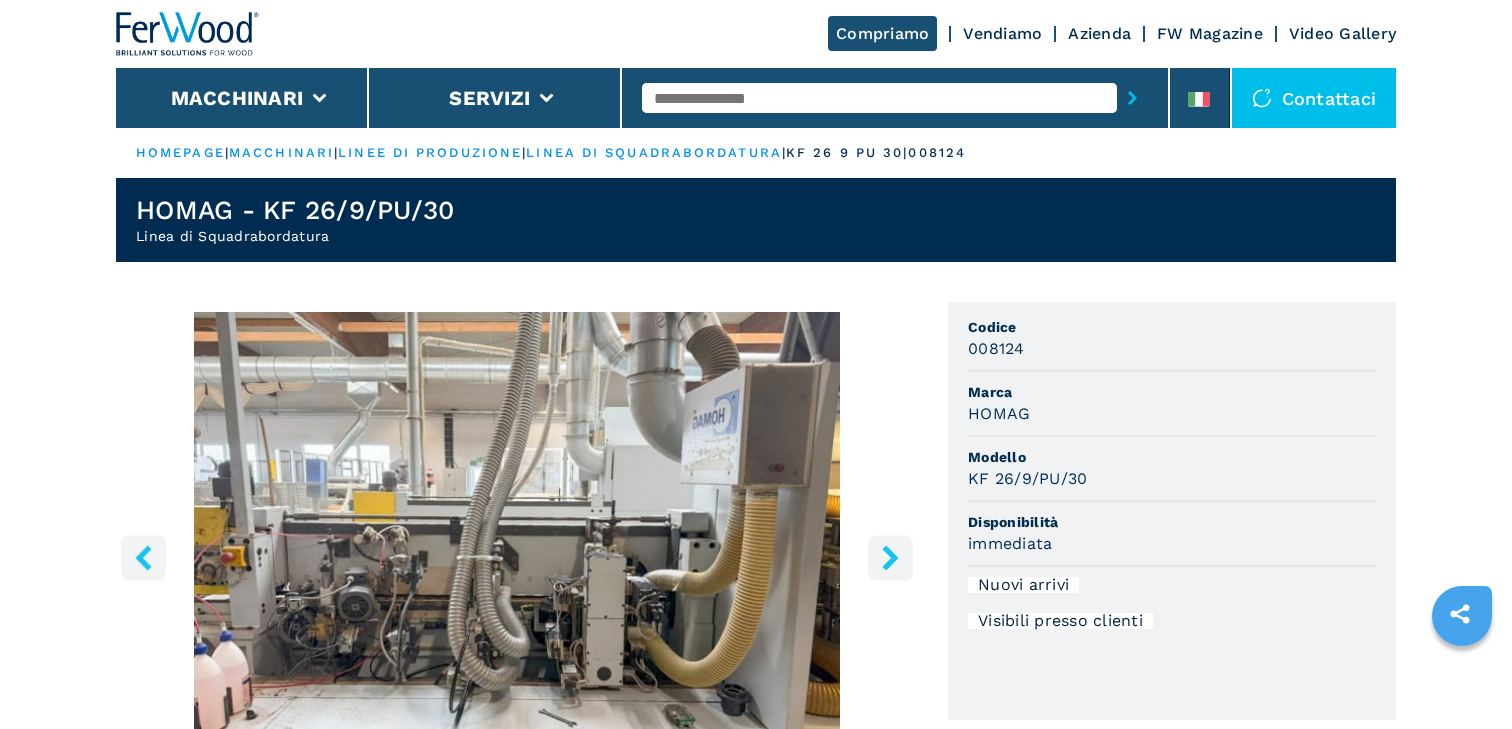 click 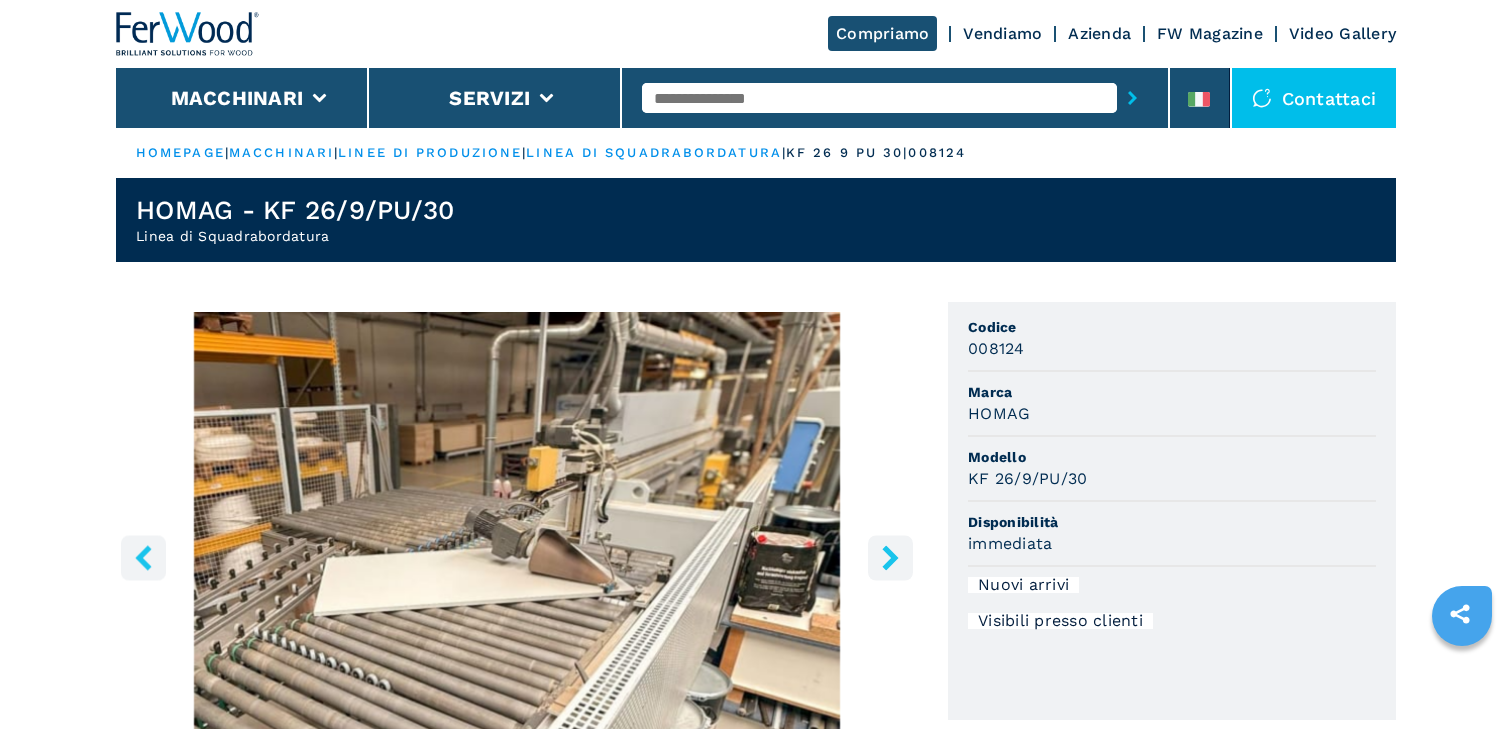 click 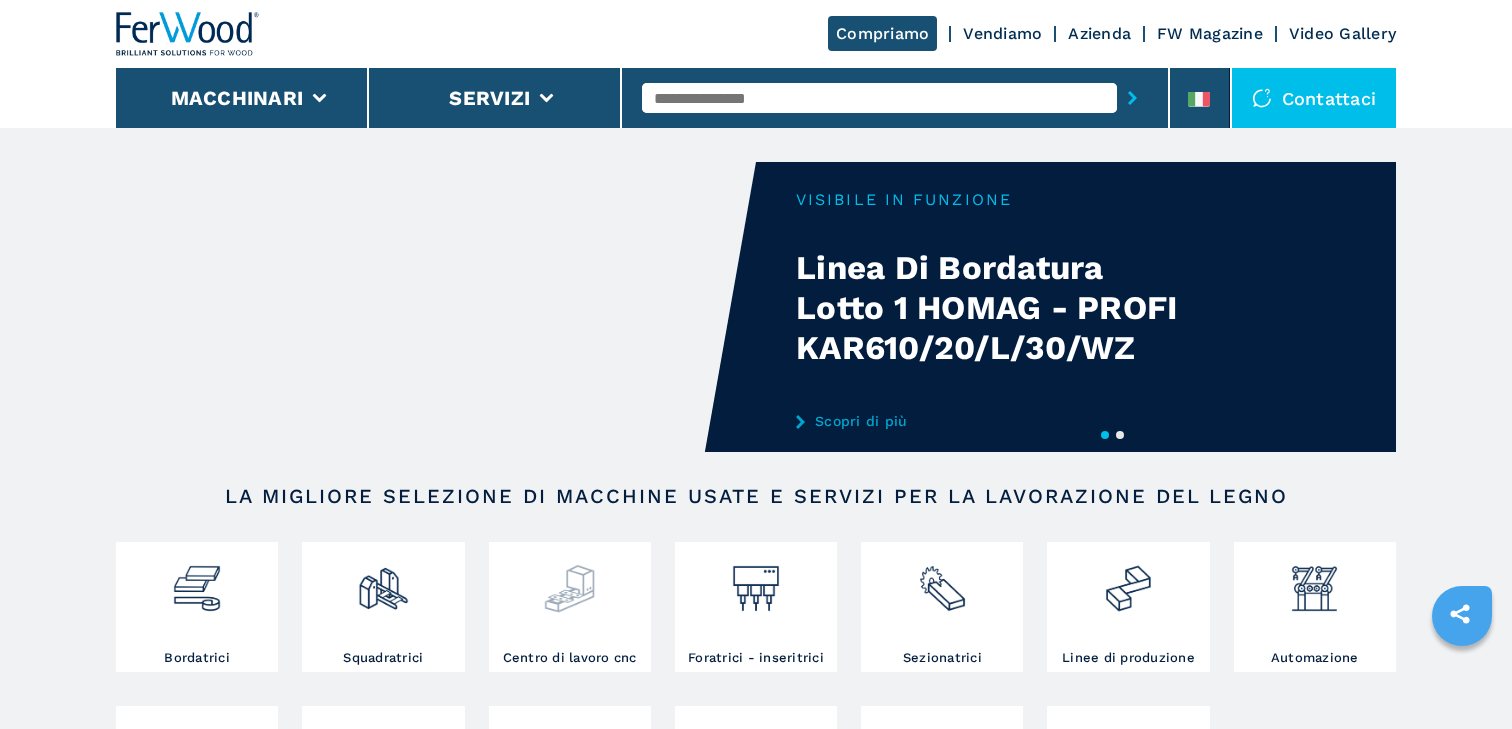 scroll, scrollTop: 0, scrollLeft: 0, axis: both 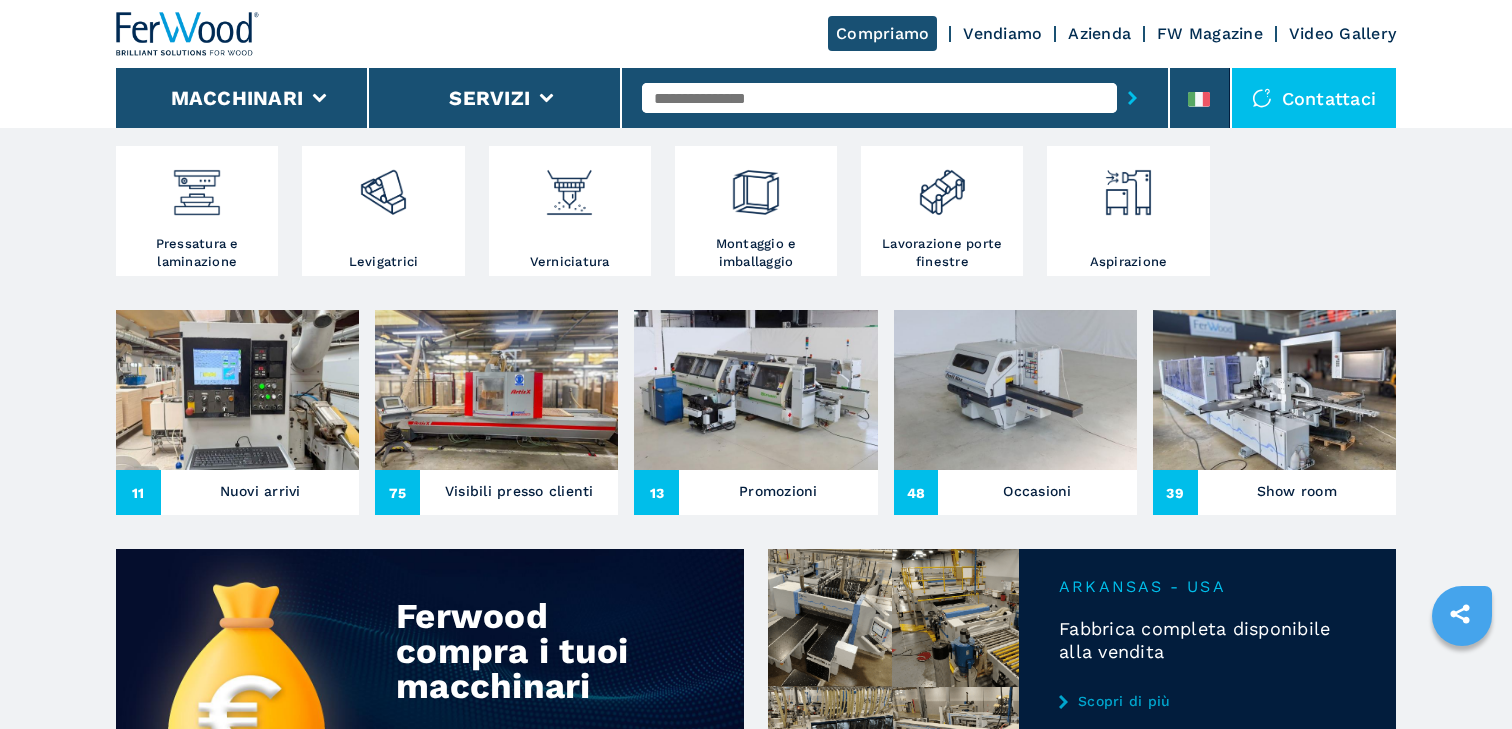 click at bounding box center (496, 390) 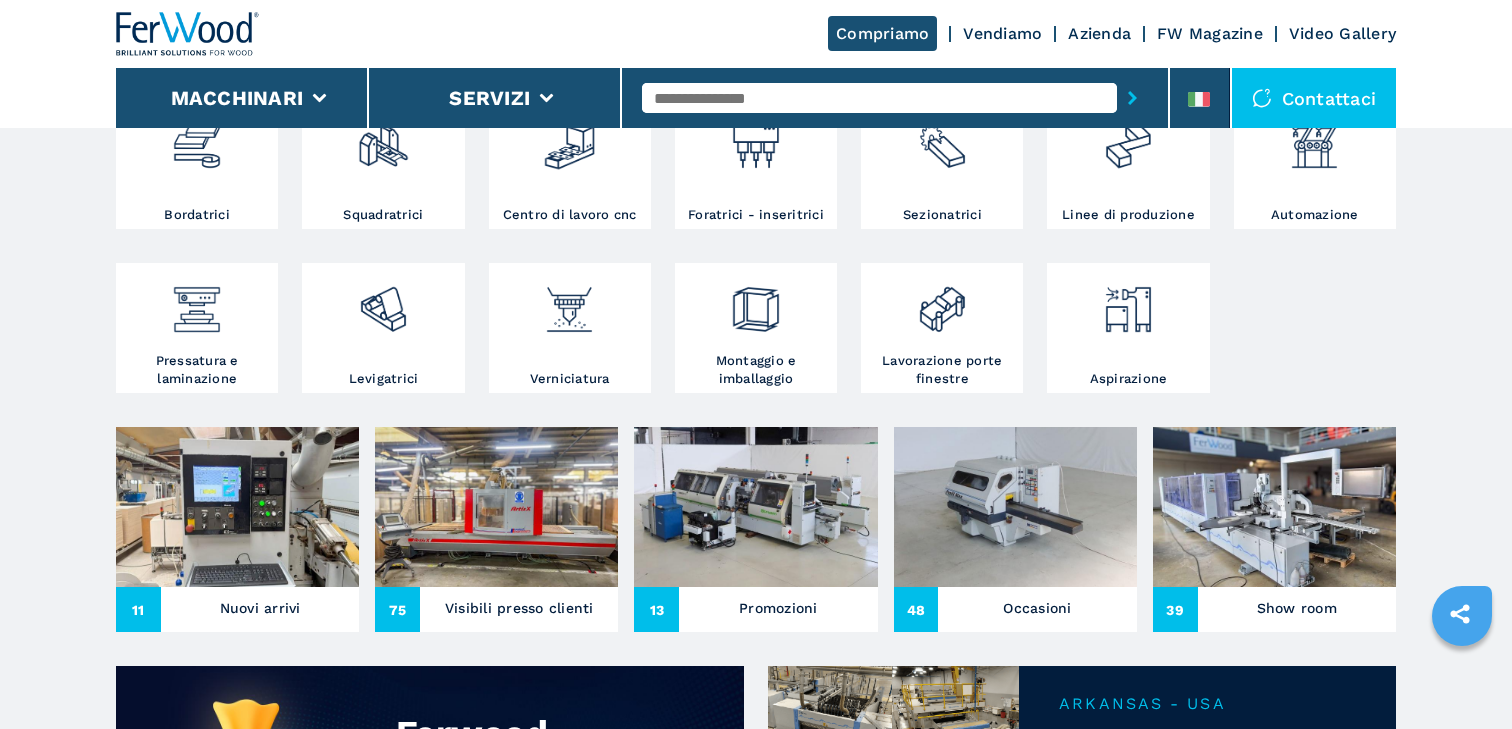 scroll, scrollTop: 480, scrollLeft: 0, axis: vertical 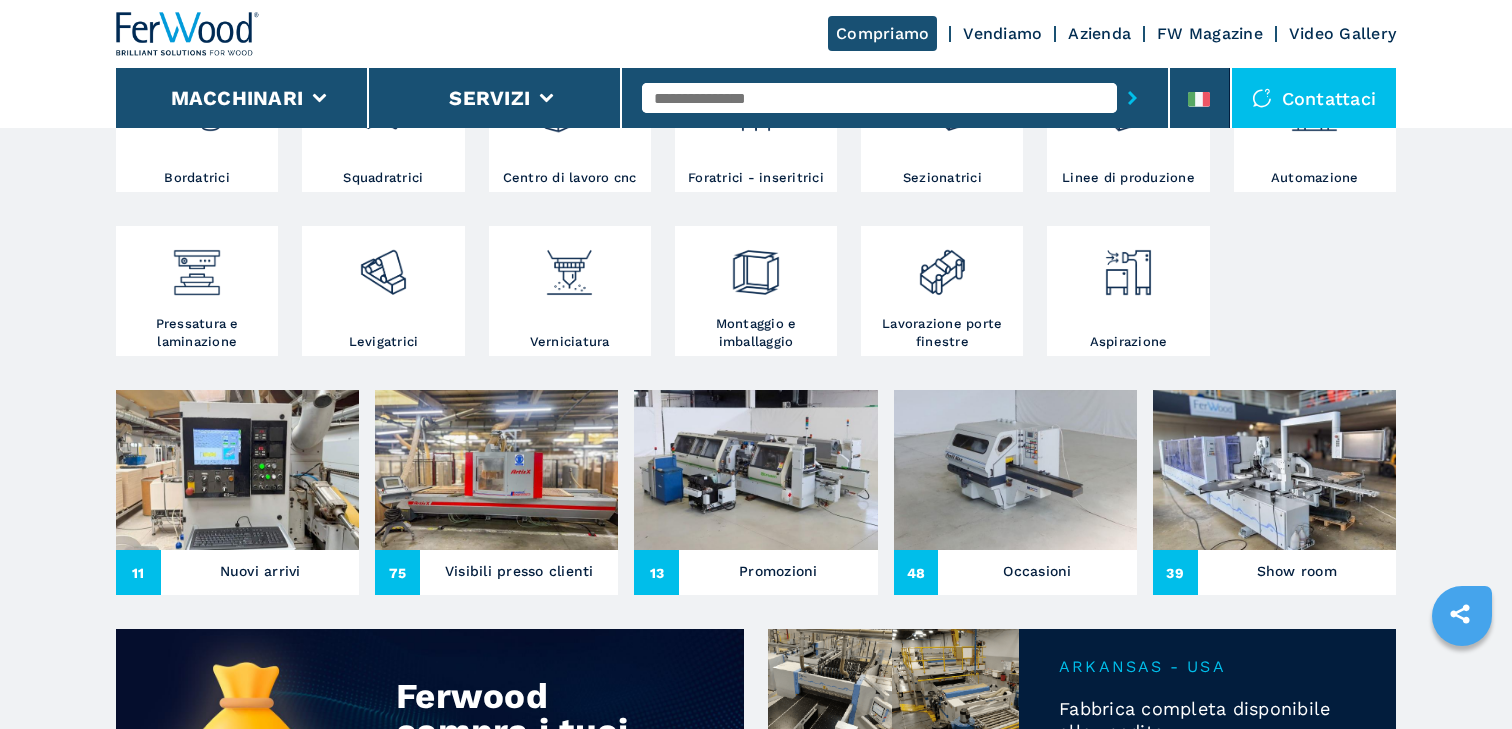 click at bounding box center (496, 470) 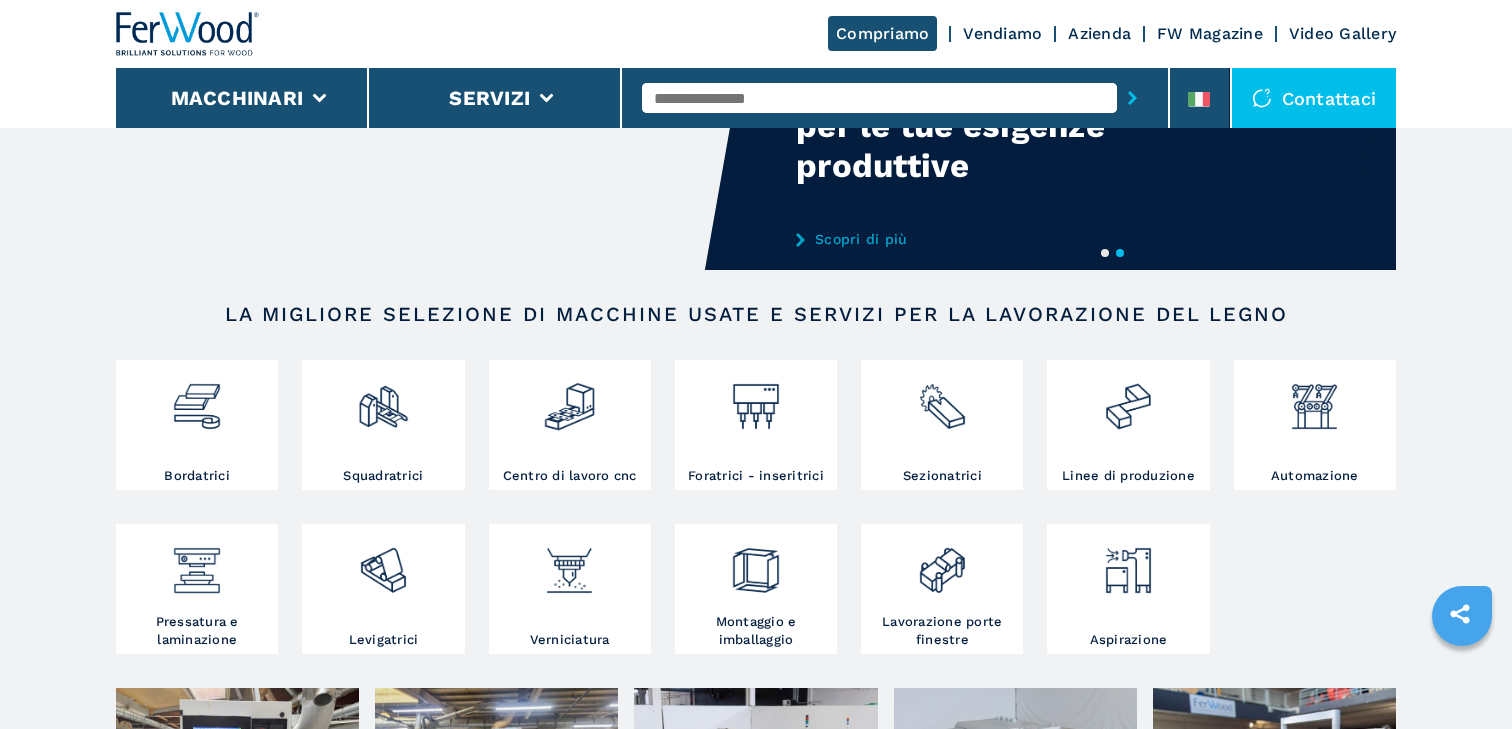 scroll, scrollTop: 400, scrollLeft: 0, axis: vertical 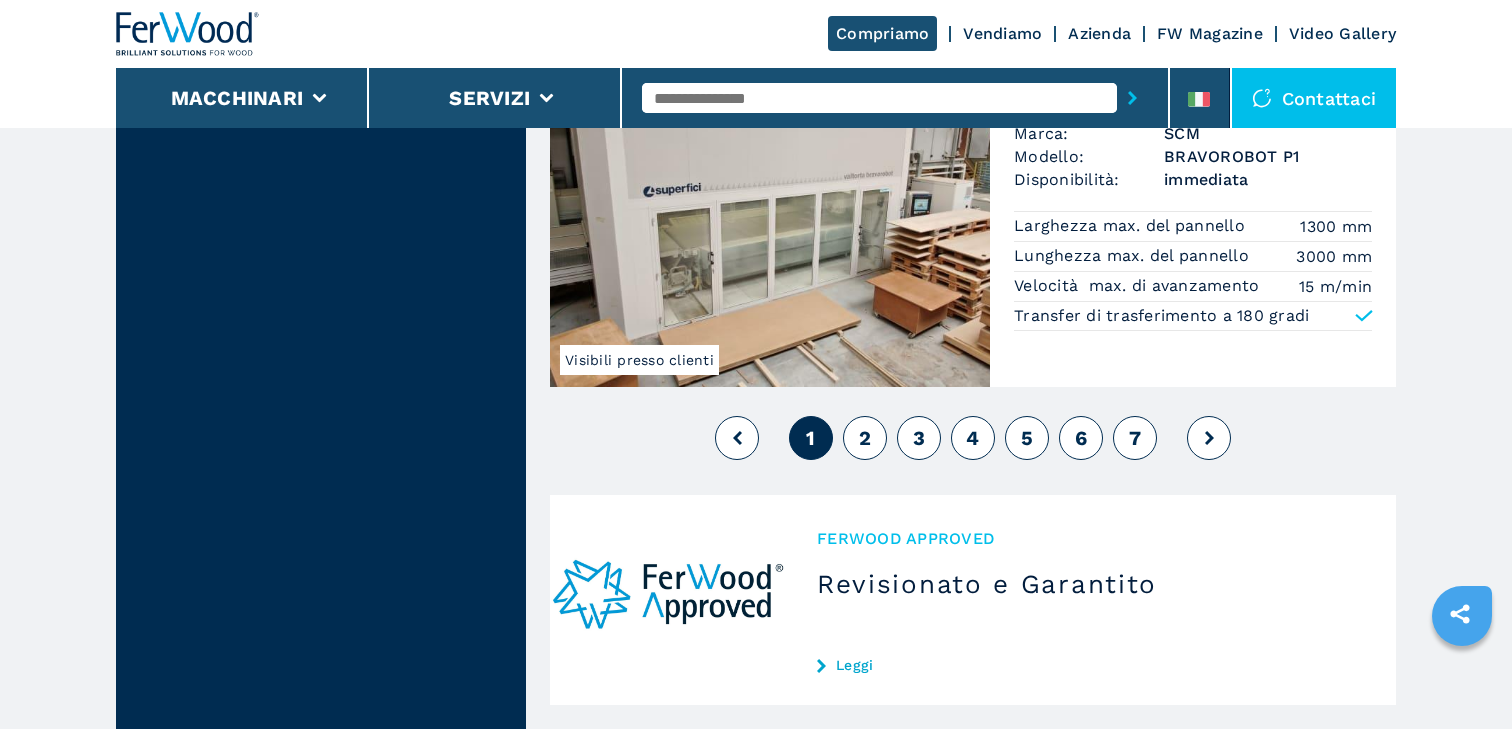 click on "2" at bounding box center [865, 438] 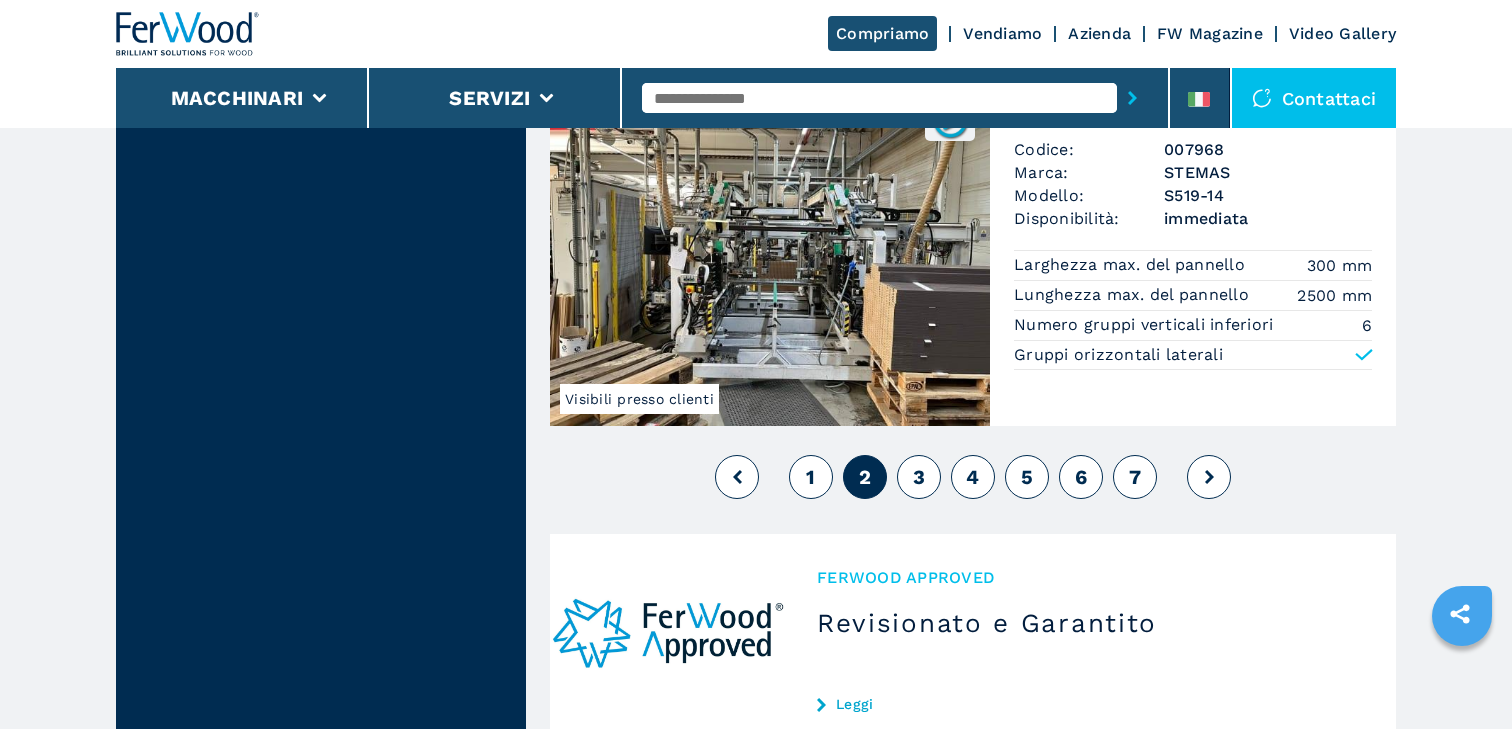 scroll, scrollTop: 4800, scrollLeft: 0, axis: vertical 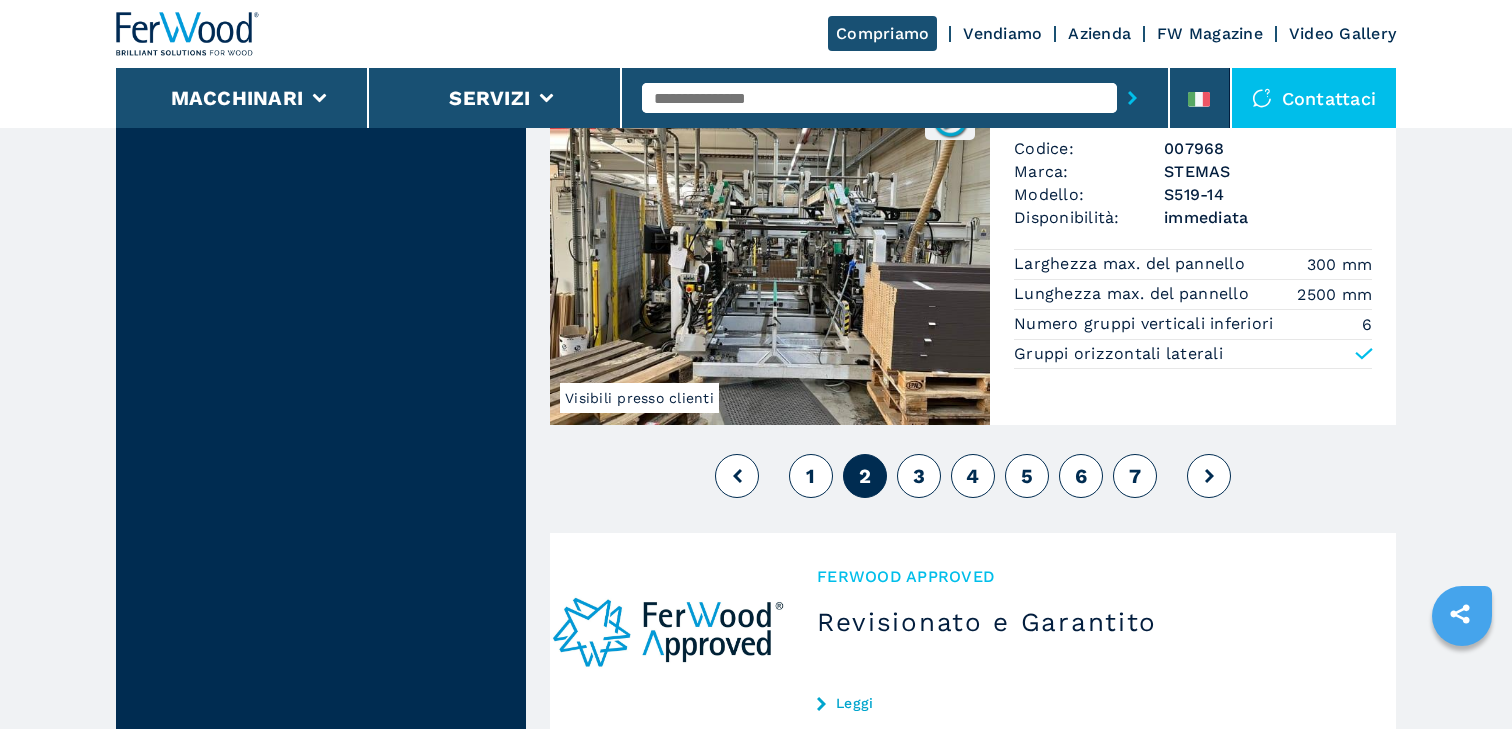 click at bounding box center (770, 255) 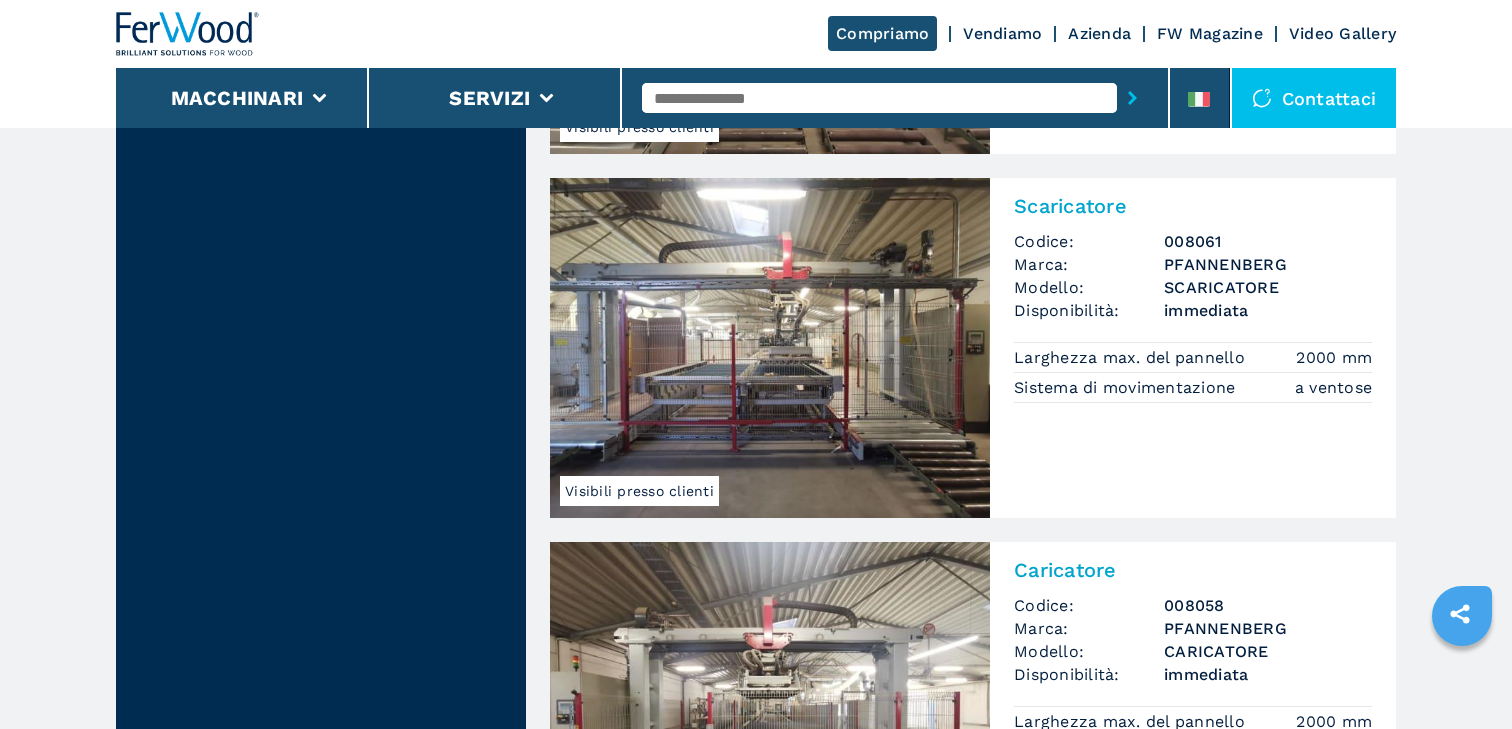 scroll, scrollTop: 1074, scrollLeft: 0, axis: vertical 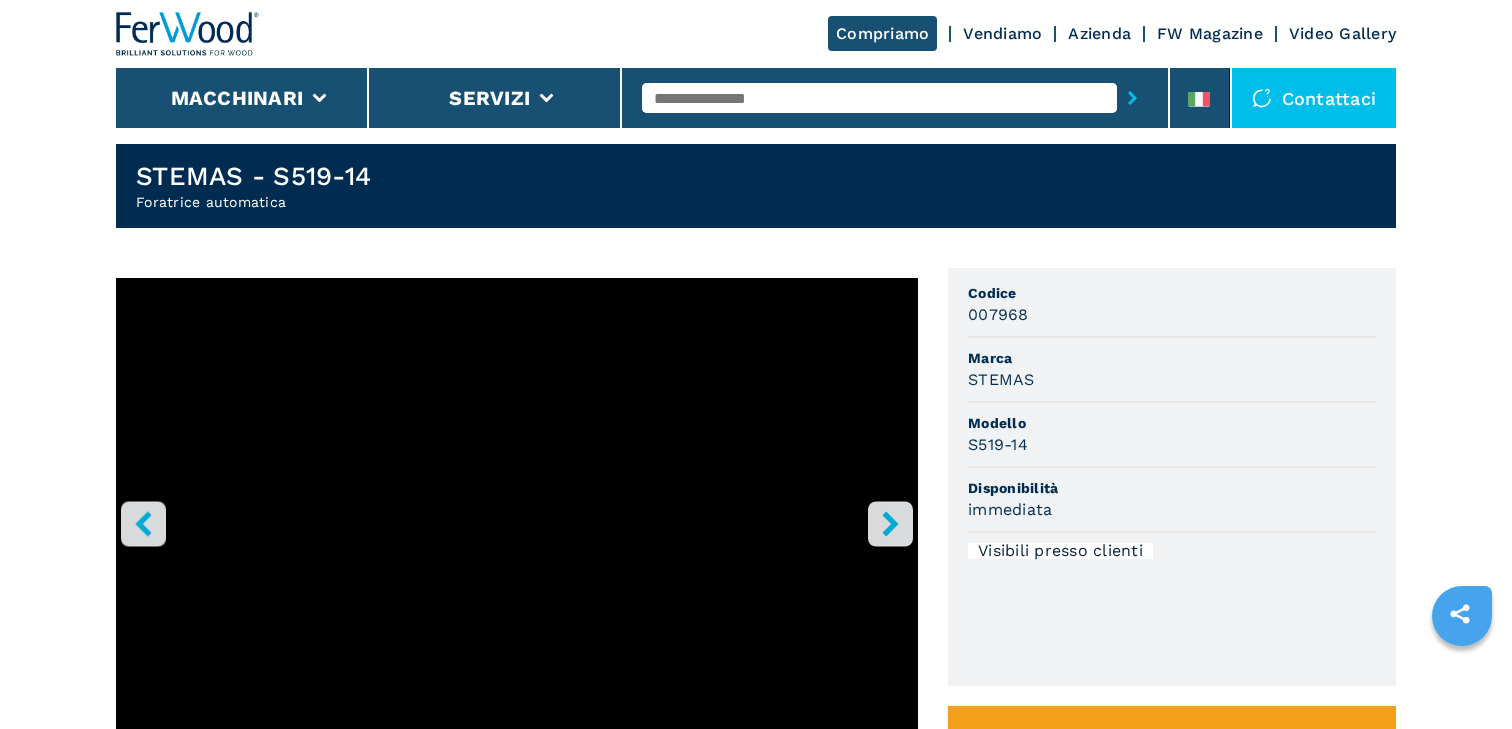 click at bounding box center (890, 523) 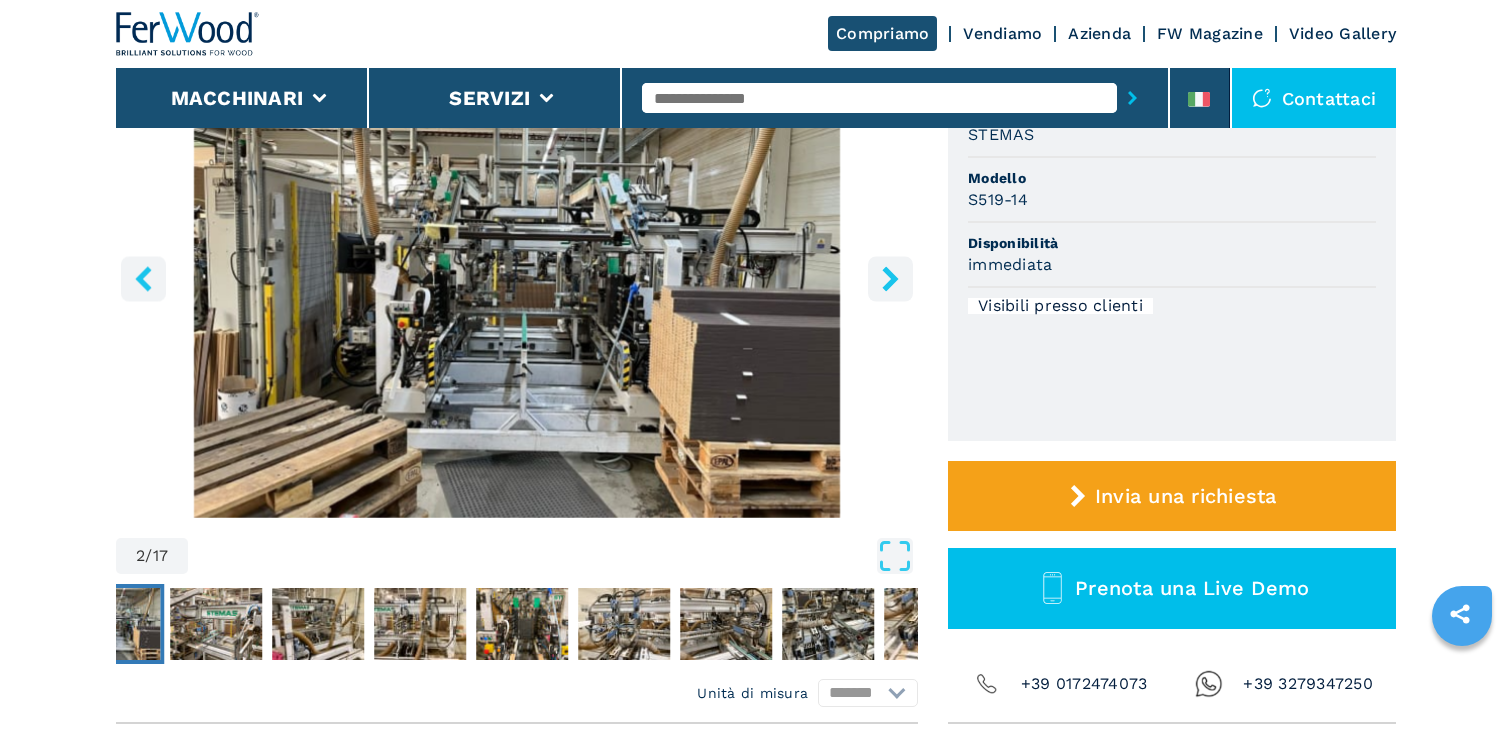 scroll, scrollTop: 114, scrollLeft: 0, axis: vertical 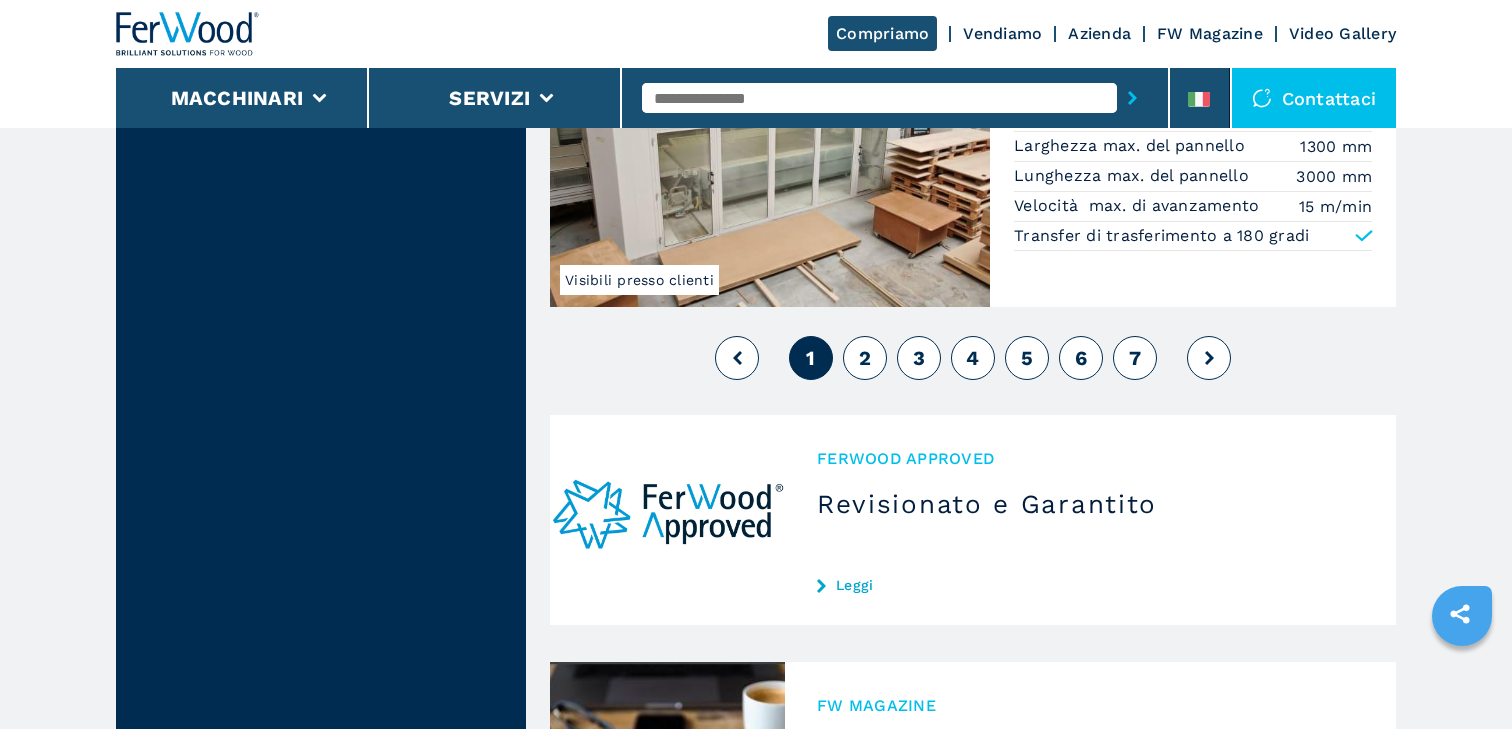 click on "3" at bounding box center (919, 358) 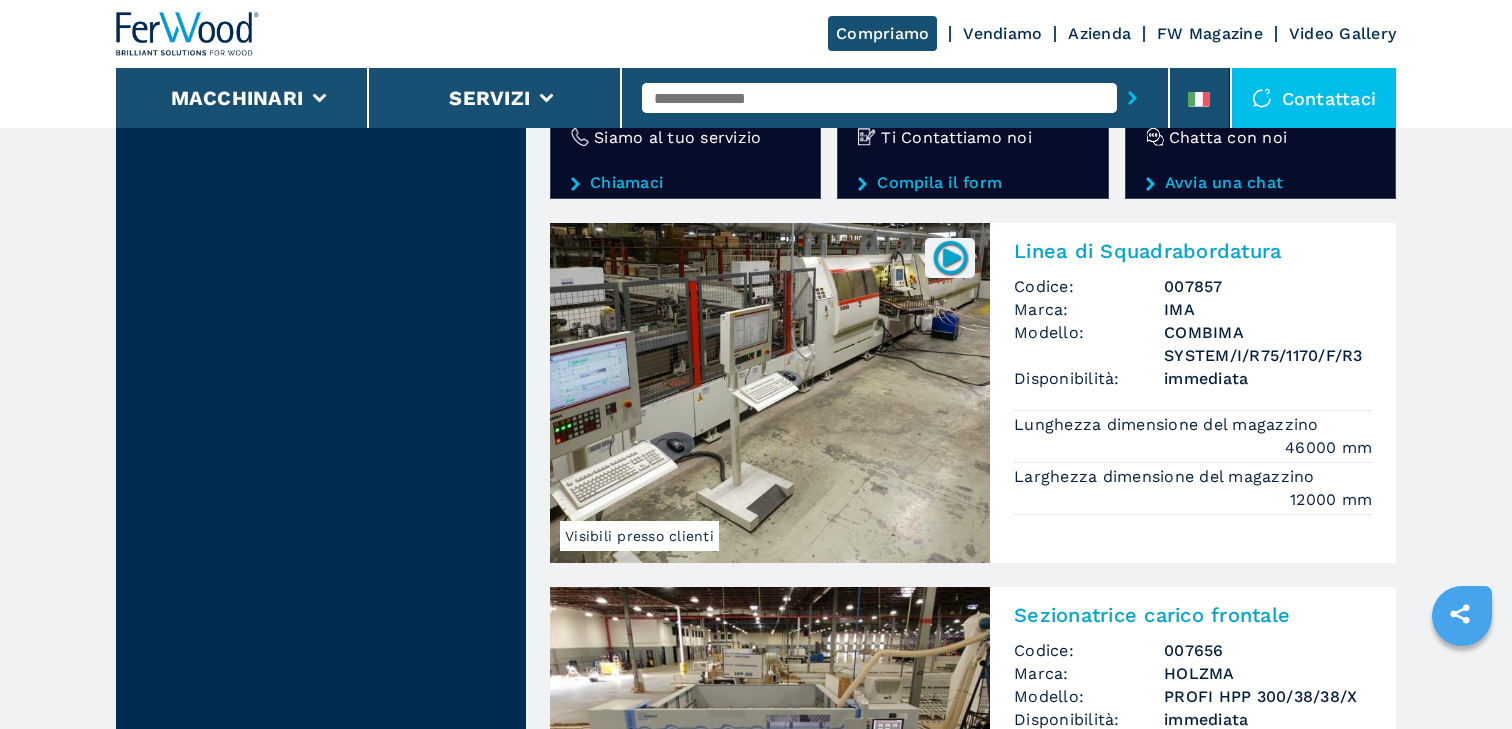 scroll, scrollTop: 3440, scrollLeft: 0, axis: vertical 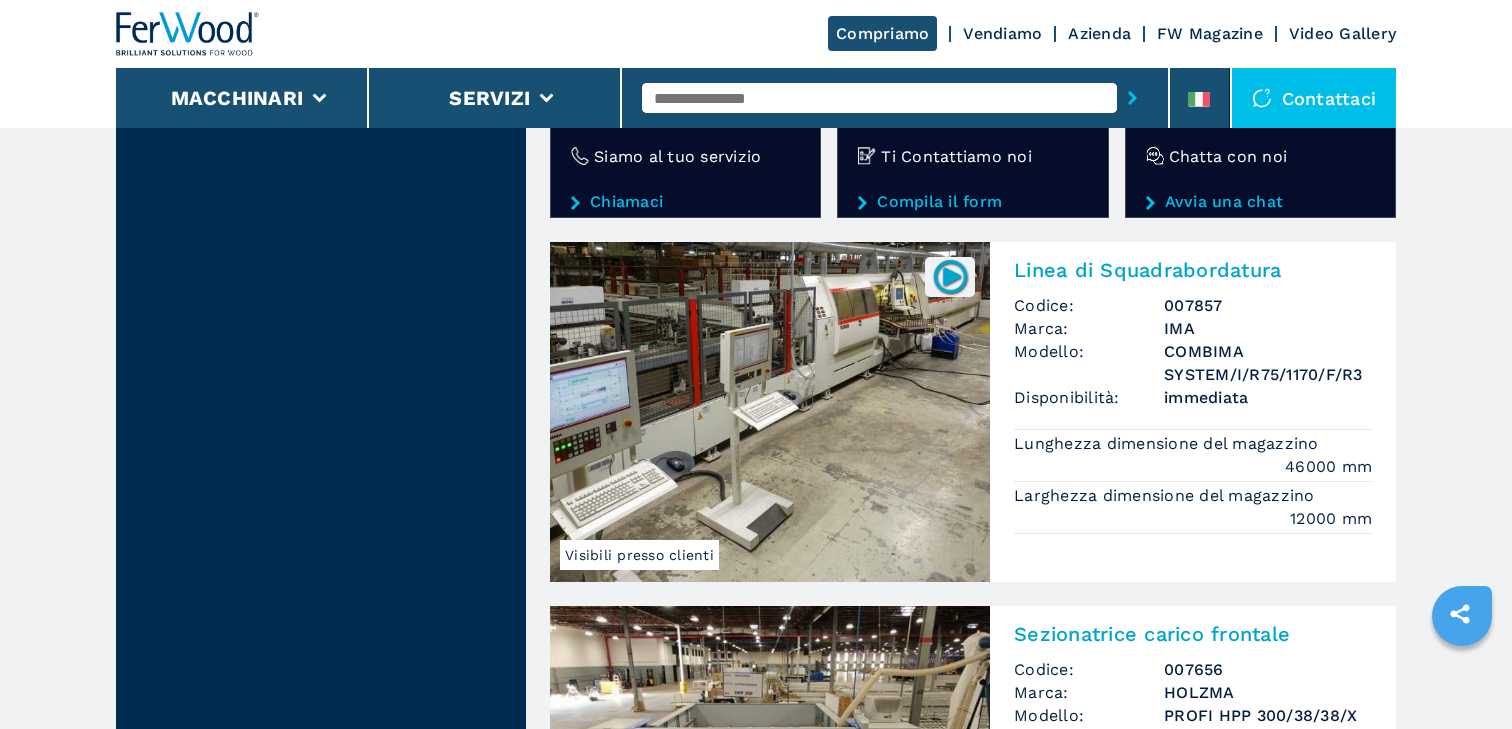 click at bounding box center [770, 412] 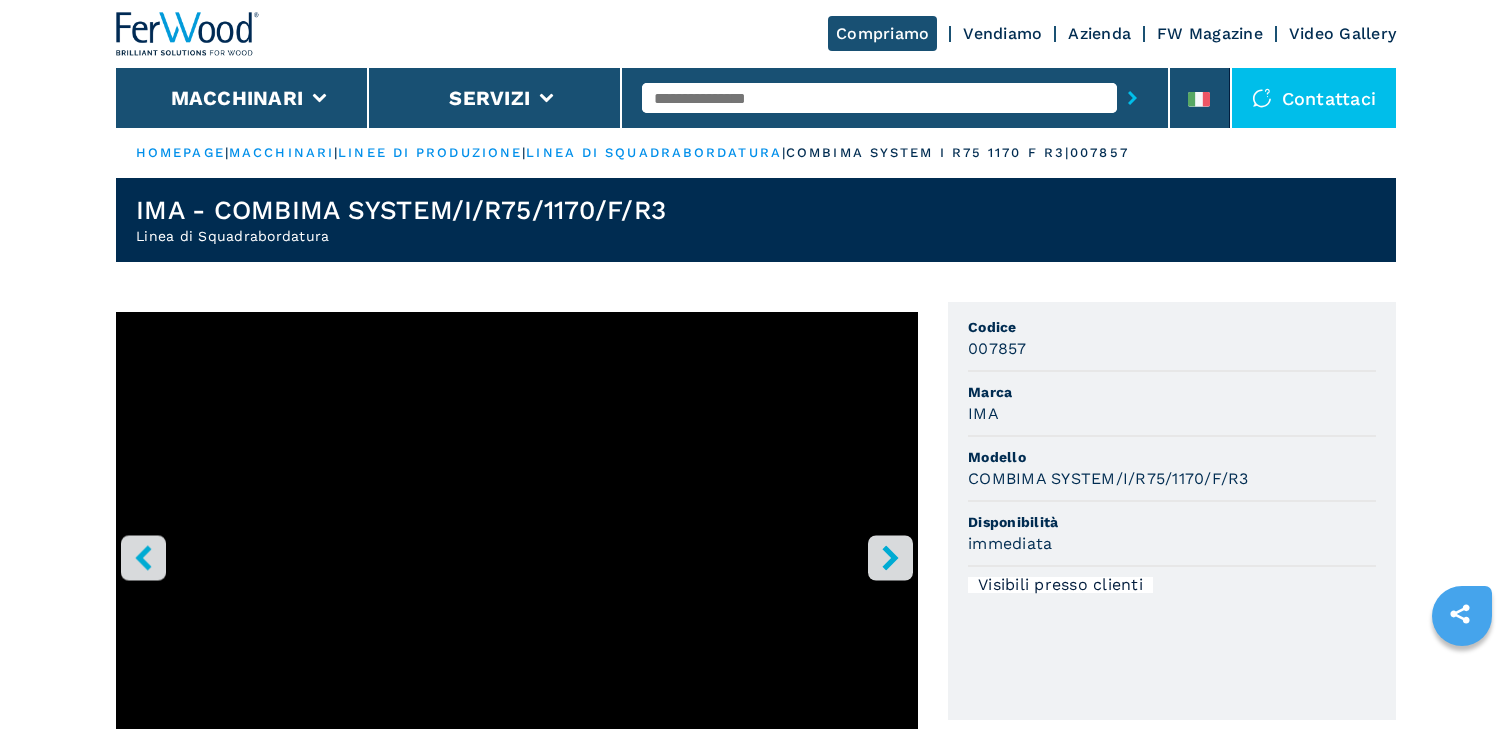 scroll, scrollTop: 34, scrollLeft: 0, axis: vertical 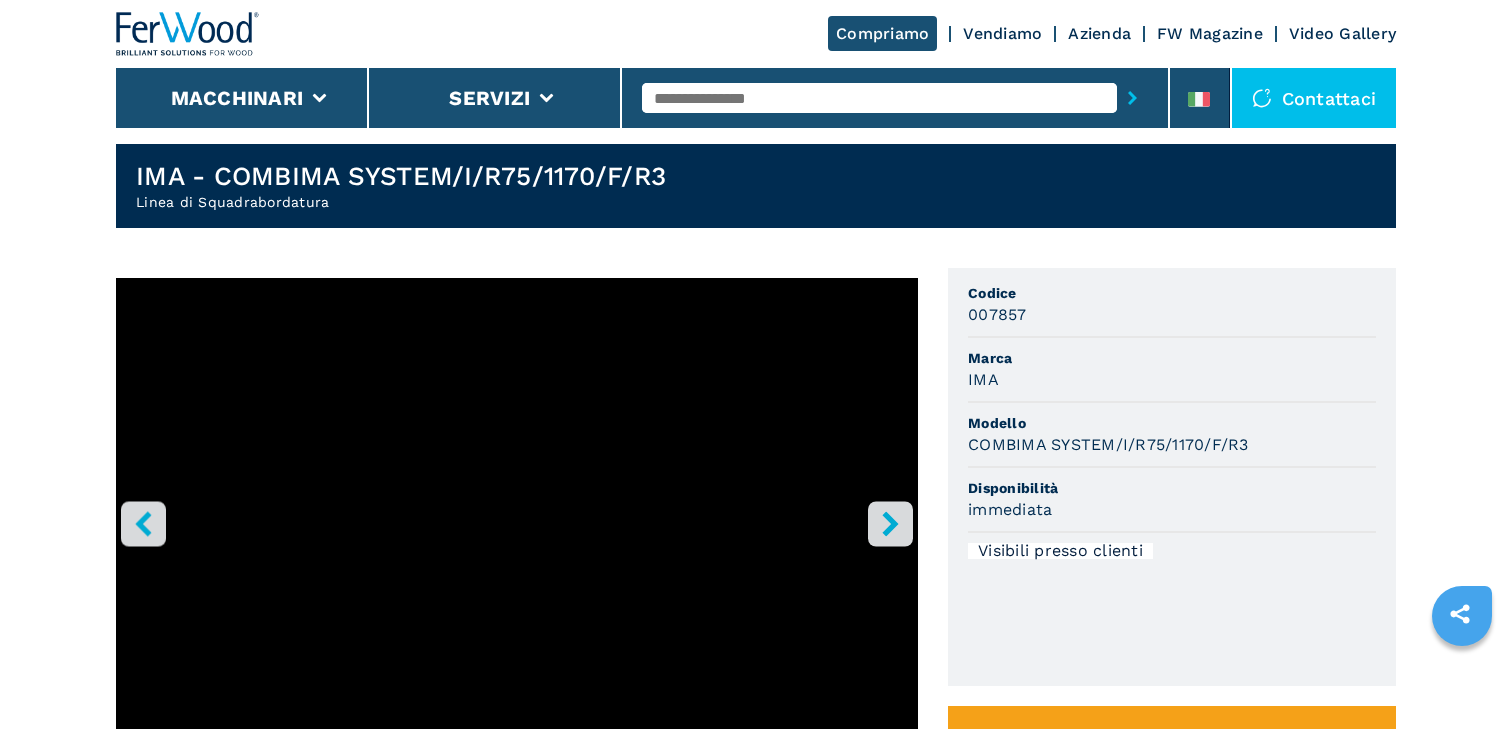 click 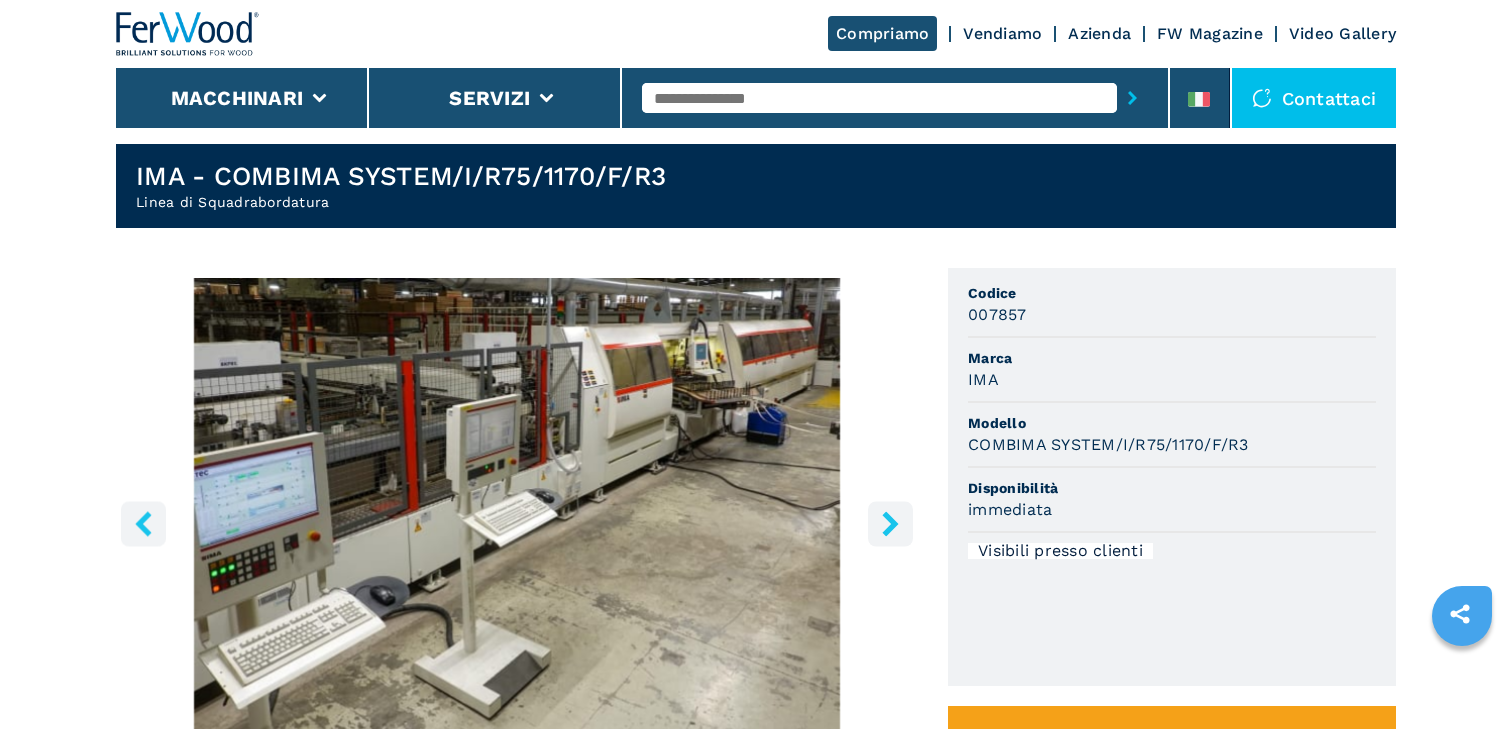 click 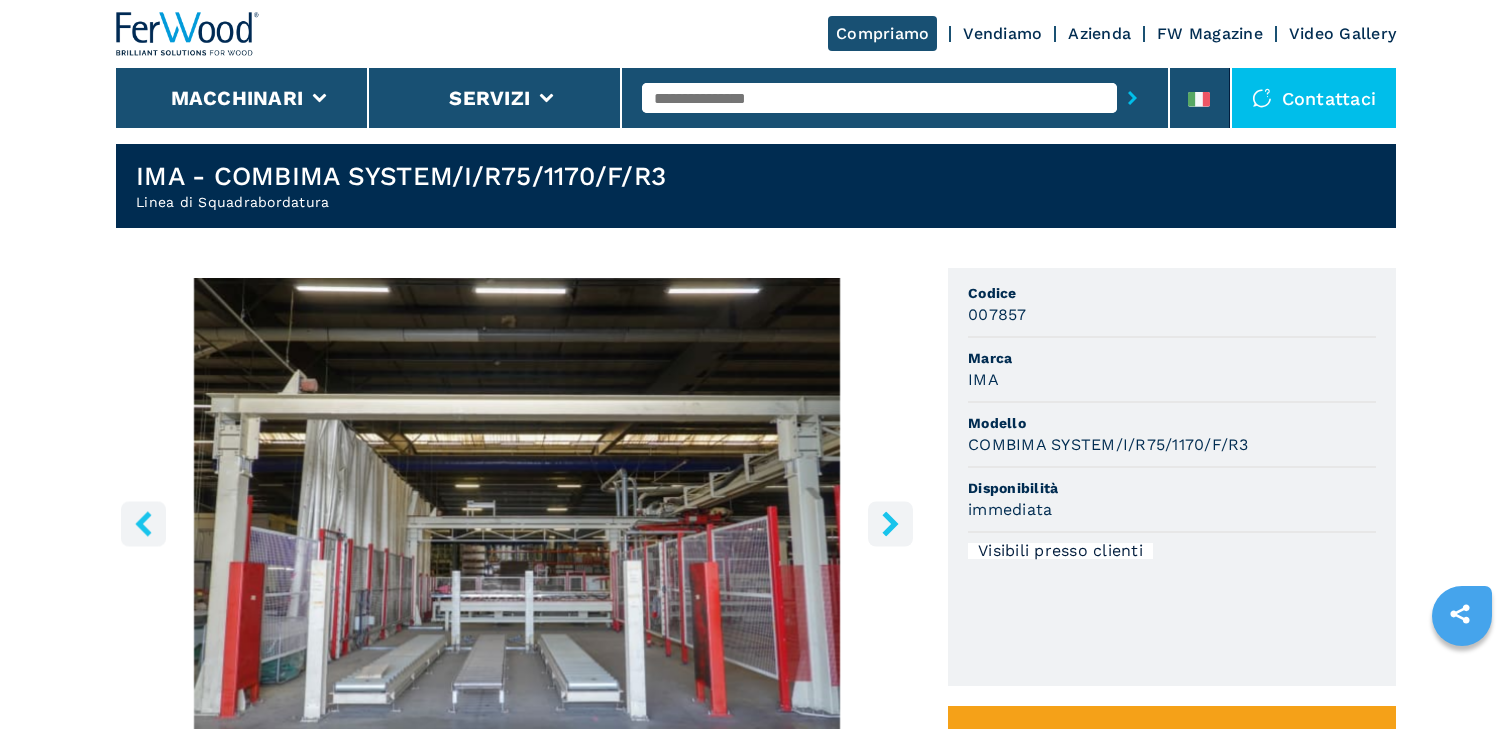 click 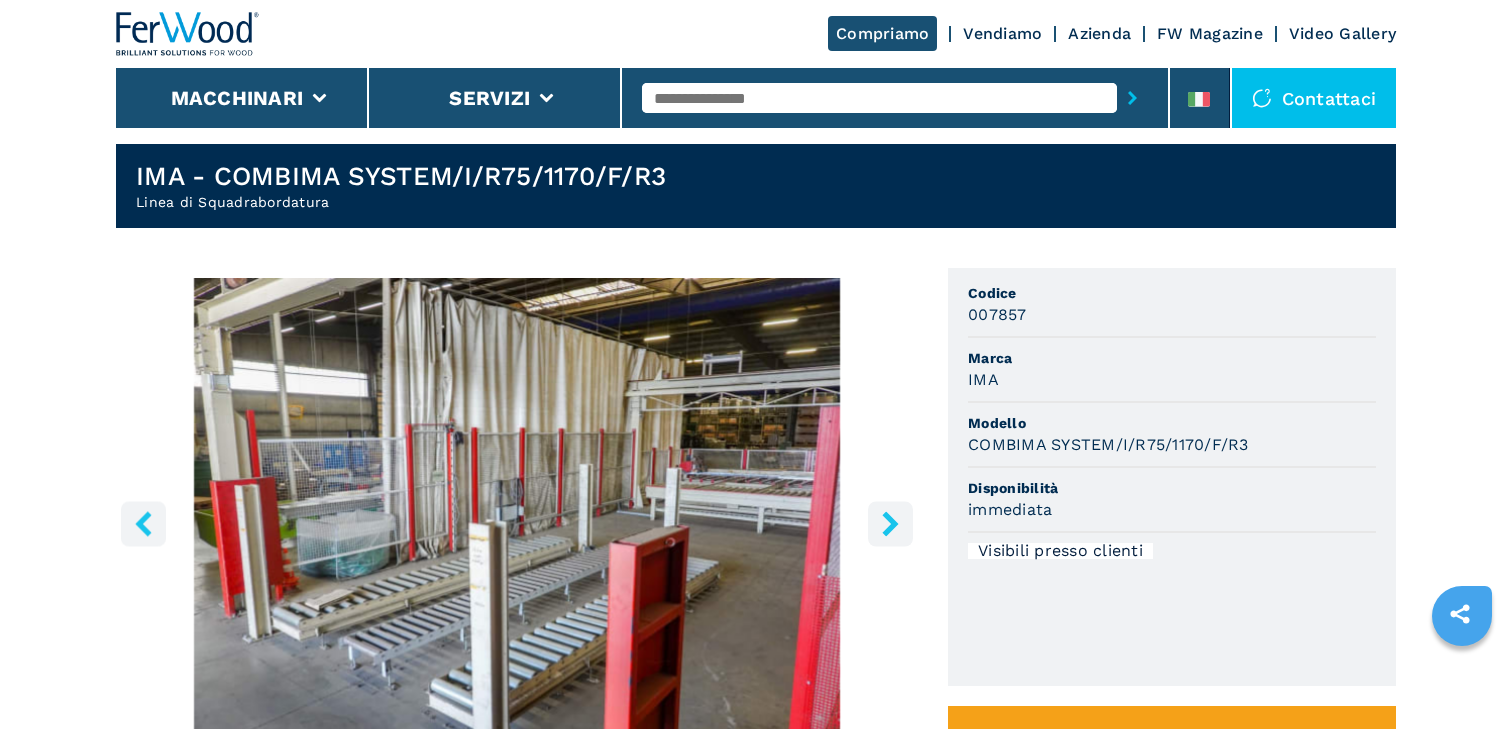 click 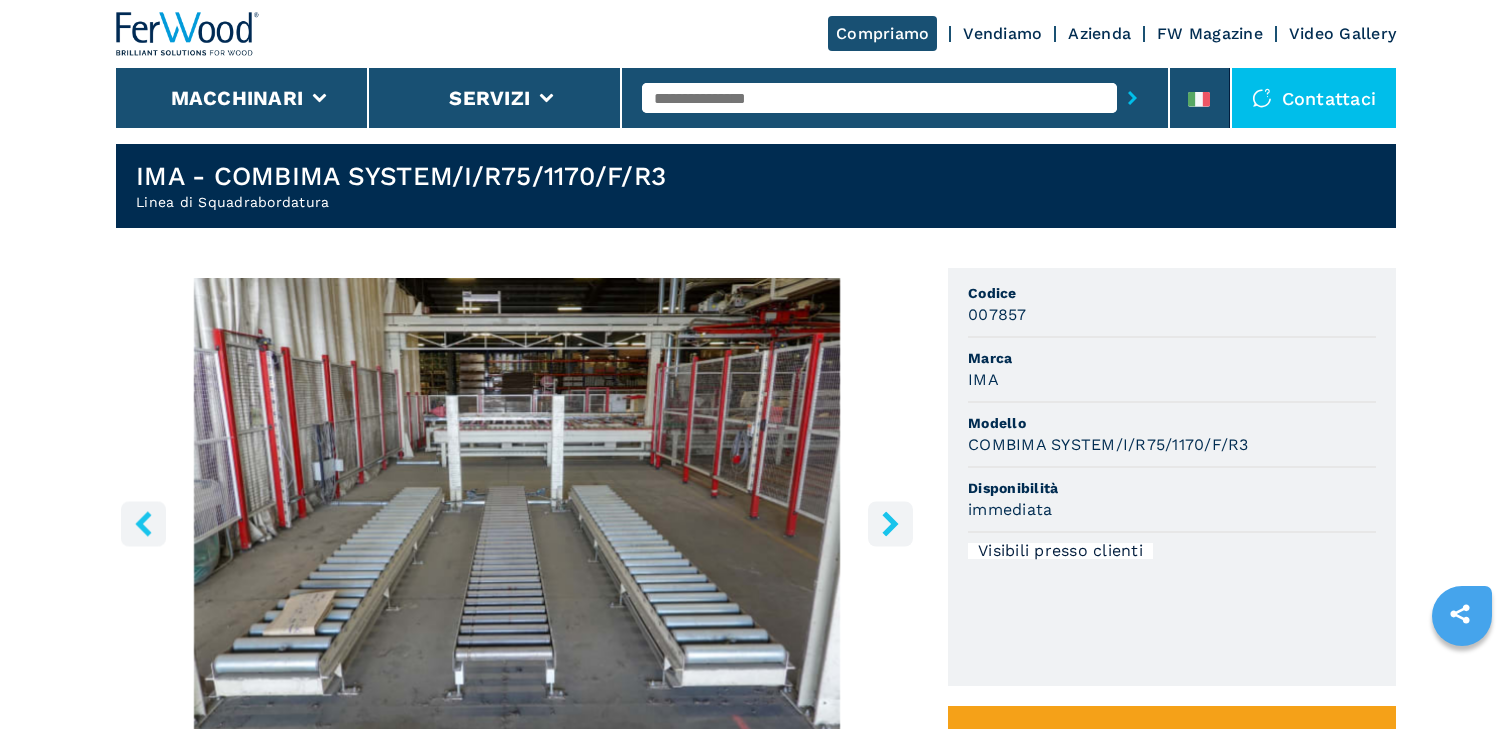 click 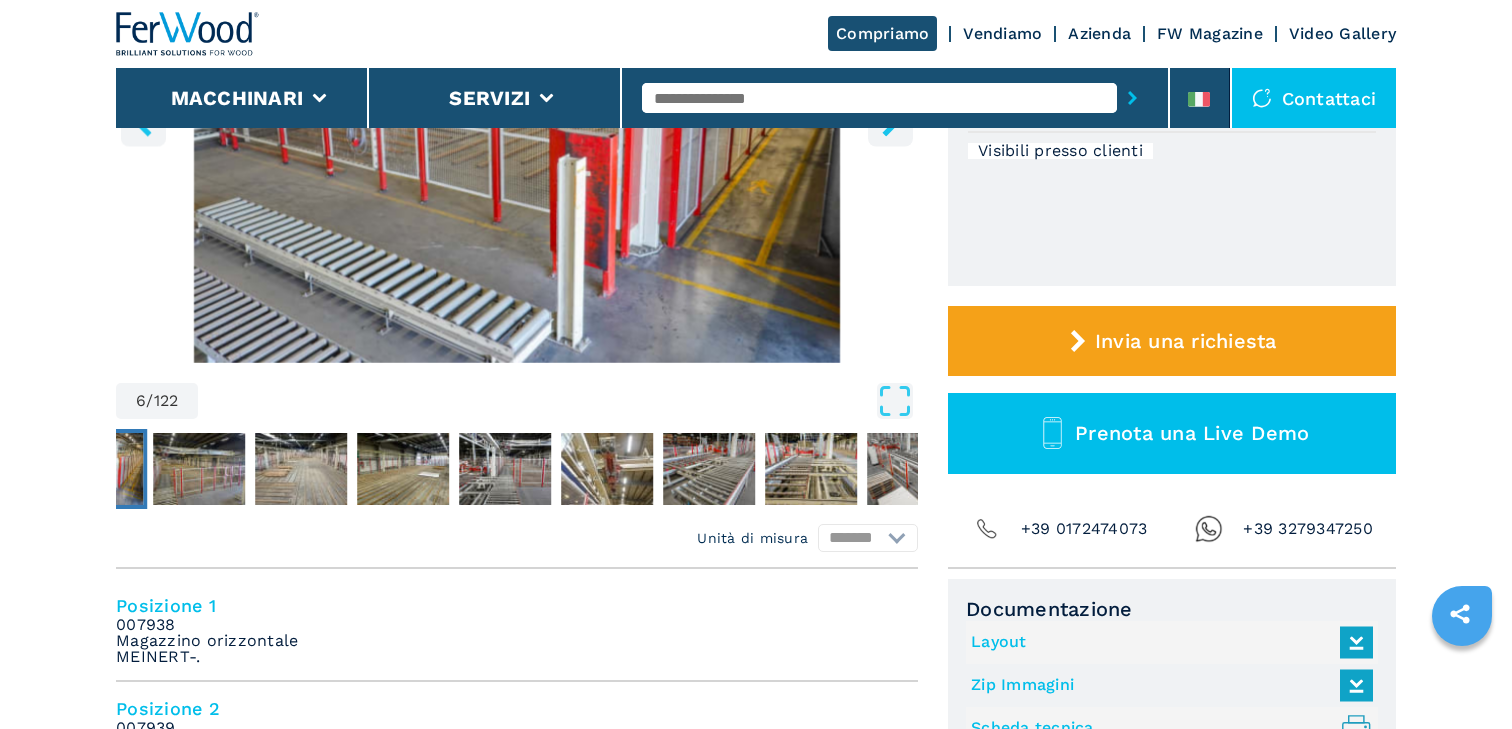 scroll, scrollTop: 514, scrollLeft: 0, axis: vertical 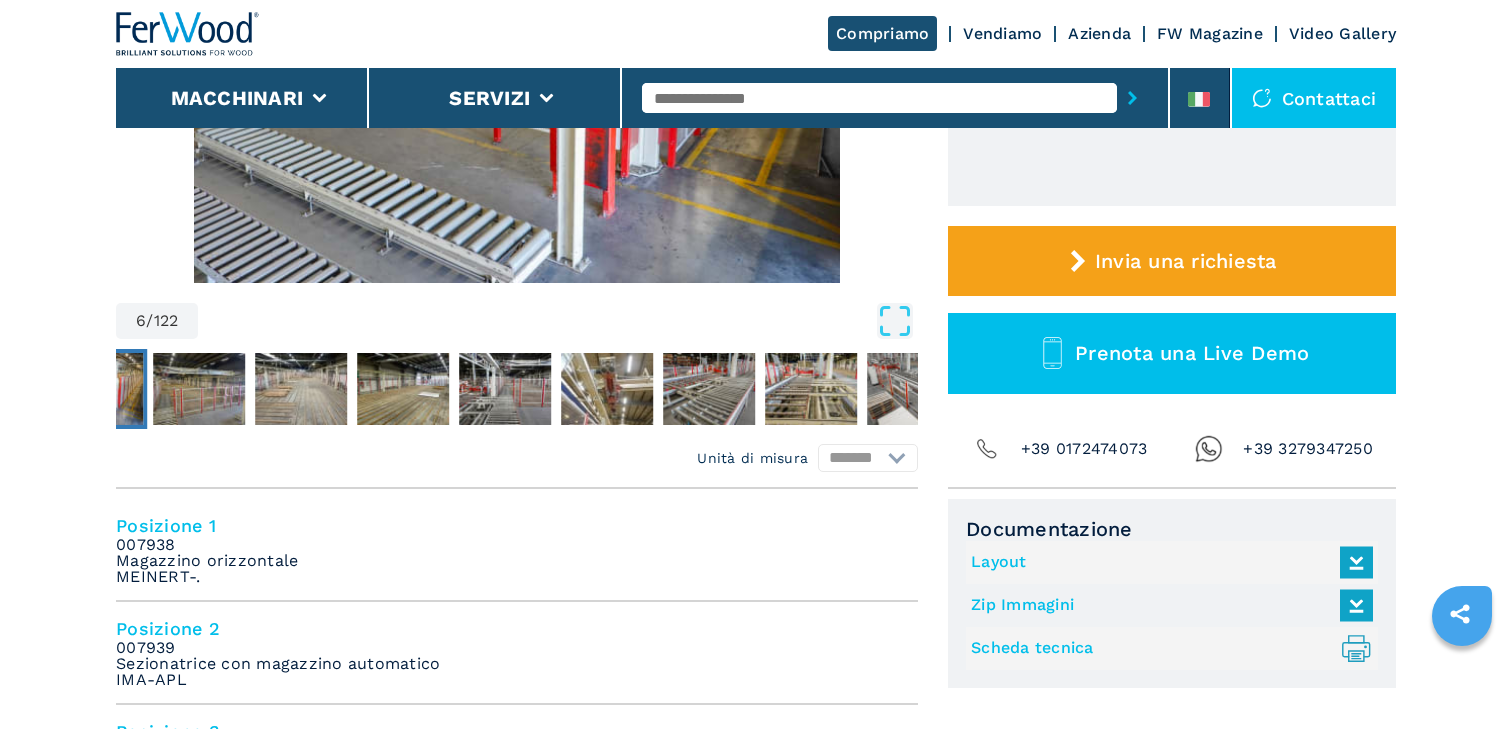 click on "Layout" at bounding box center [1167, 562] 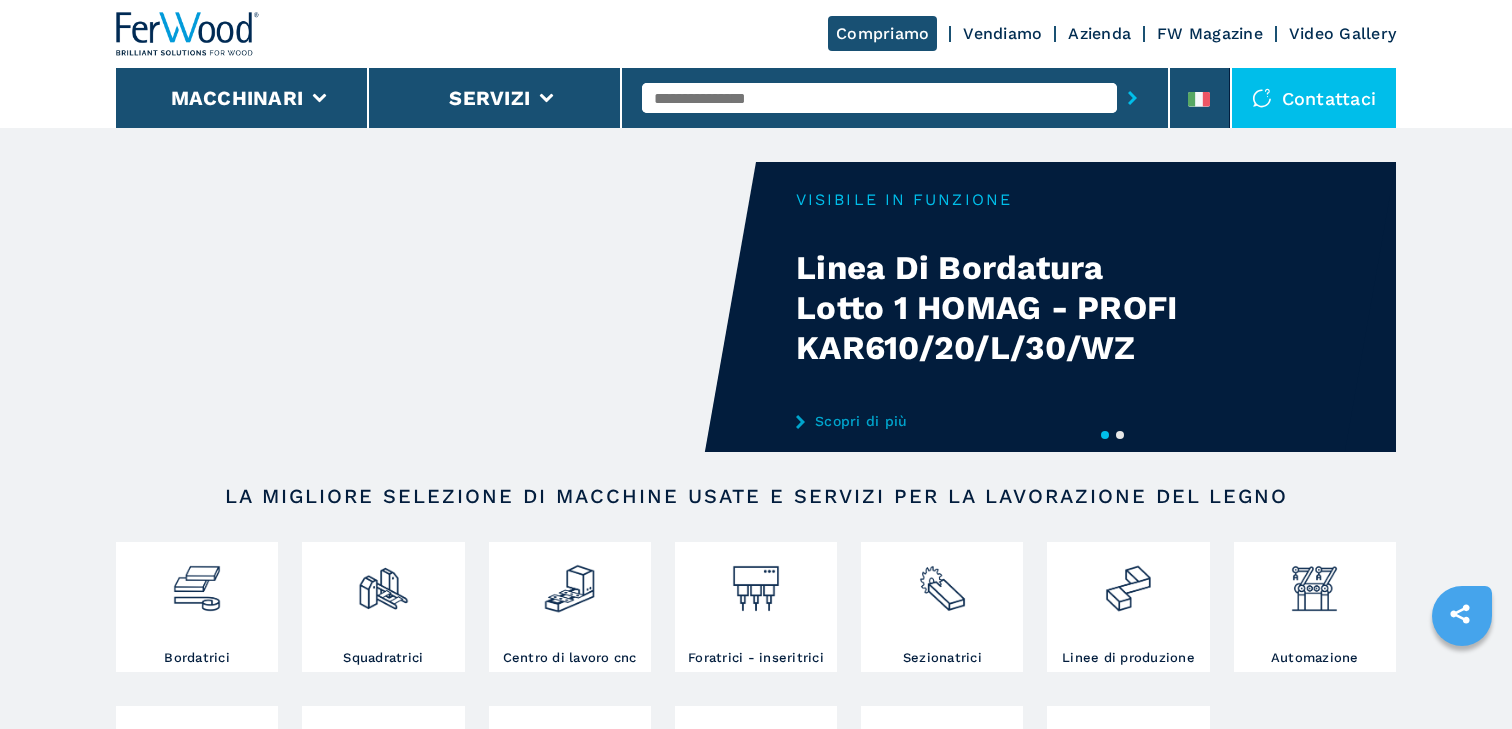 scroll, scrollTop: 0, scrollLeft: 0, axis: both 